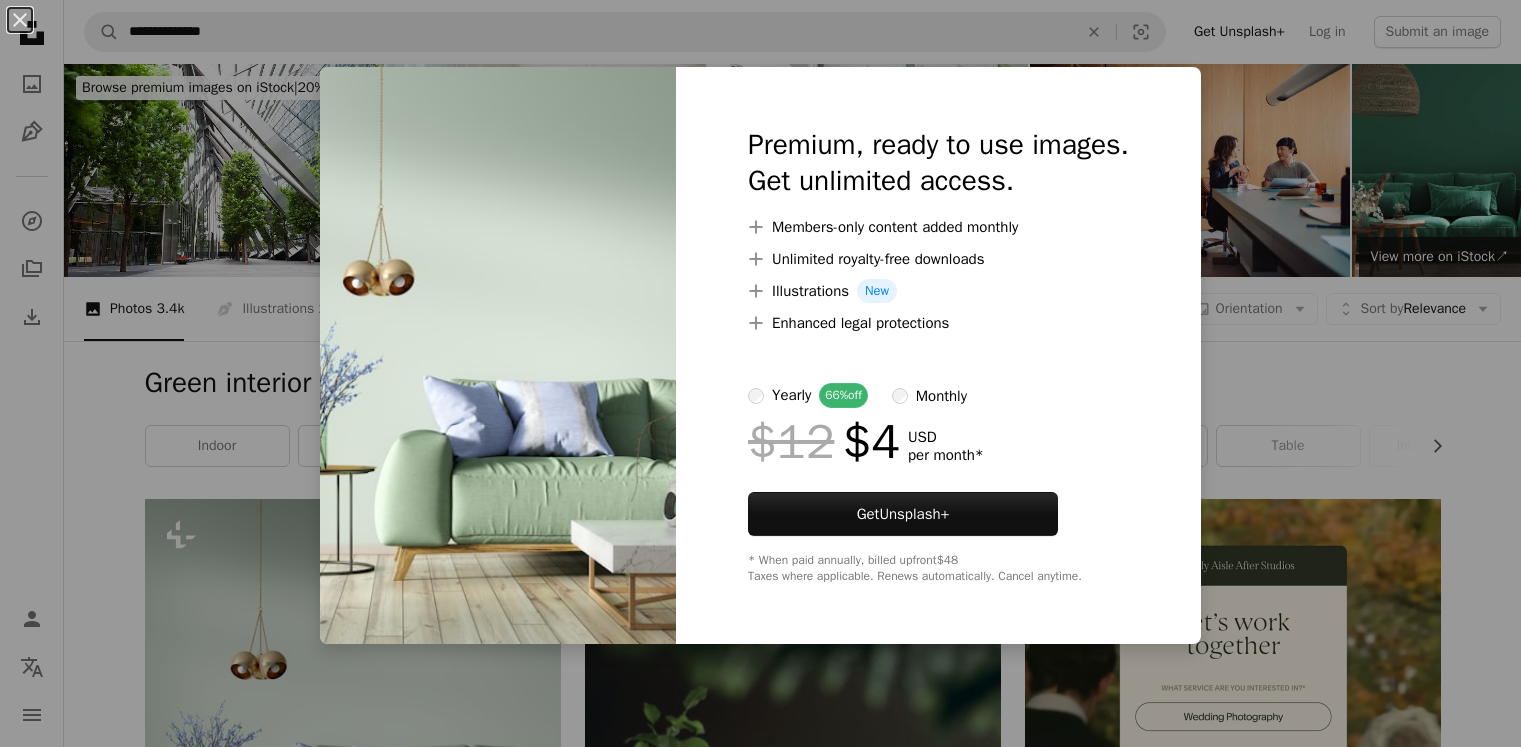 scroll, scrollTop: 480, scrollLeft: 0, axis: vertical 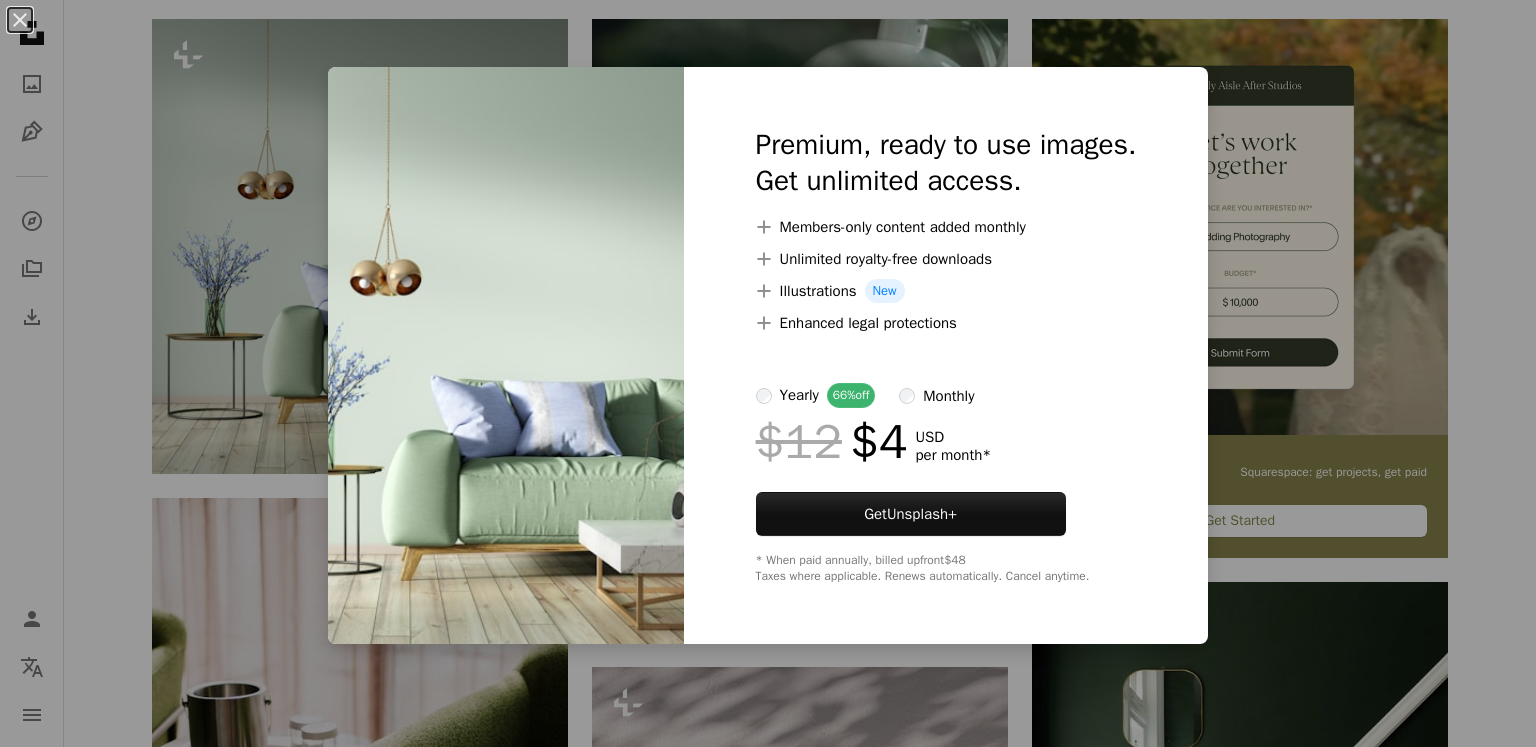 click on "An X shape Premium, ready to use images. Get unlimited access. A plus sign Members-only content added monthly A plus sign Unlimited royalty-free downloads A plus sign Illustrations  New A plus sign Enhanced legal protections yearly 66%  off monthly $12   $4 USD per month * Get  Unsplash+ * When paid annually, billed upfront  $48 Taxes where applicable. Renews automatically. Cancel anytime." at bounding box center (768, 373) 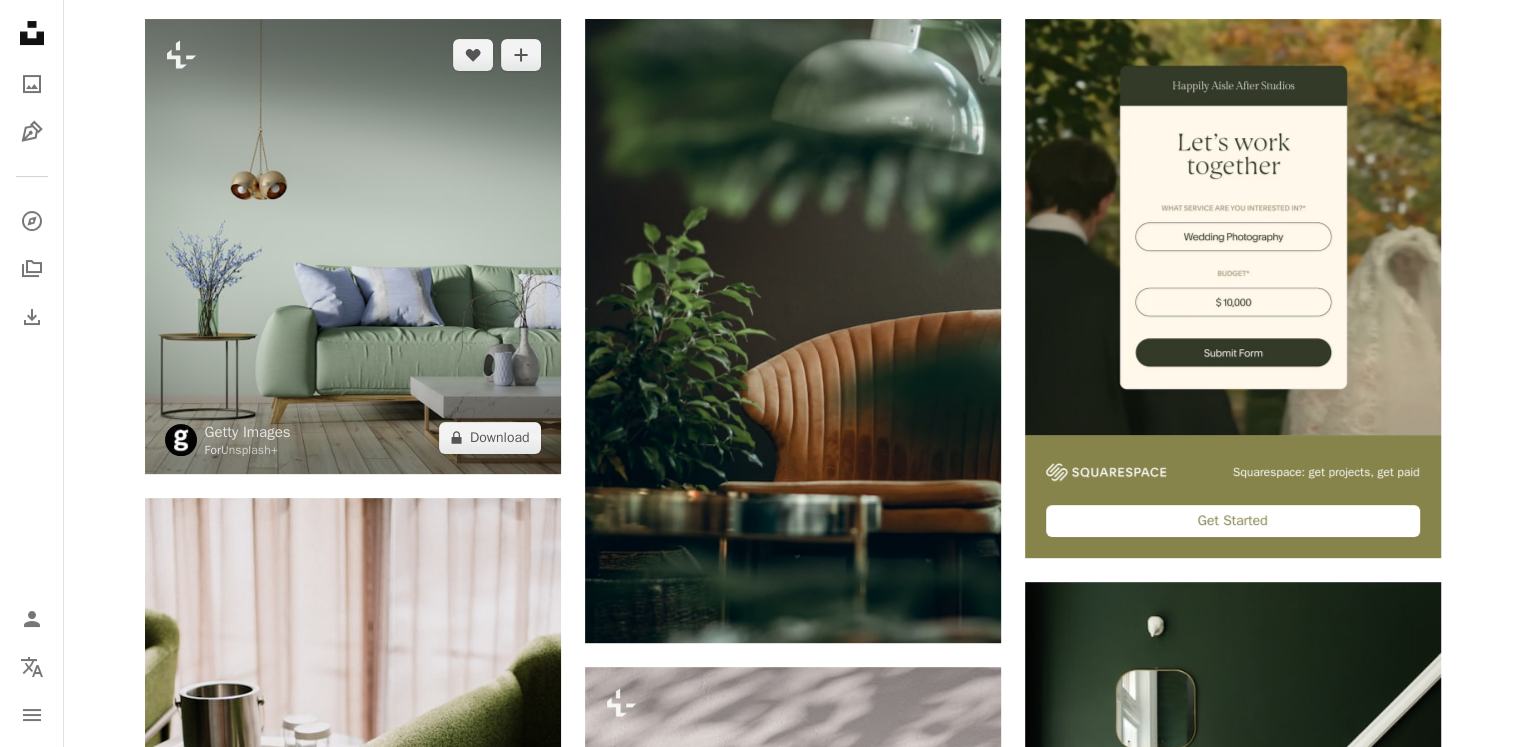 click at bounding box center [353, 246] 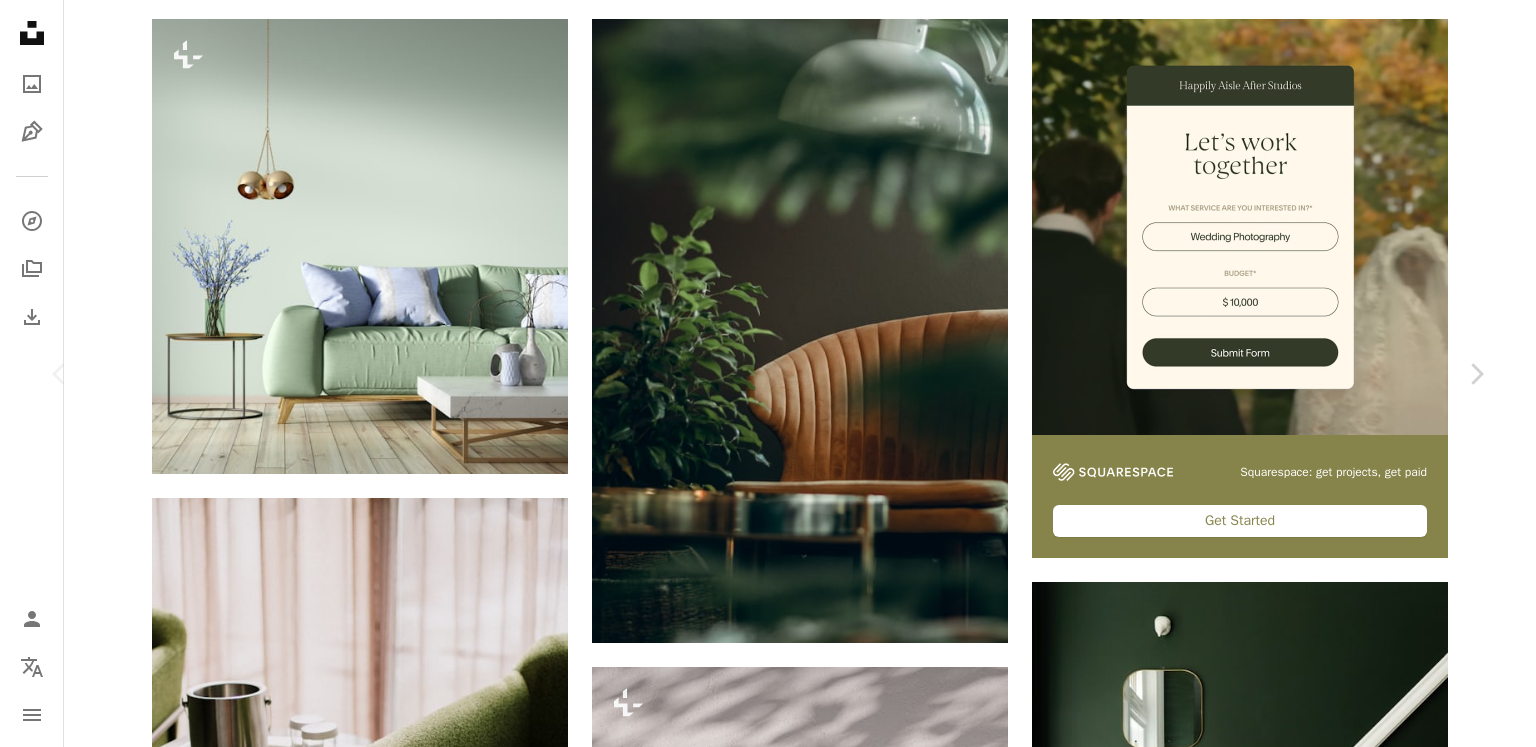 click on "An X shape Chevron left Chevron right Getty Images For  Unsplash+ A heart A plus sign A lock Download Zoom in A forward-right arrow Share More Actions Calendar outlined Published on  May 3, 2023 Safety Licensed under the  Unsplash+ License living room wall furniture marble home decor modern pillow empty decoration coffee table indoors residential building cushion lifestyles parquet floor HD Wallpapers Related images Plus sign for Unsplash+ A heart A plus sign Getty Images For  Unsplash+ A lock Download Plus sign for Unsplash+ A heart A plus sign Getty Images For  Unsplash+ A lock Download Plus sign for Unsplash+ A heart A plus sign Getty Images For  Unsplash+ A lock Download Plus sign for Unsplash+ A heart A plus sign Getty Images For  Unsplash+ A lock Download Plus sign for Unsplash+ A heart A plus sign Getty Images For  Unsplash+ A lock Download Plus sign for Unsplash+ A heart A plus sign Getty Images For  Unsplash+ For" at bounding box center (768, 5308) 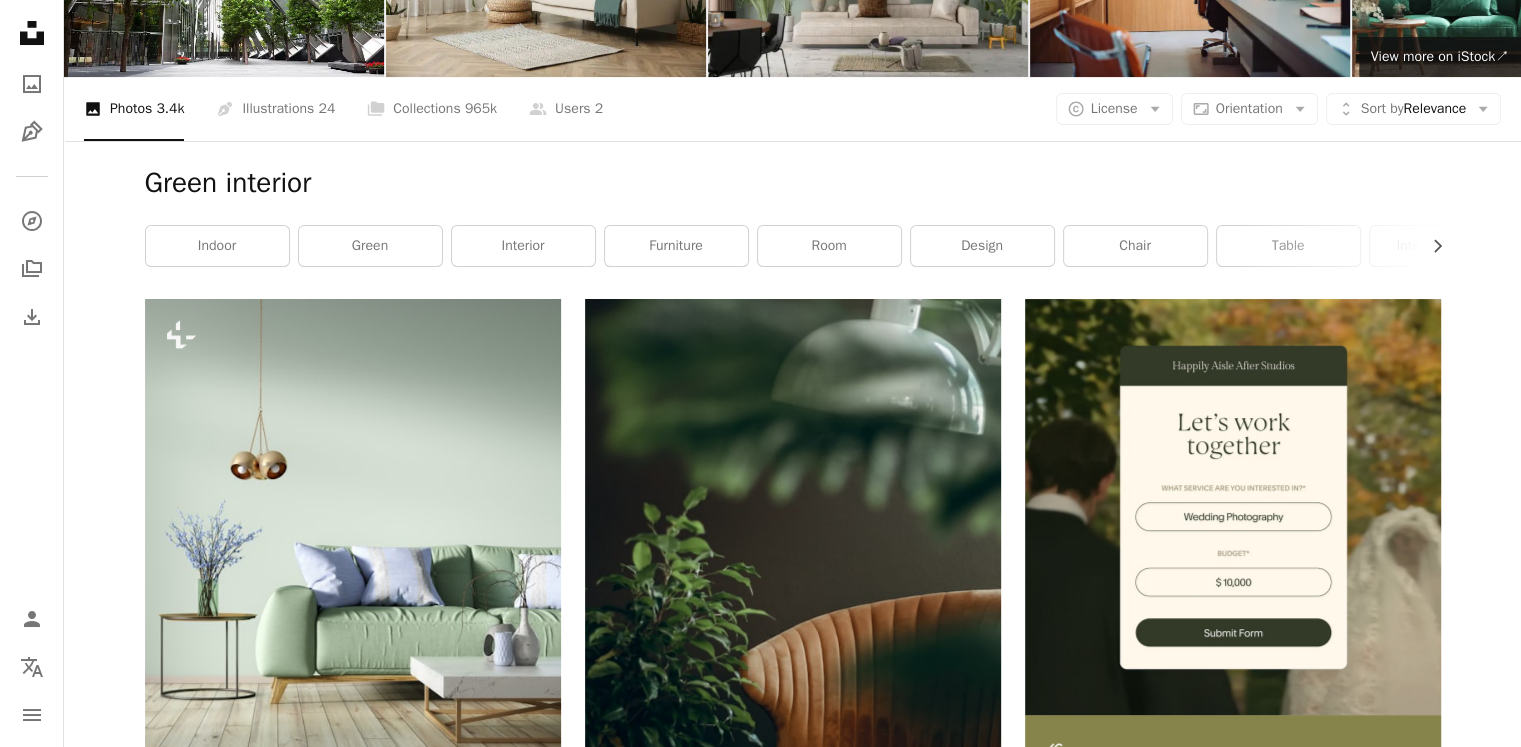scroll, scrollTop: 0, scrollLeft: 0, axis: both 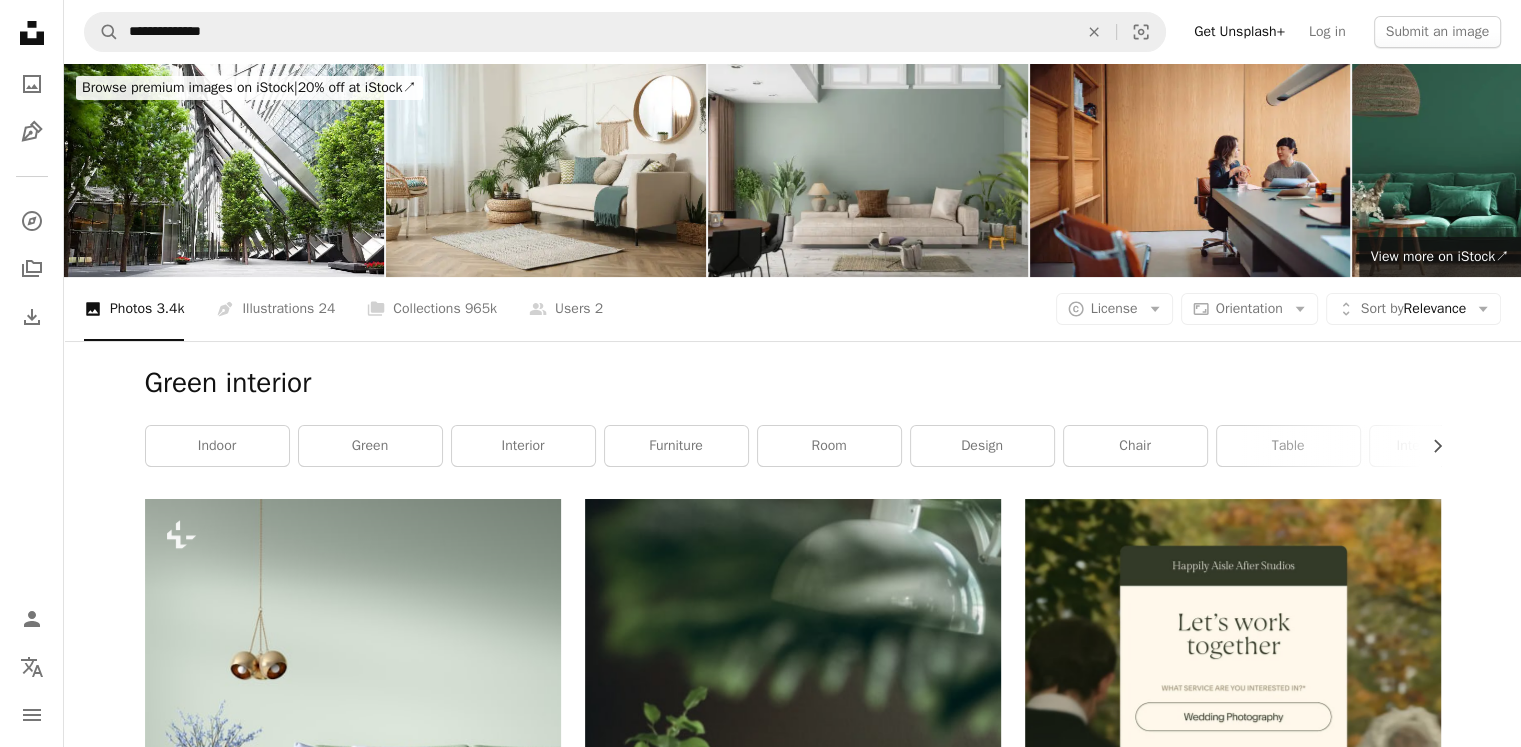 click at bounding box center [868, 170] 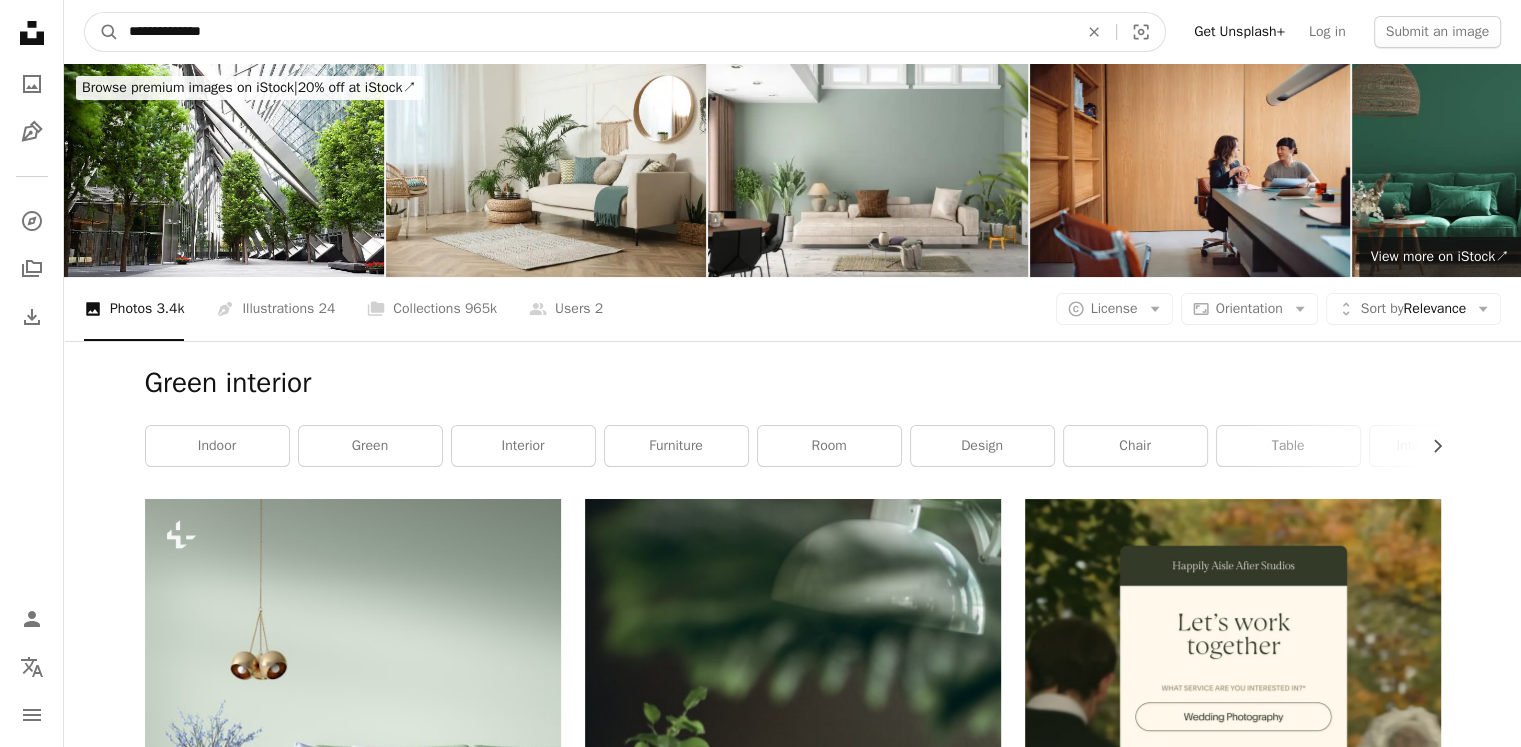 click on "**********" at bounding box center [595, 32] 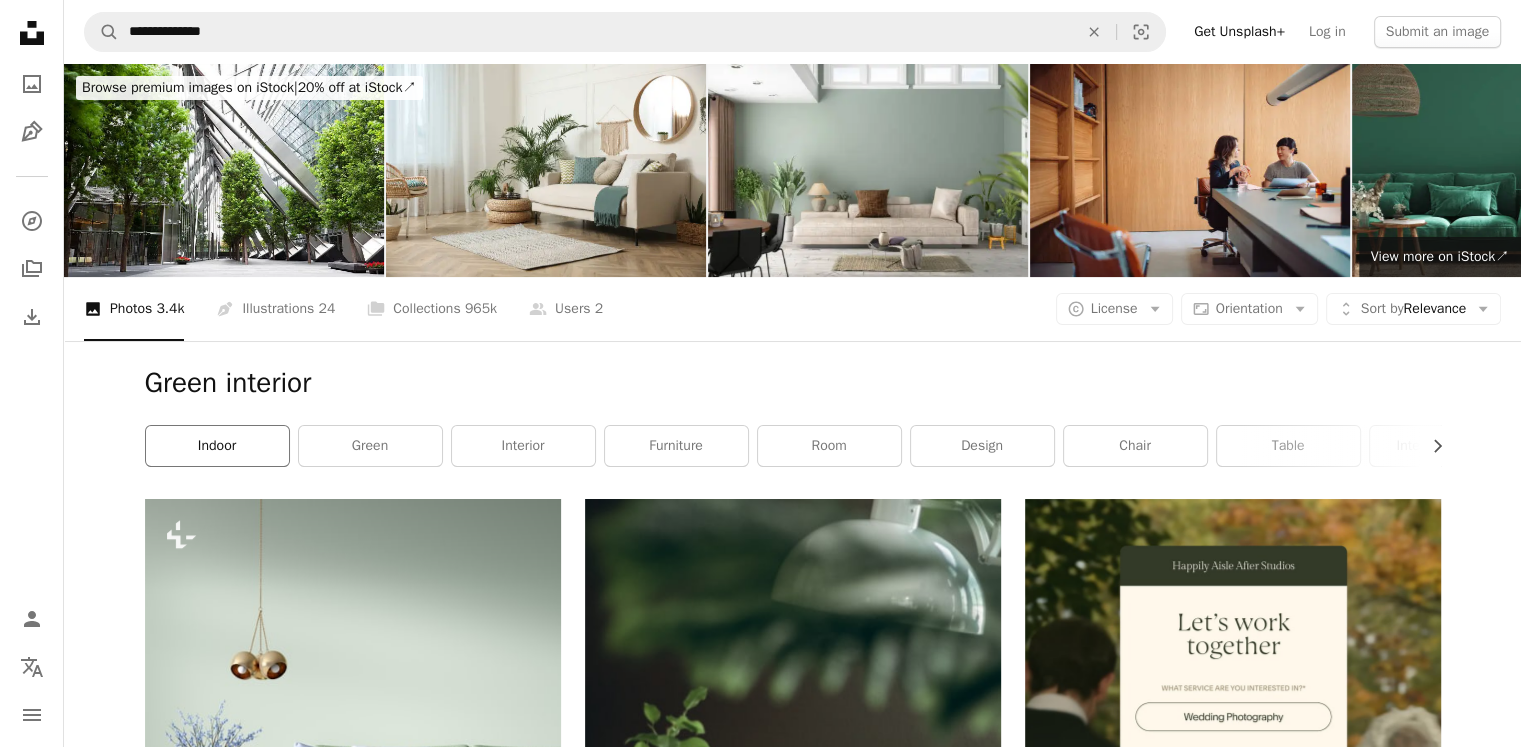 click on "indoor" at bounding box center (217, 446) 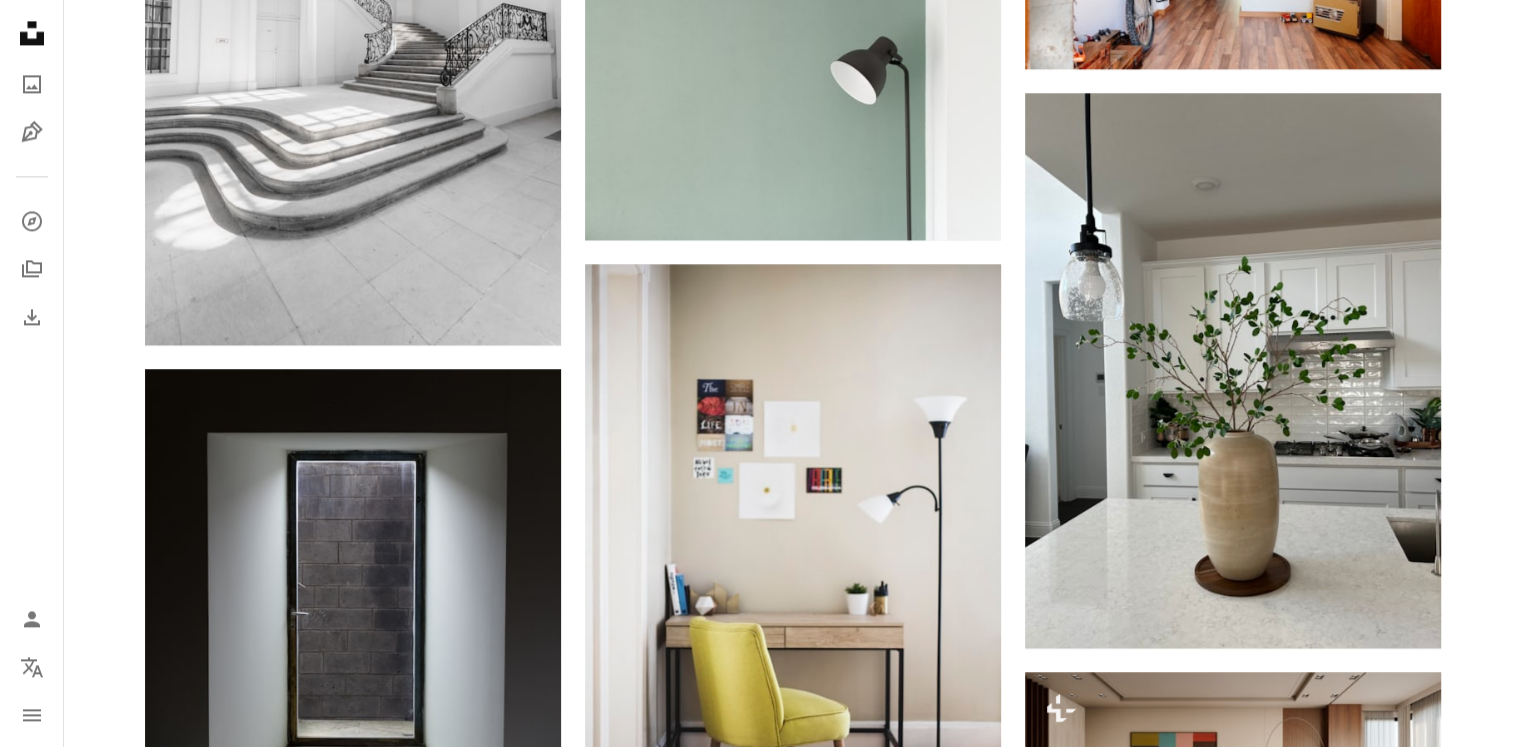 scroll, scrollTop: 3100, scrollLeft: 0, axis: vertical 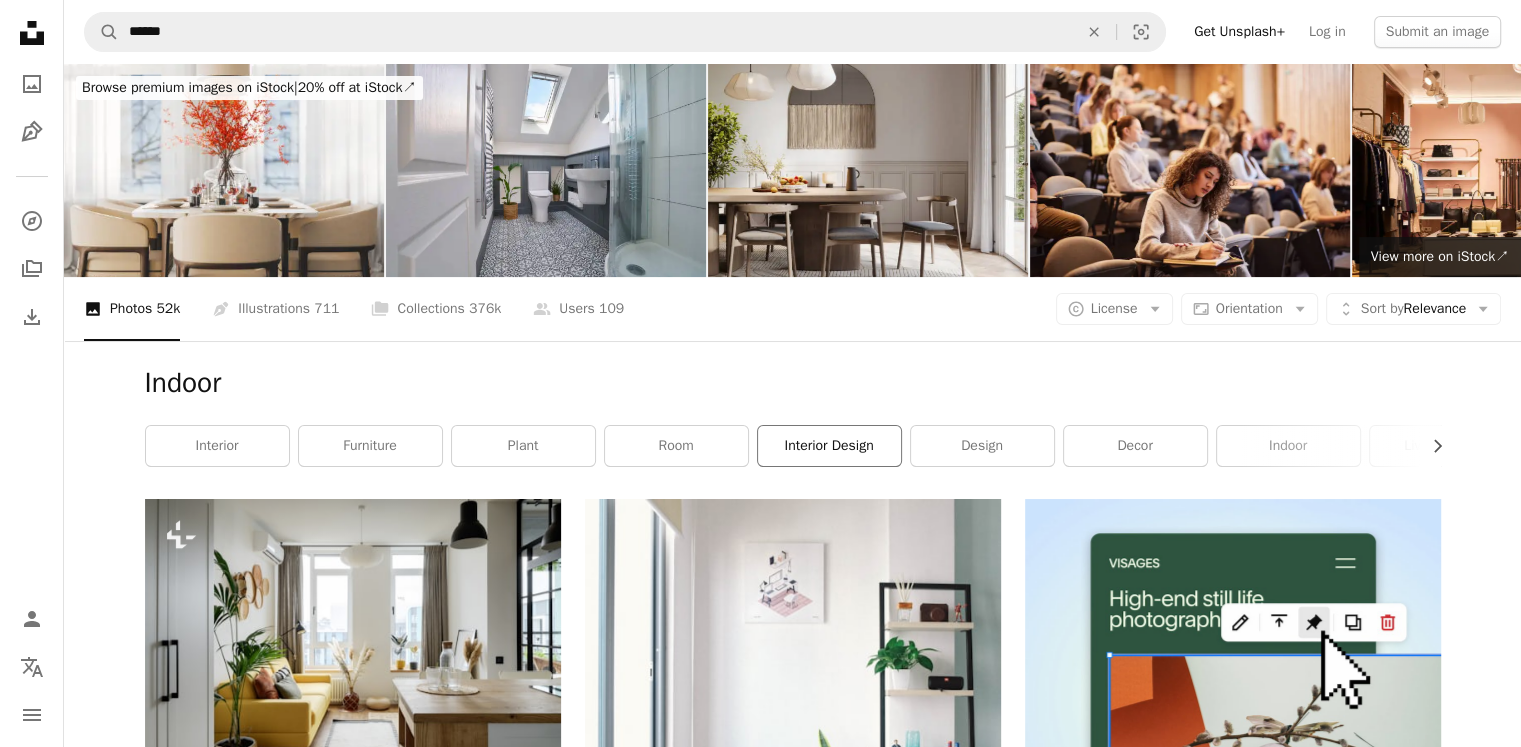 click on "interior design" at bounding box center (829, 446) 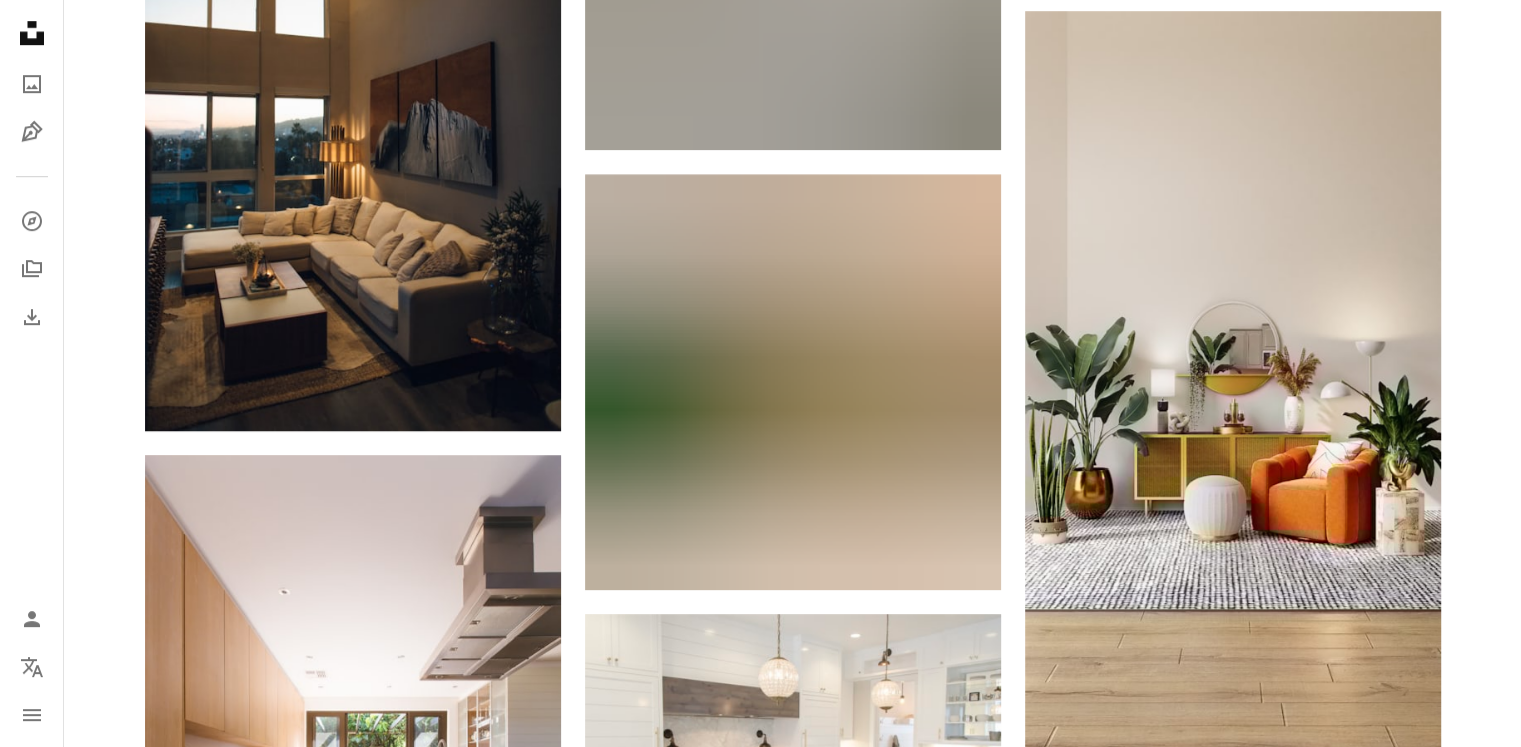 scroll, scrollTop: 0, scrollLeft: 0, axis: both 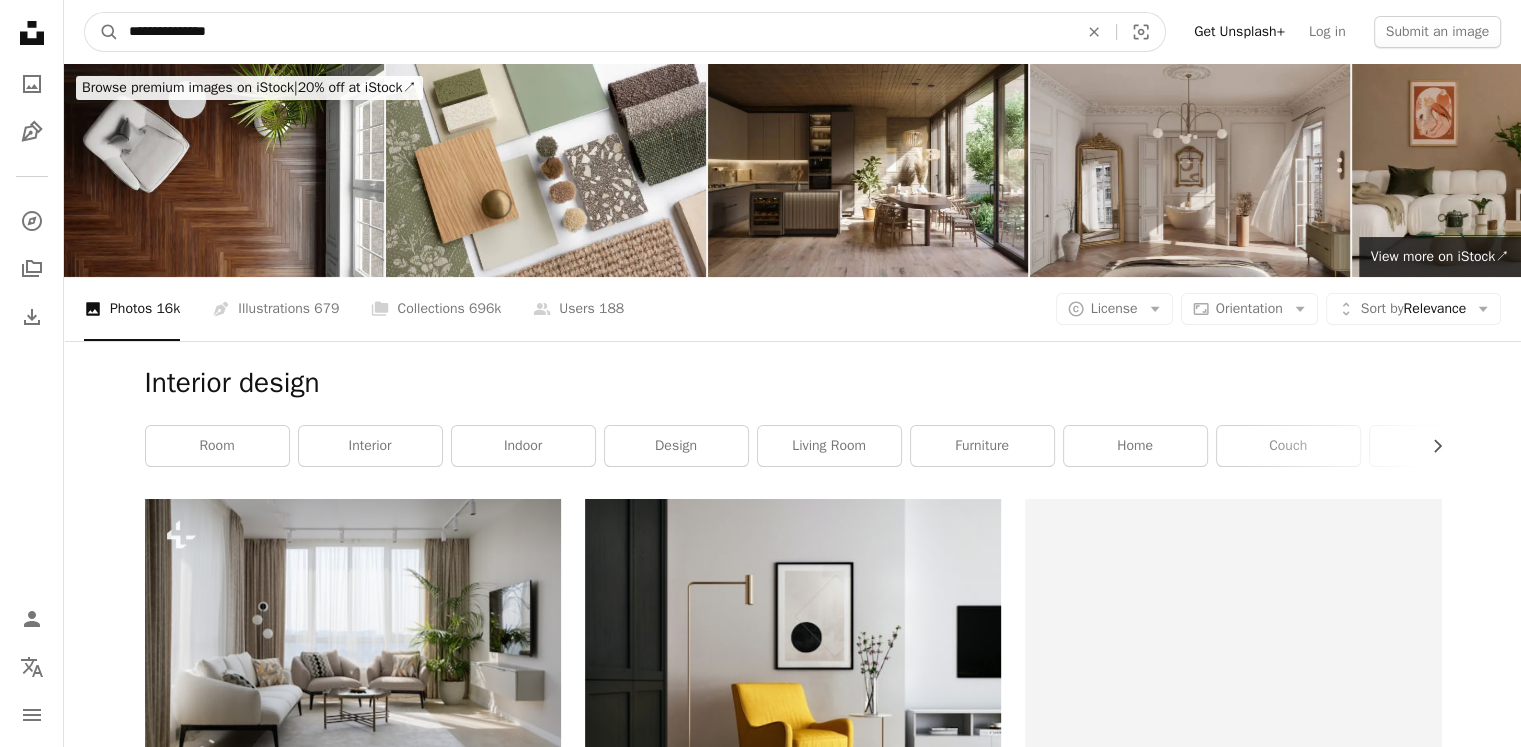 click on "**********" at bounding box center (595, 32) 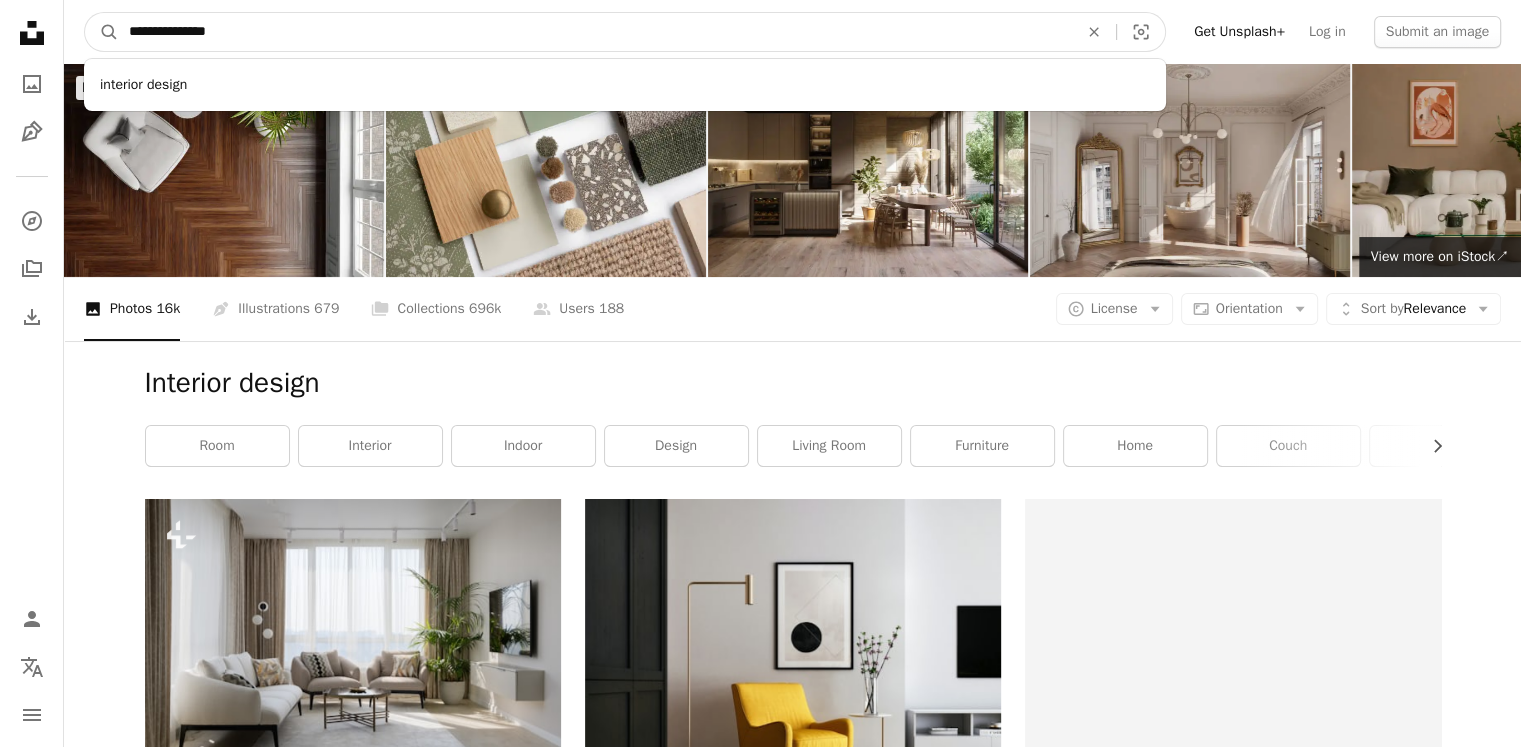 click on "**********" at bounding box center (595, 32) 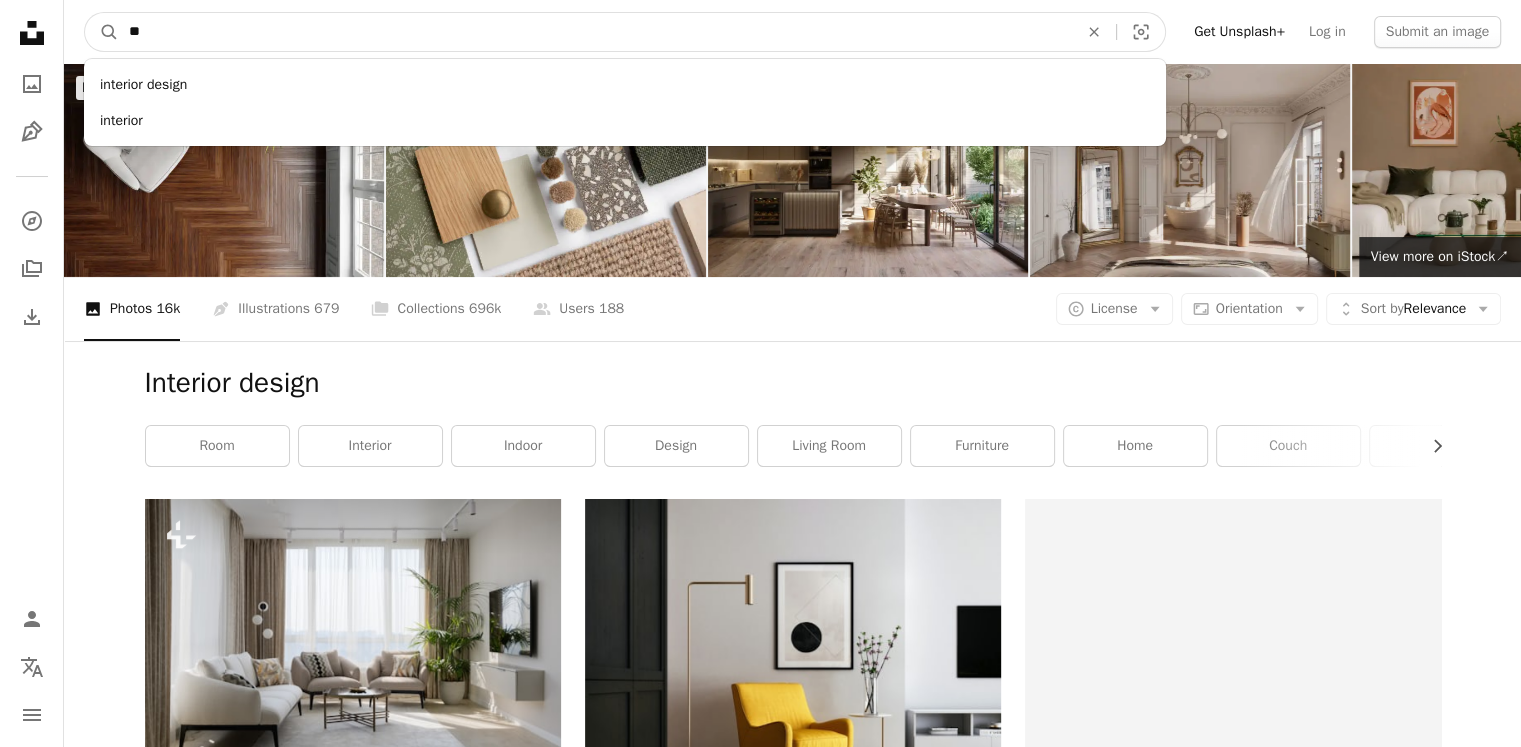 type on "*" 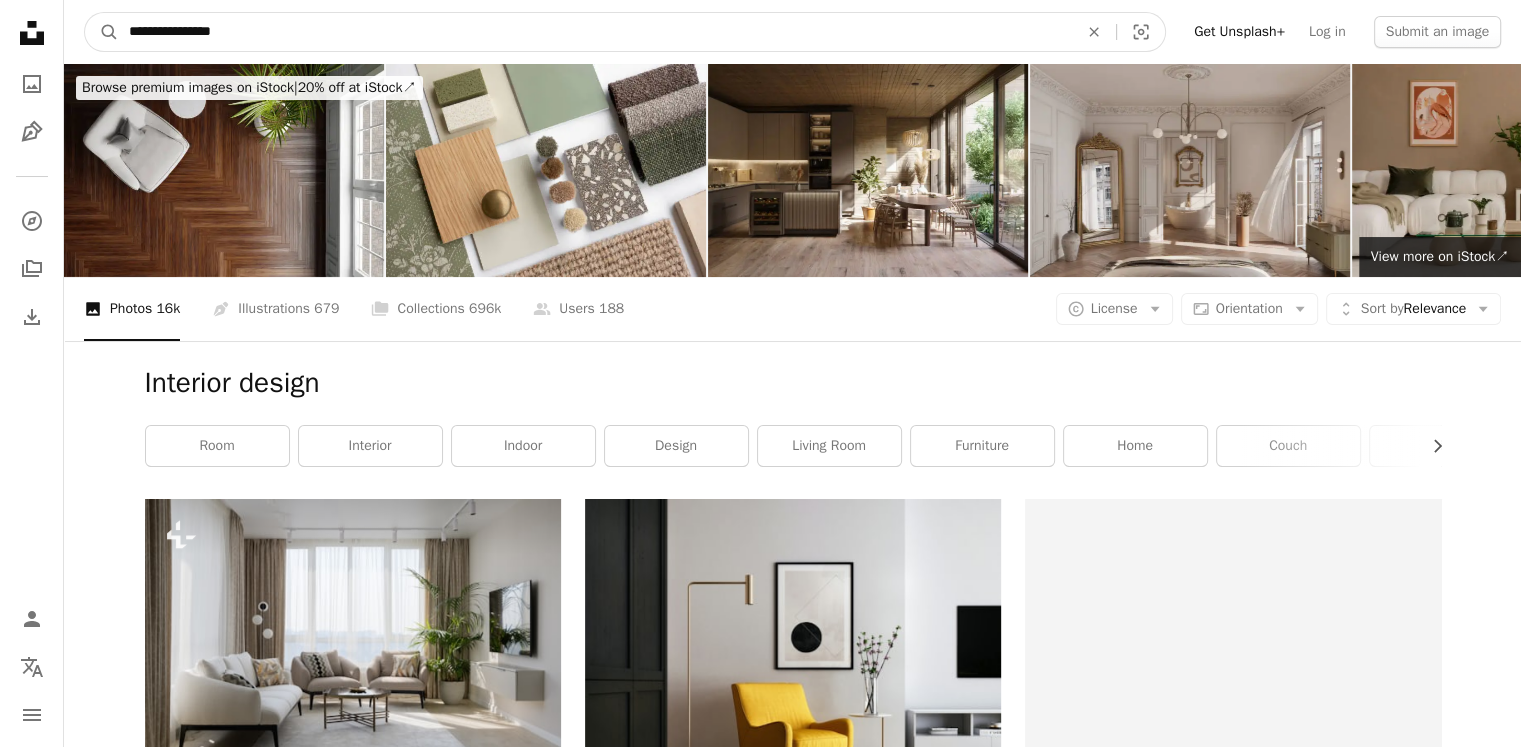 type on "**********" 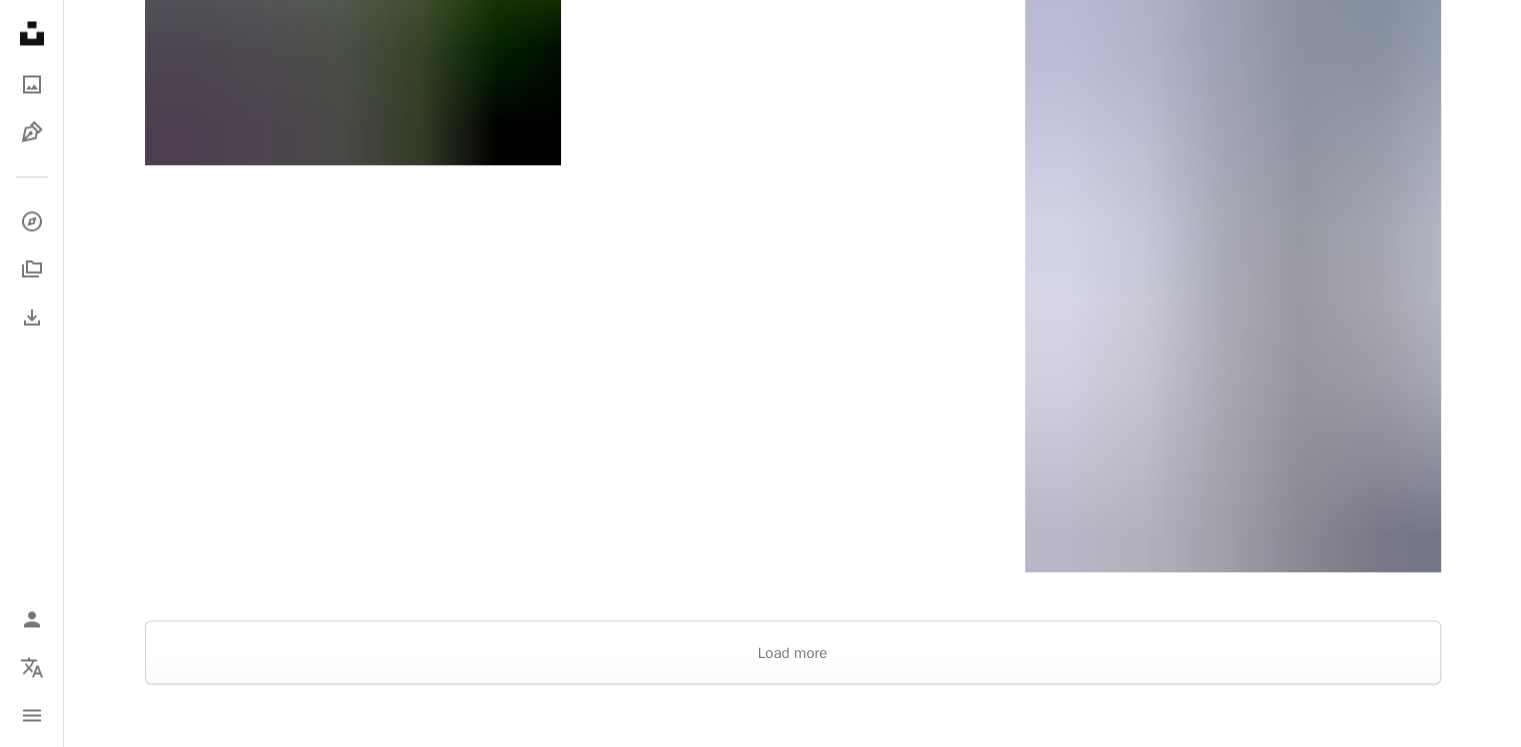 scroll, scrollTop: 3898, scrollLeft: 0, axis: vertical 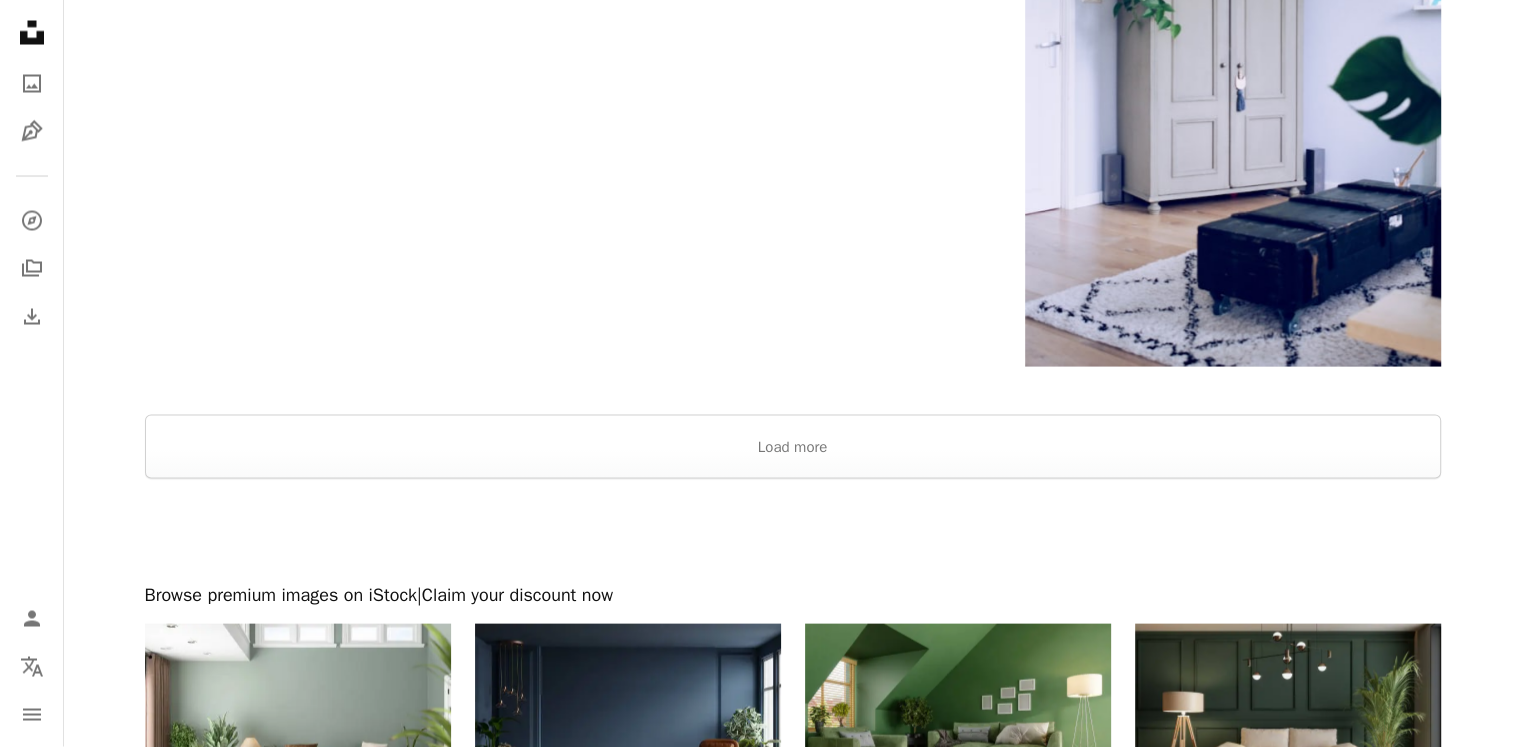 click at bounding box center [792, 531] 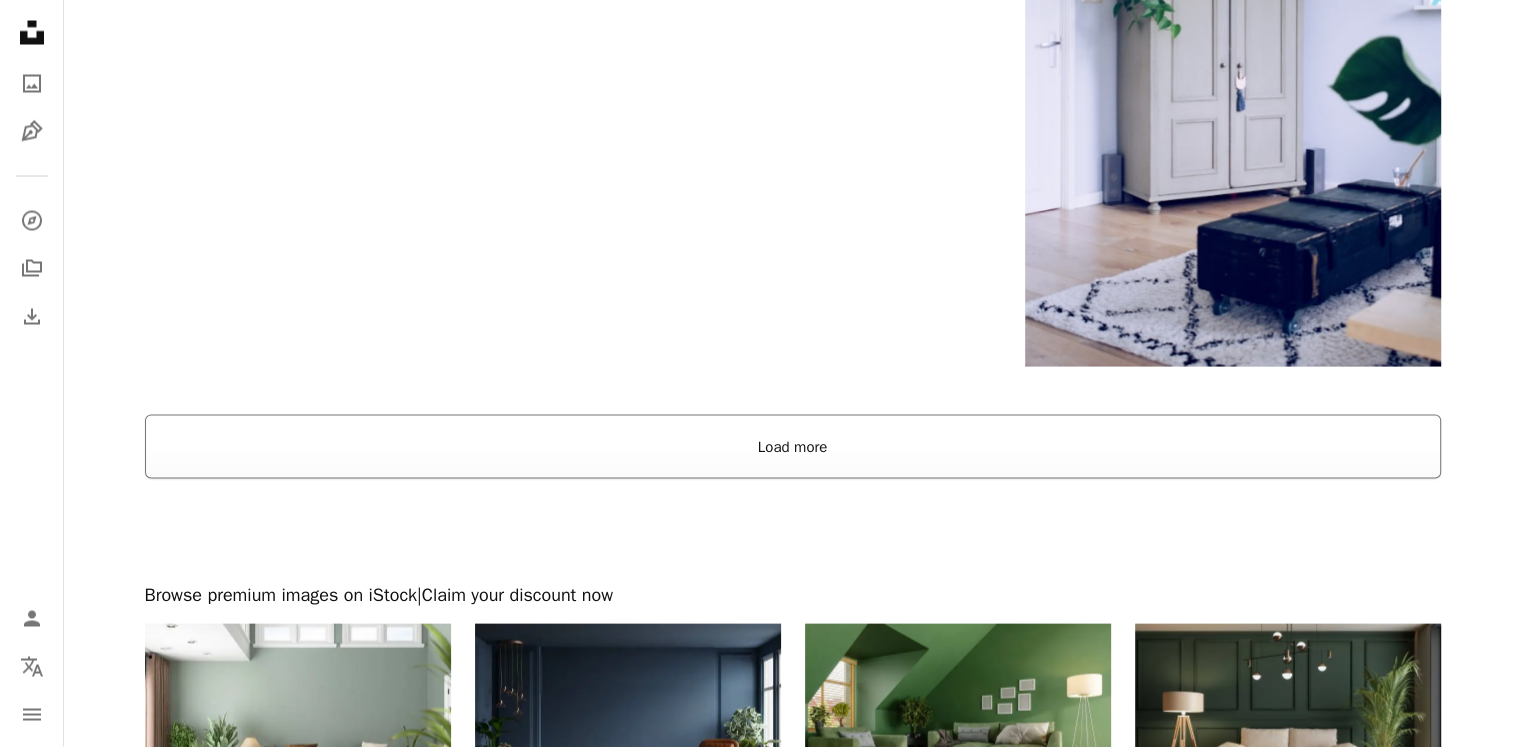 click on "Load more" at bounding box center (793, 447) 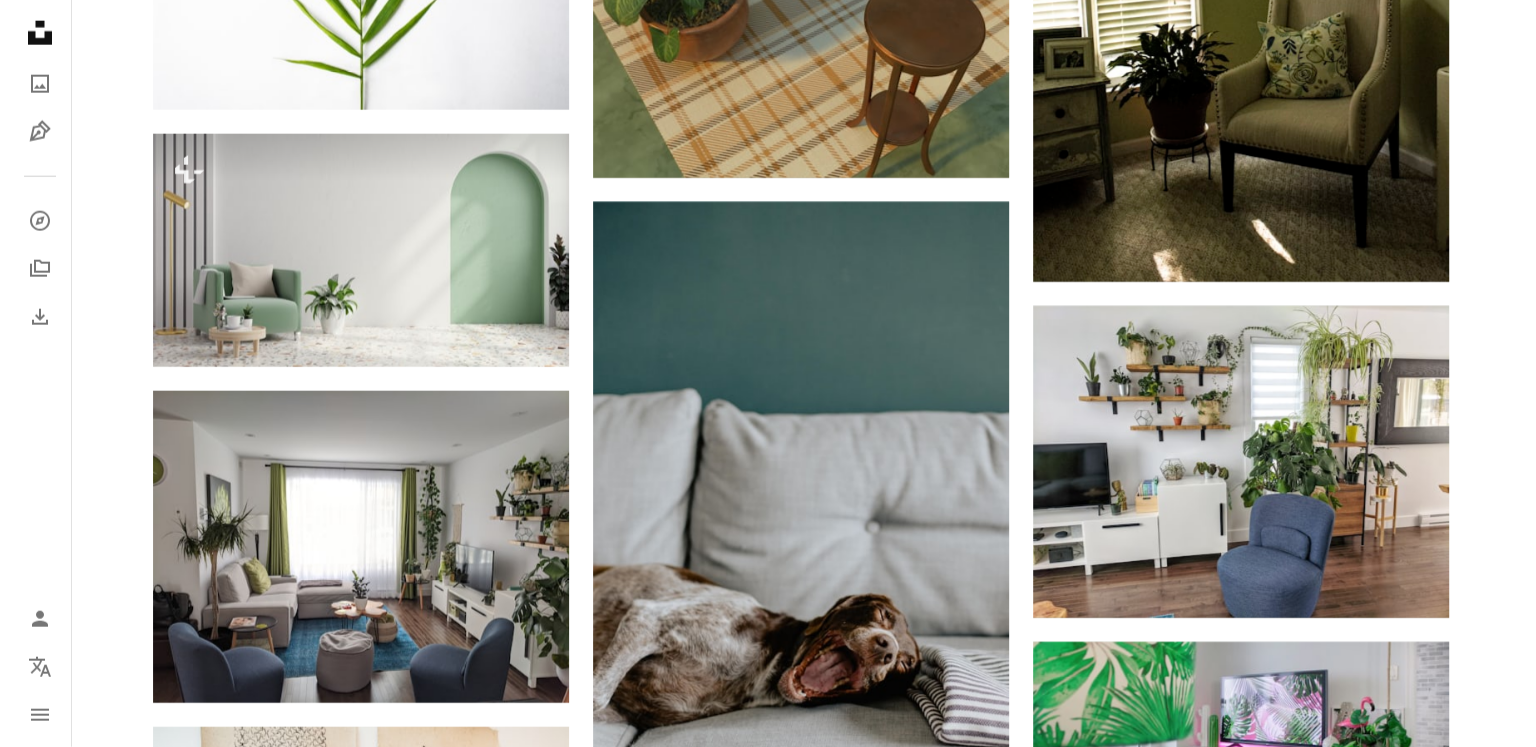 scroll, scrollTop: 5187, scrollLeft: 0, axis: vertical 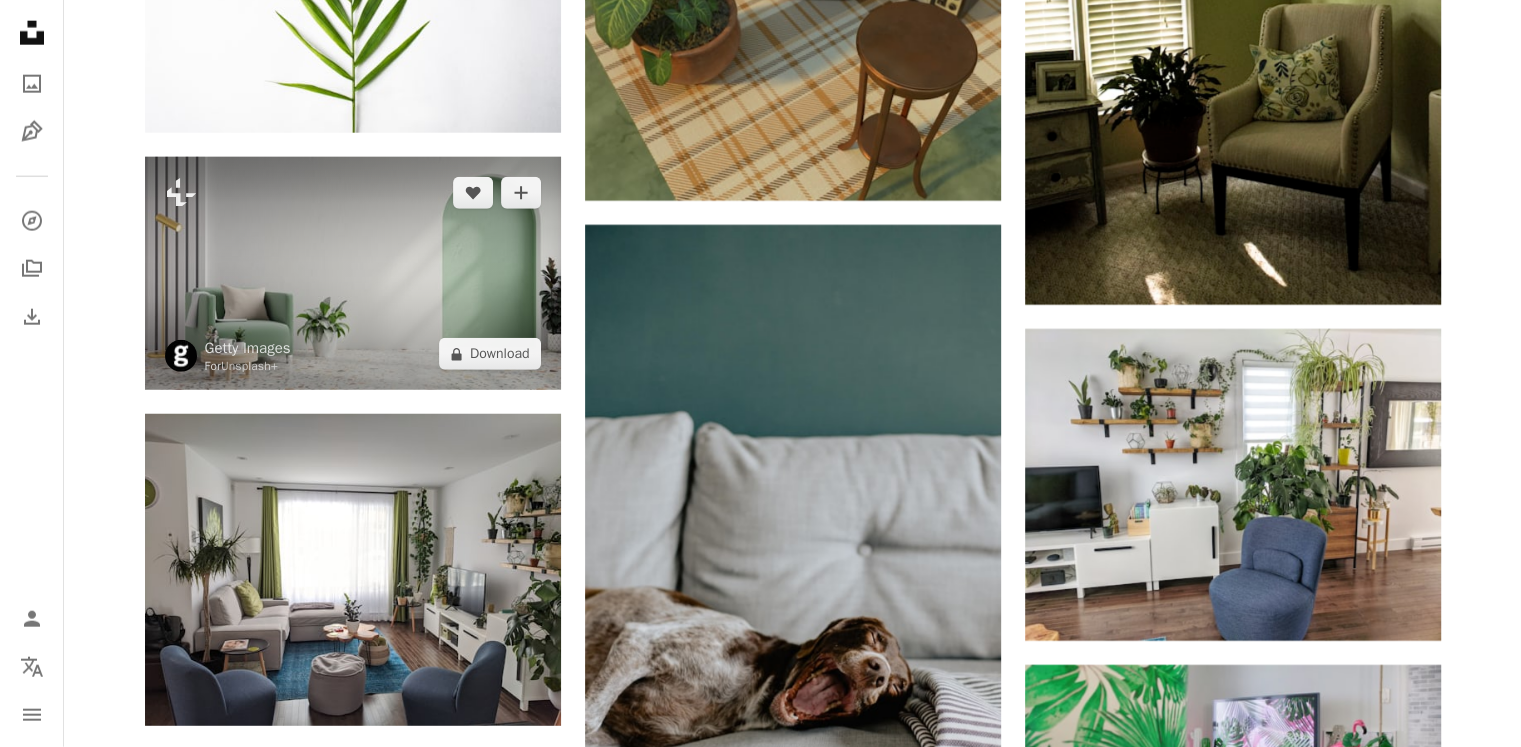 click at bounding box center [353, 274] 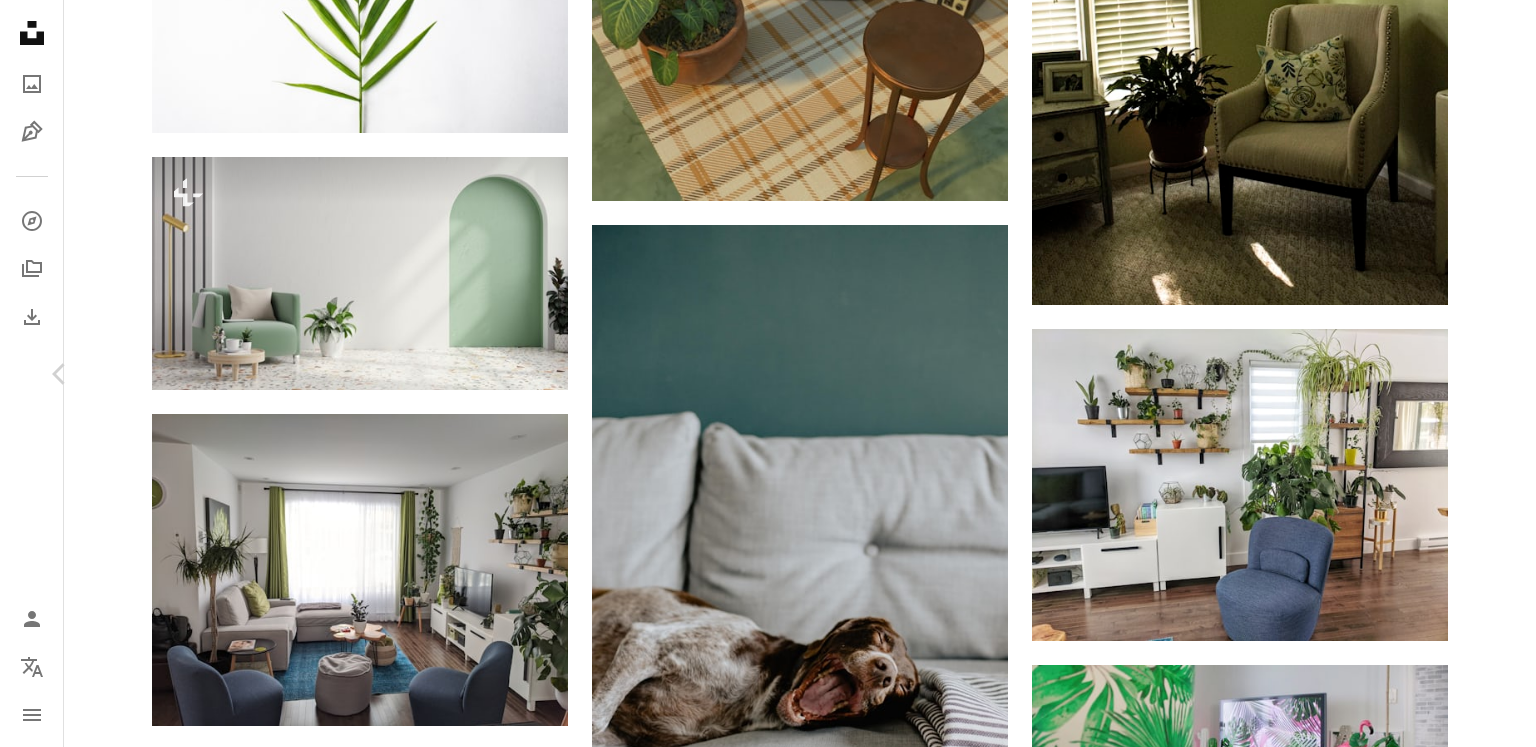 click on "Chevron right" 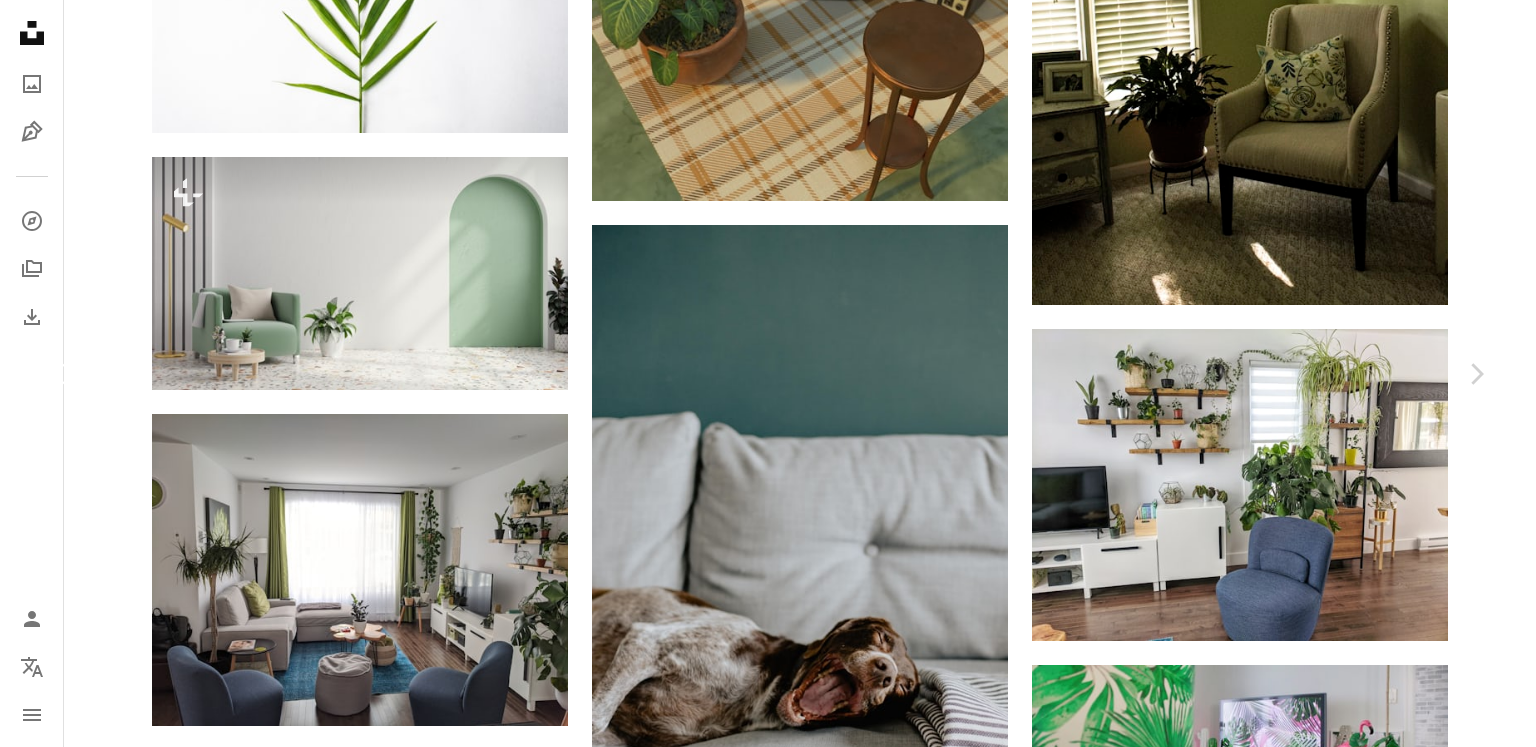 click on "Chevron left" 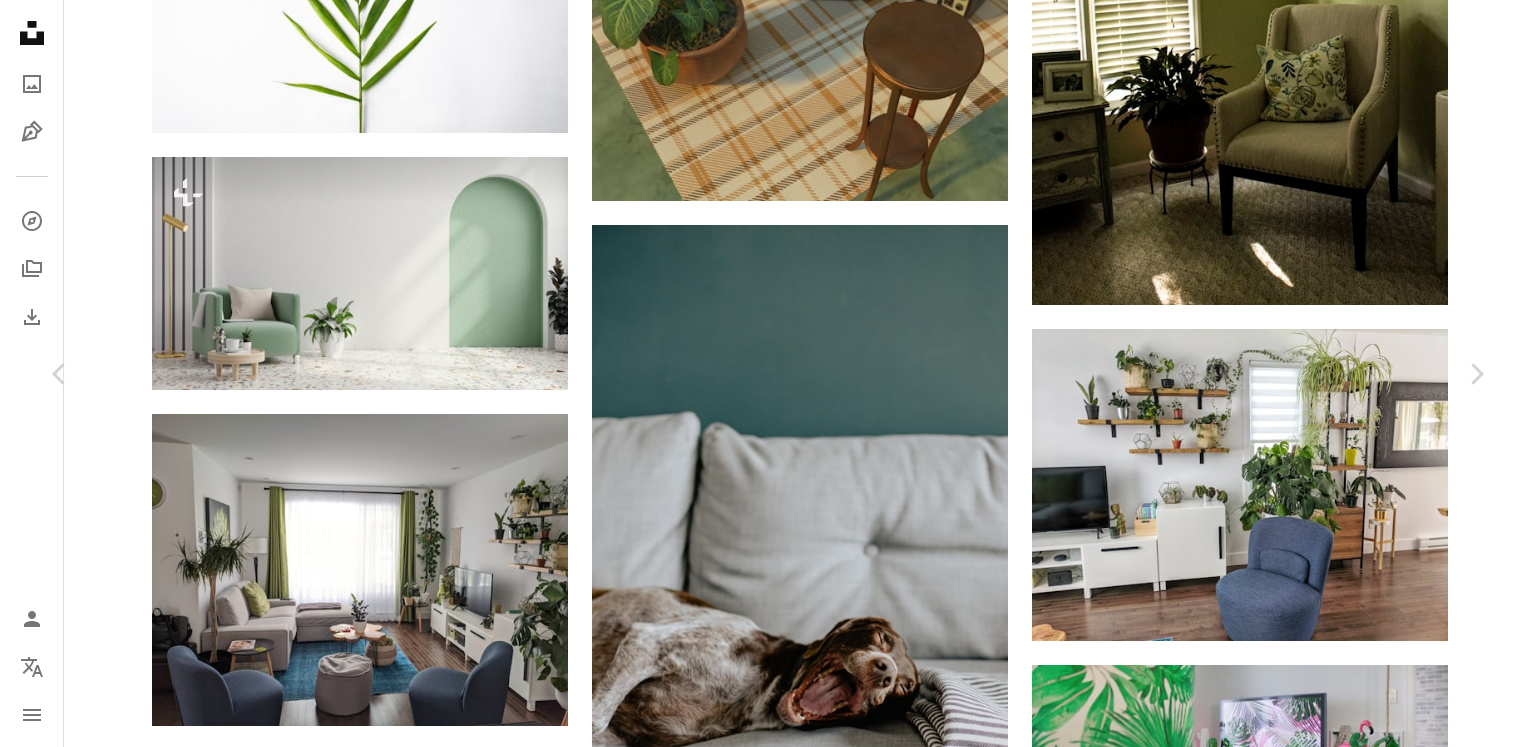 scroll, scrollTop: 653, scrollLeft: 0, axis: vertical 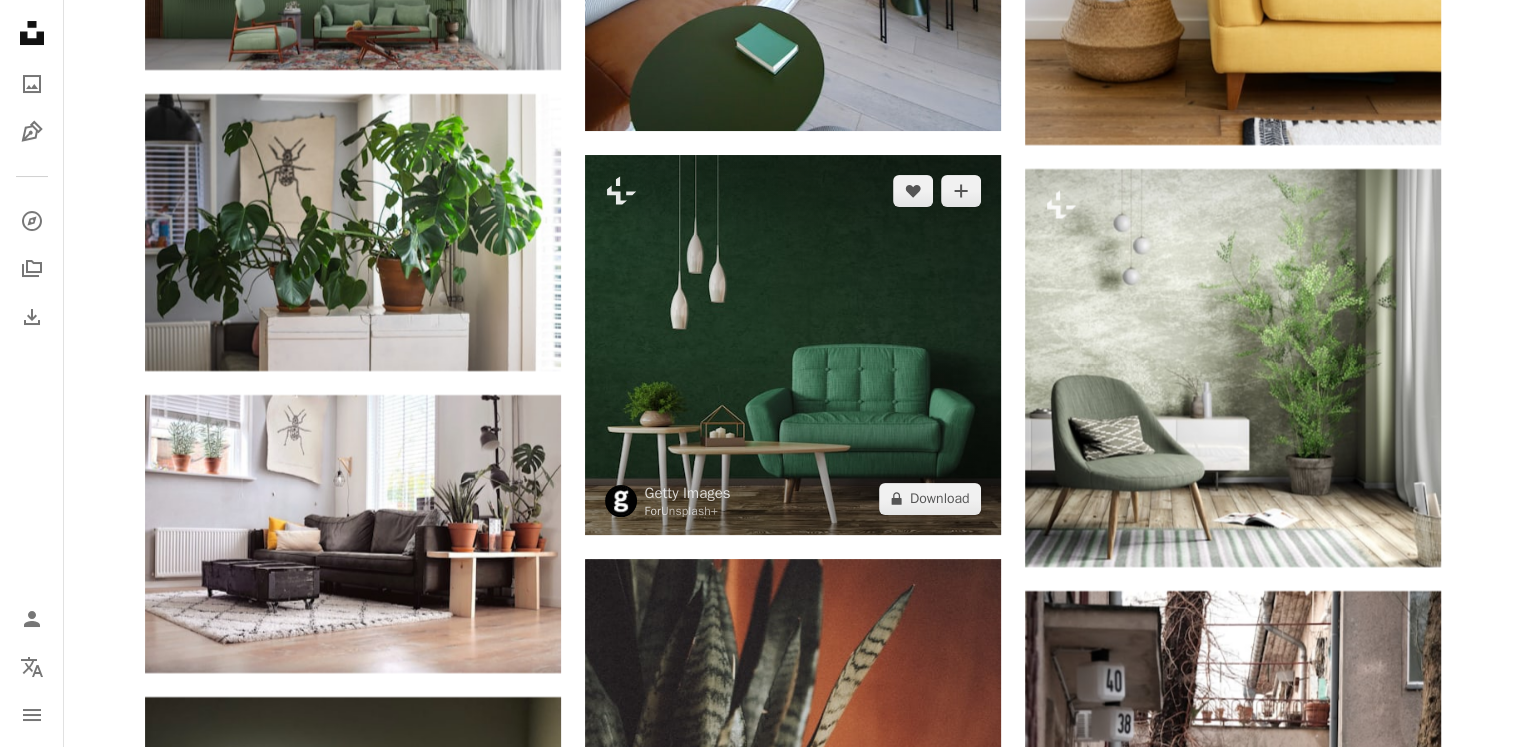 click at bounding box center [793, 345] 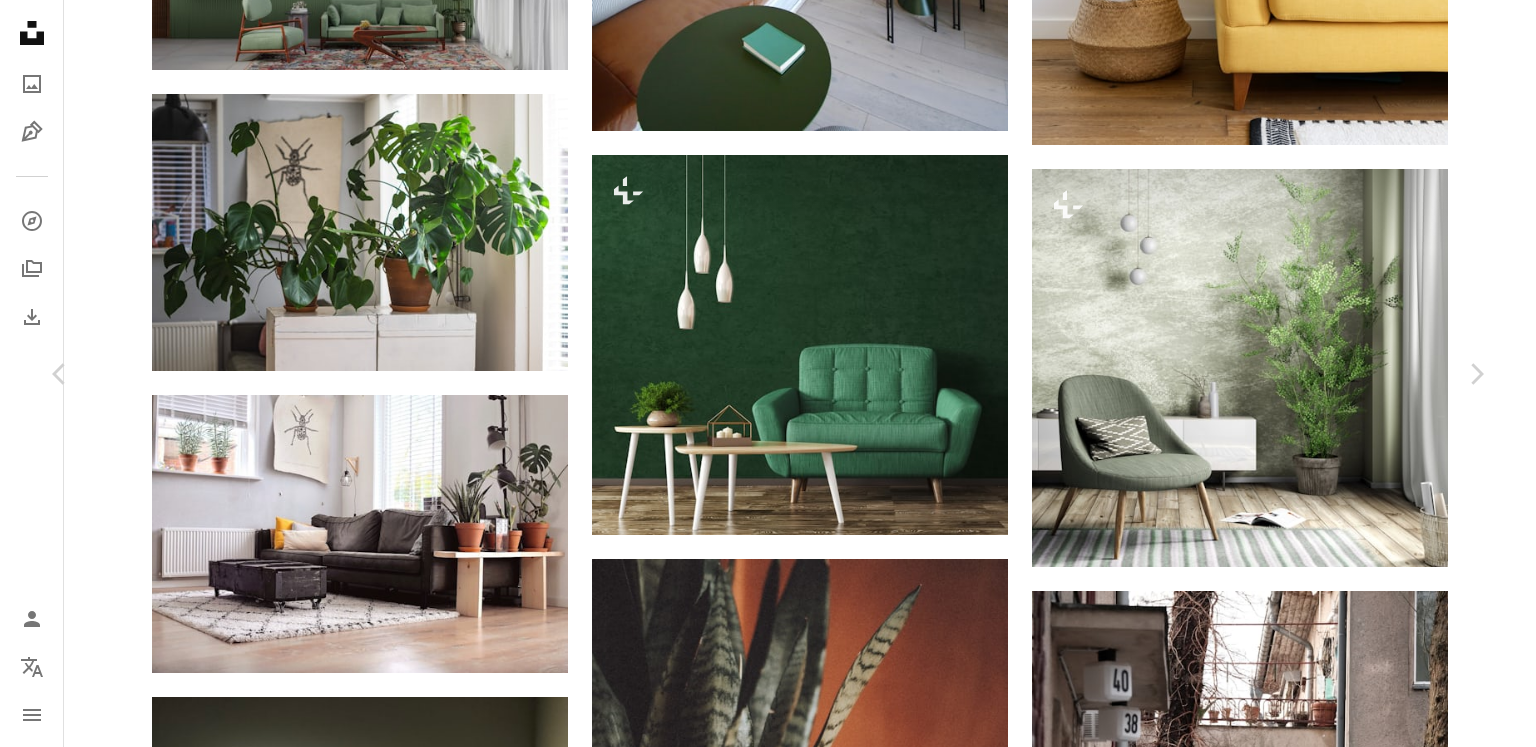click on "An X shape Chevron left Chevron right Getty Images For  Unsplash+ A heart A plus sign A lock Download Zoom in A forward-right arrow Share More Actions Calendar outlined Published on  [DATE] Safety Licensed under the  Unsplash+ License house living room wall design illustration chair vase flooring coffee table indoors green color armchair elegance hardwood copy space three dimensional fashionable electric lamp Public domain images From this series Plus sign for Unsplash+ Related images Plus sign for Unsplash+ A heart A plus sign Getty Images For  Unsplash+ A lock Download Plus sign for Unsplash+ A heart A plus sign Getty Images For  Unsplash+ A lock Download Plus sign for Unsplash+ A heart A plus sign Getty Images For  Unsplash+ A lock Download Plus sign for Unsplash+ A heart A plus sign Getty Images For  Unsplash+ A lock Download Plus sign for Unsplash+ A heart A plus sign Getty Images For  Unsplash+ A lock Download Plus sign for Unsplash+ A heart A plus sign Getty Images For  Unsplash+ A lock Download" at bounding box center (768, 6816) 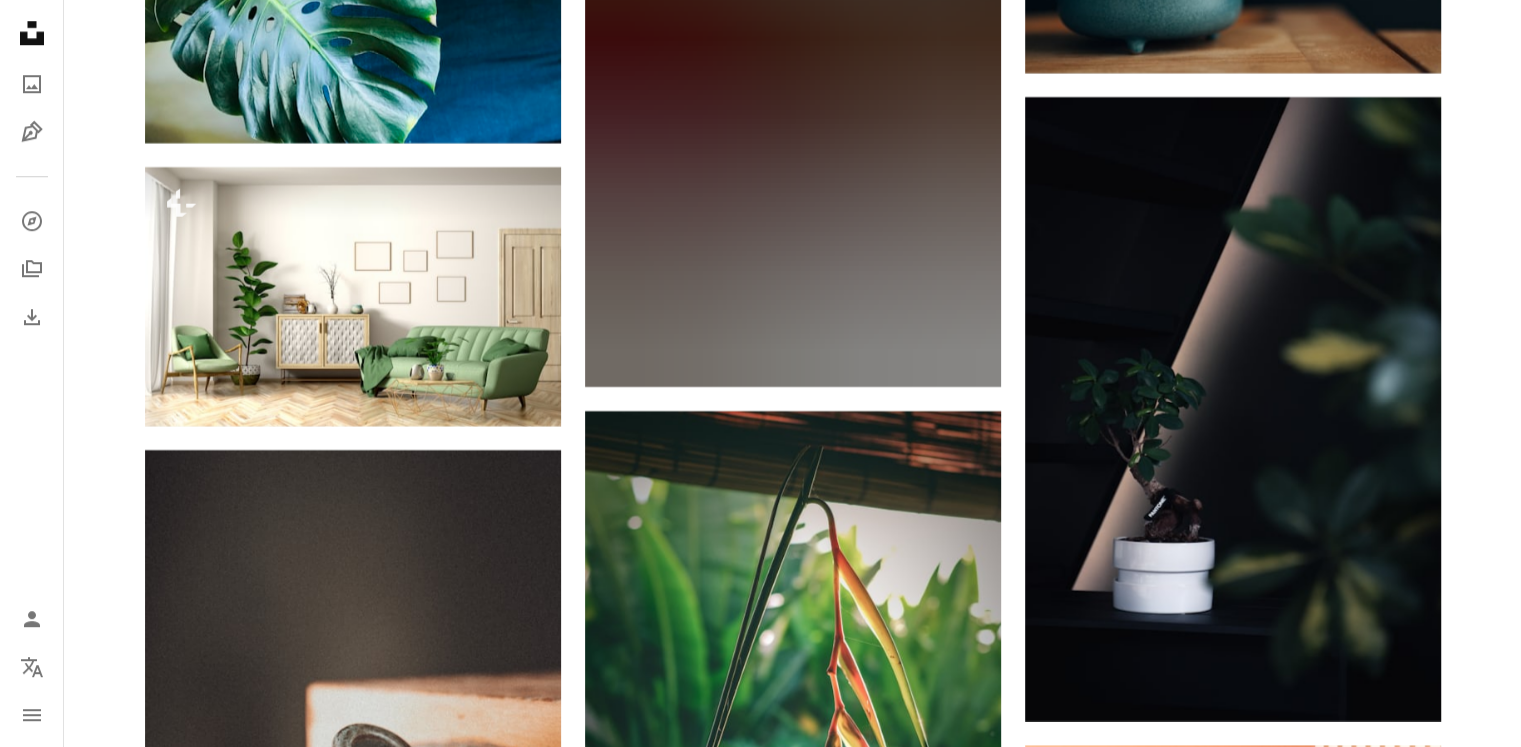 scroll, scrollTop: 9324, scrollLeft: 0, axis: vertical 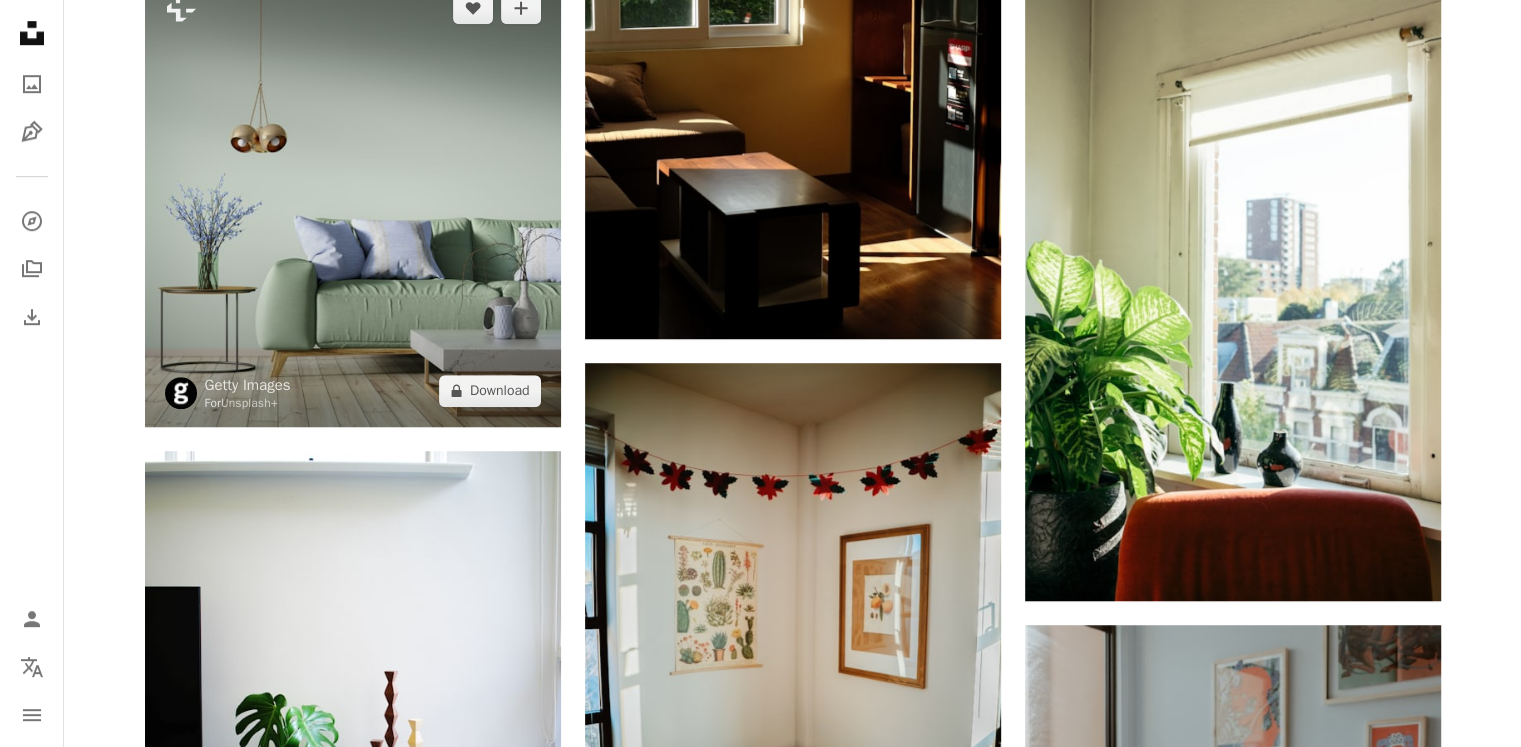 click at bounding box center [353, 199] 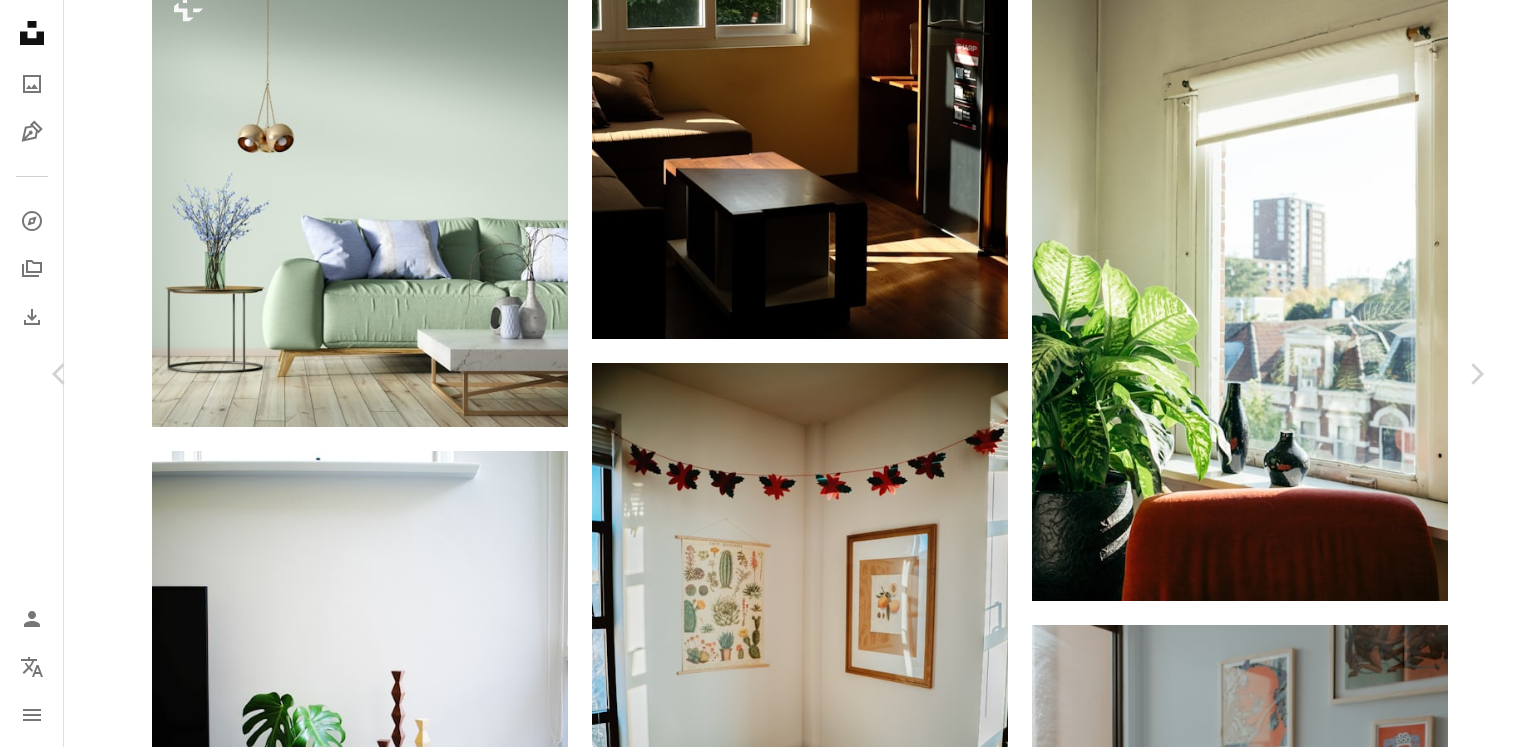 scroll, scrollTop: 900, scrollLeft: 0, axis: vertical 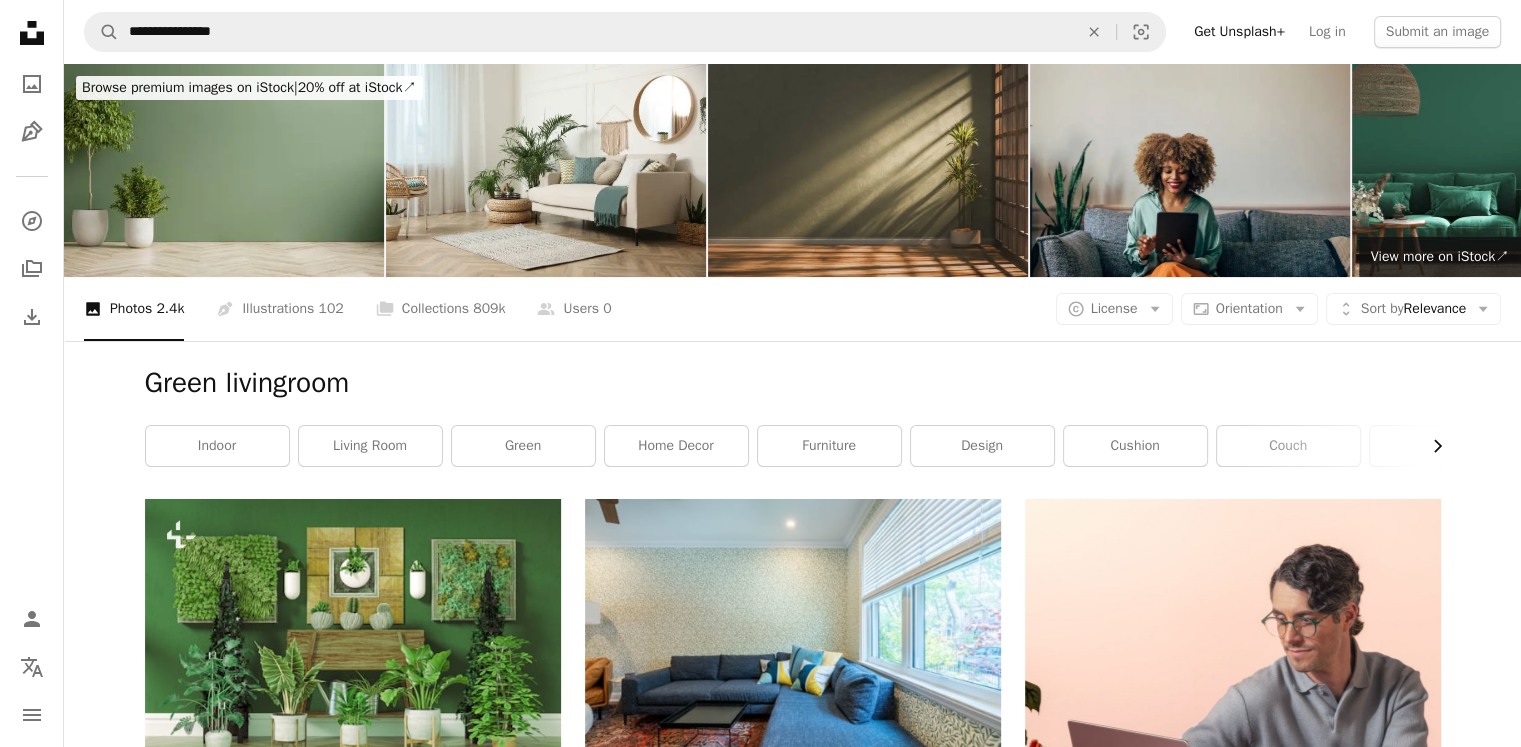 click on "Chevron right" 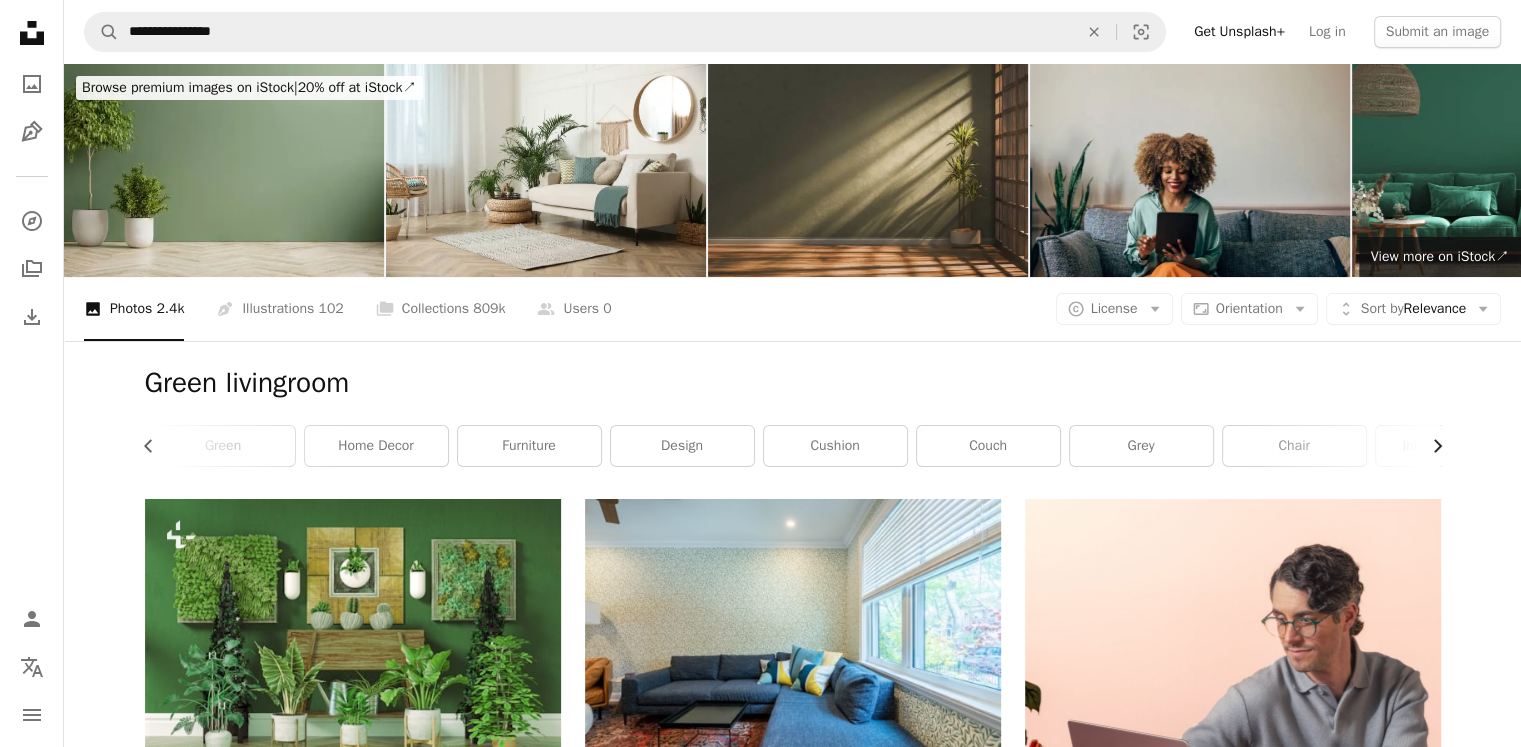 click on "Chevron right" 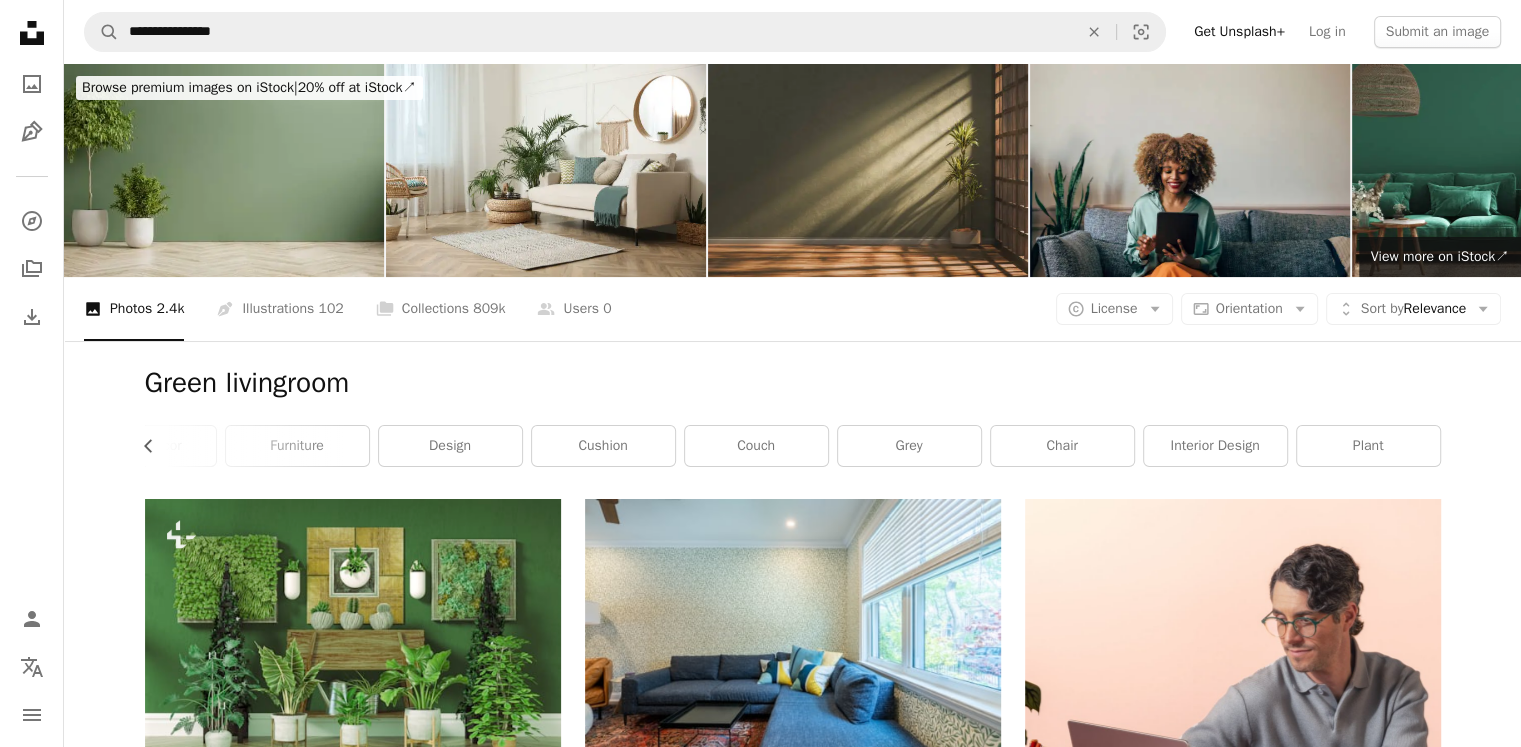 click on "plant" at bounding box center [1368, 446] 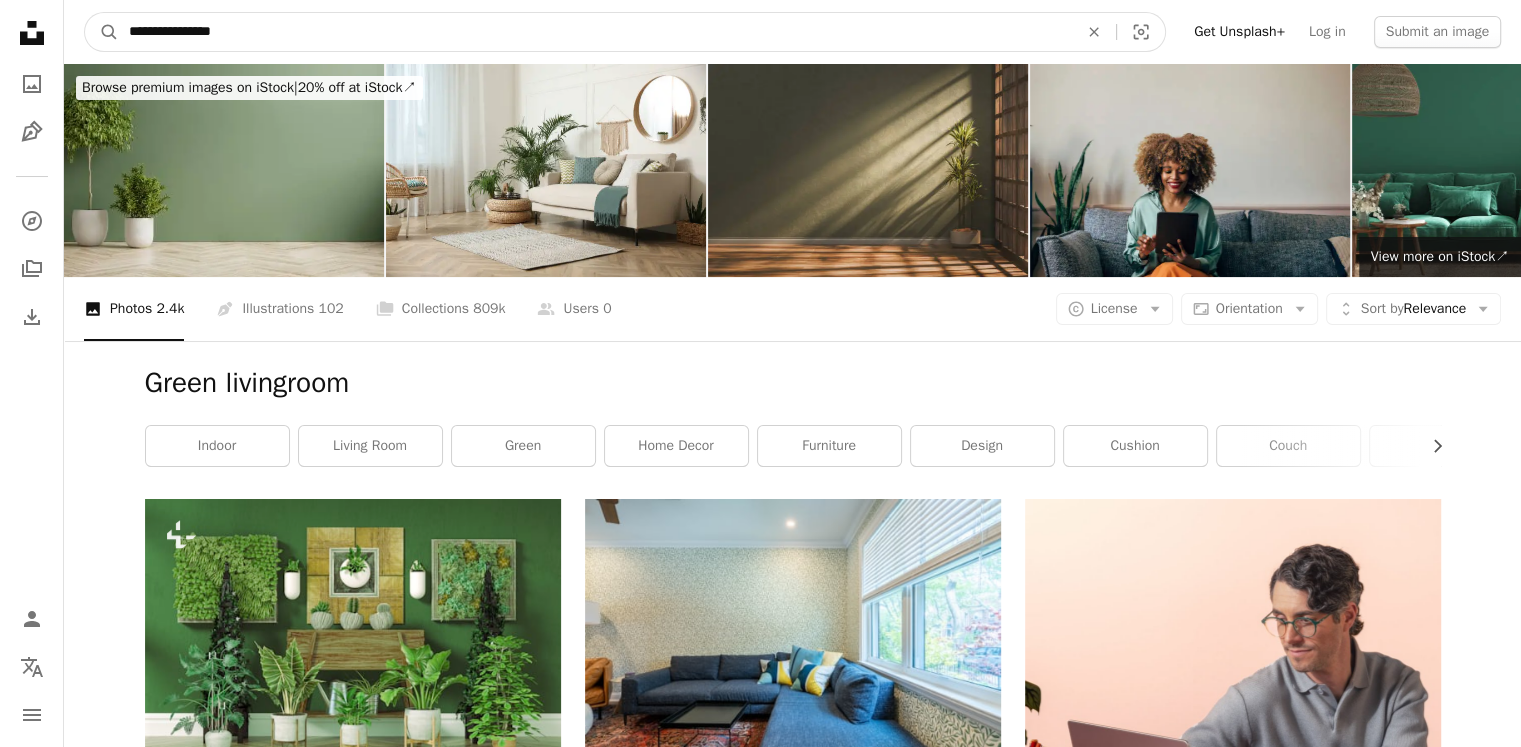 click on "**********" at bounding box center (595, 32) 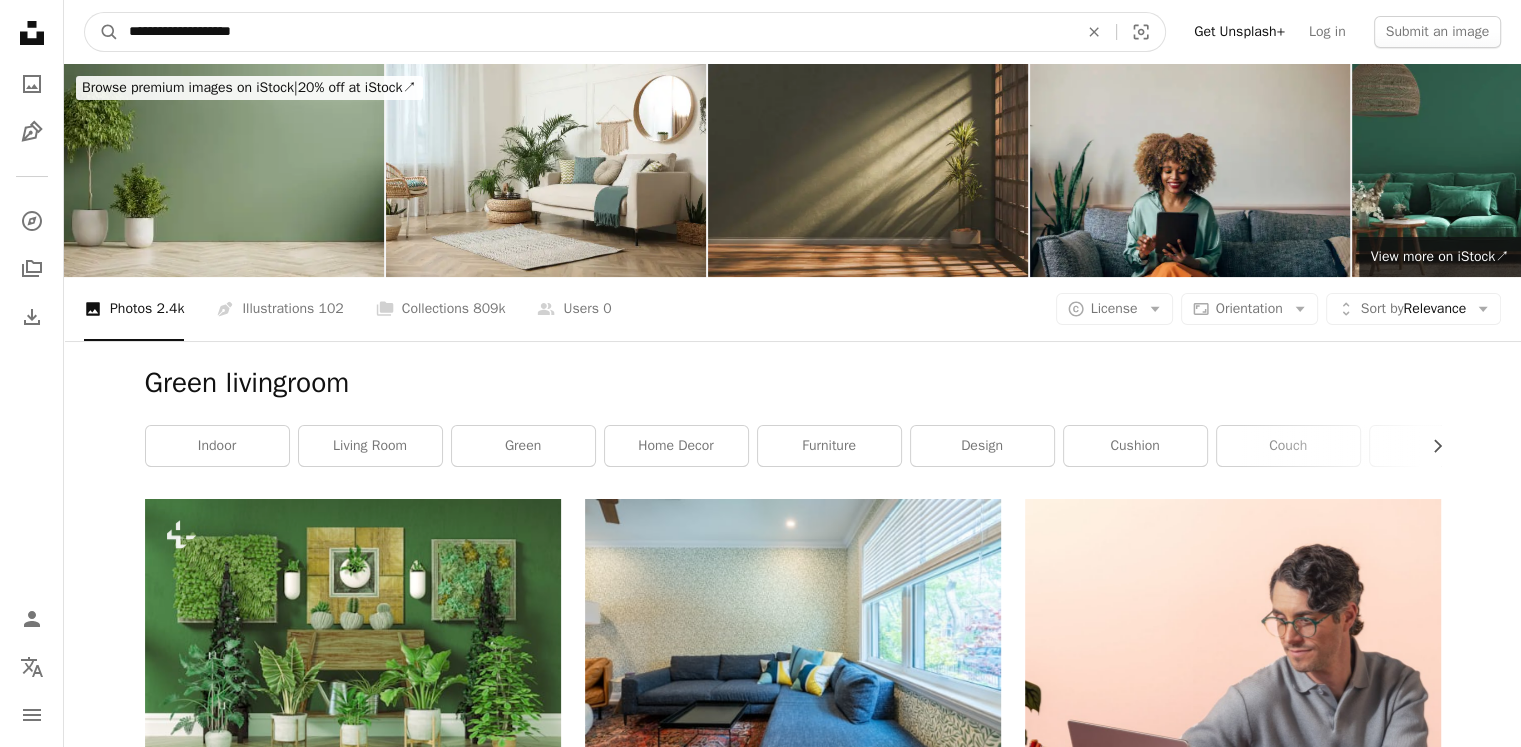 type on "**********" 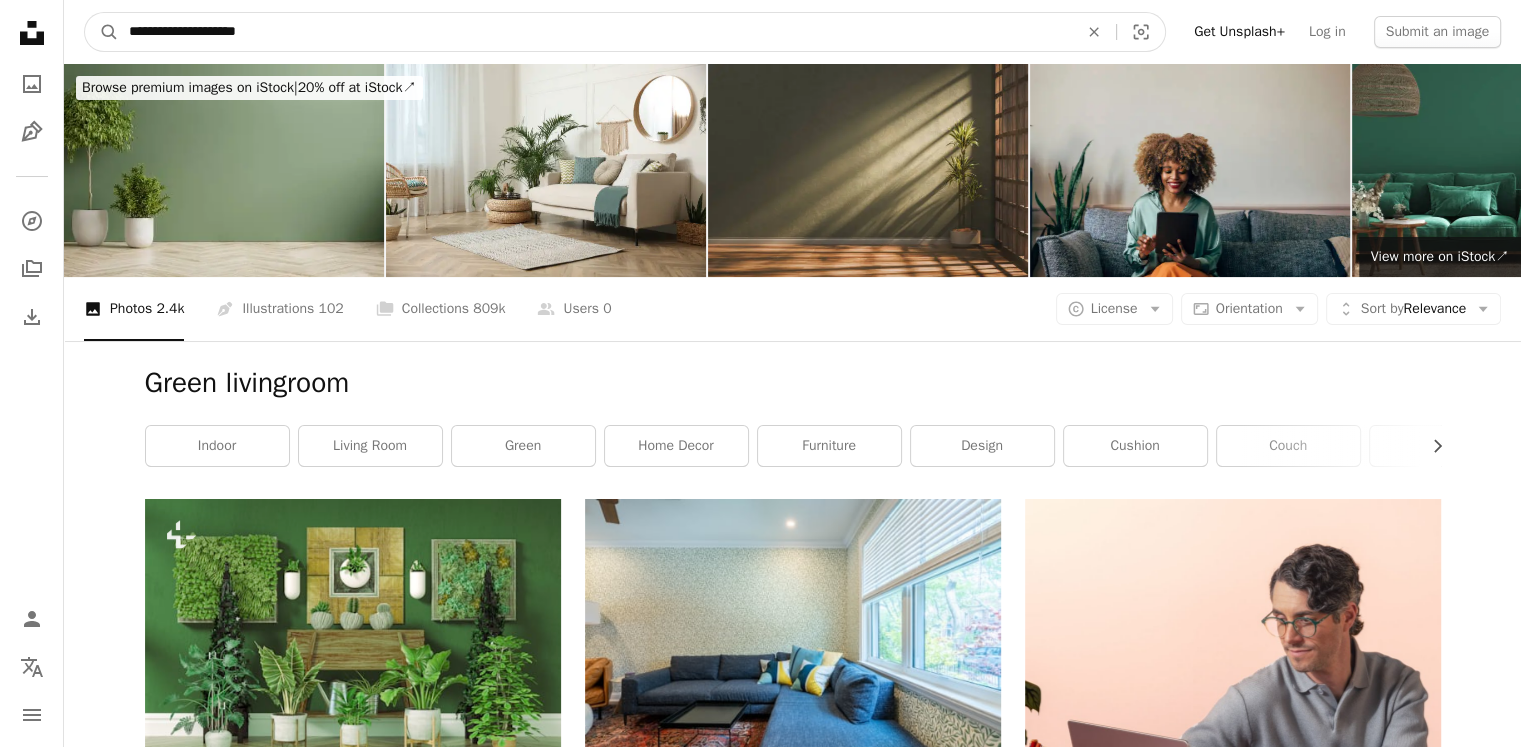 click on "A magnifying glass" at bounding box center [102, 32] 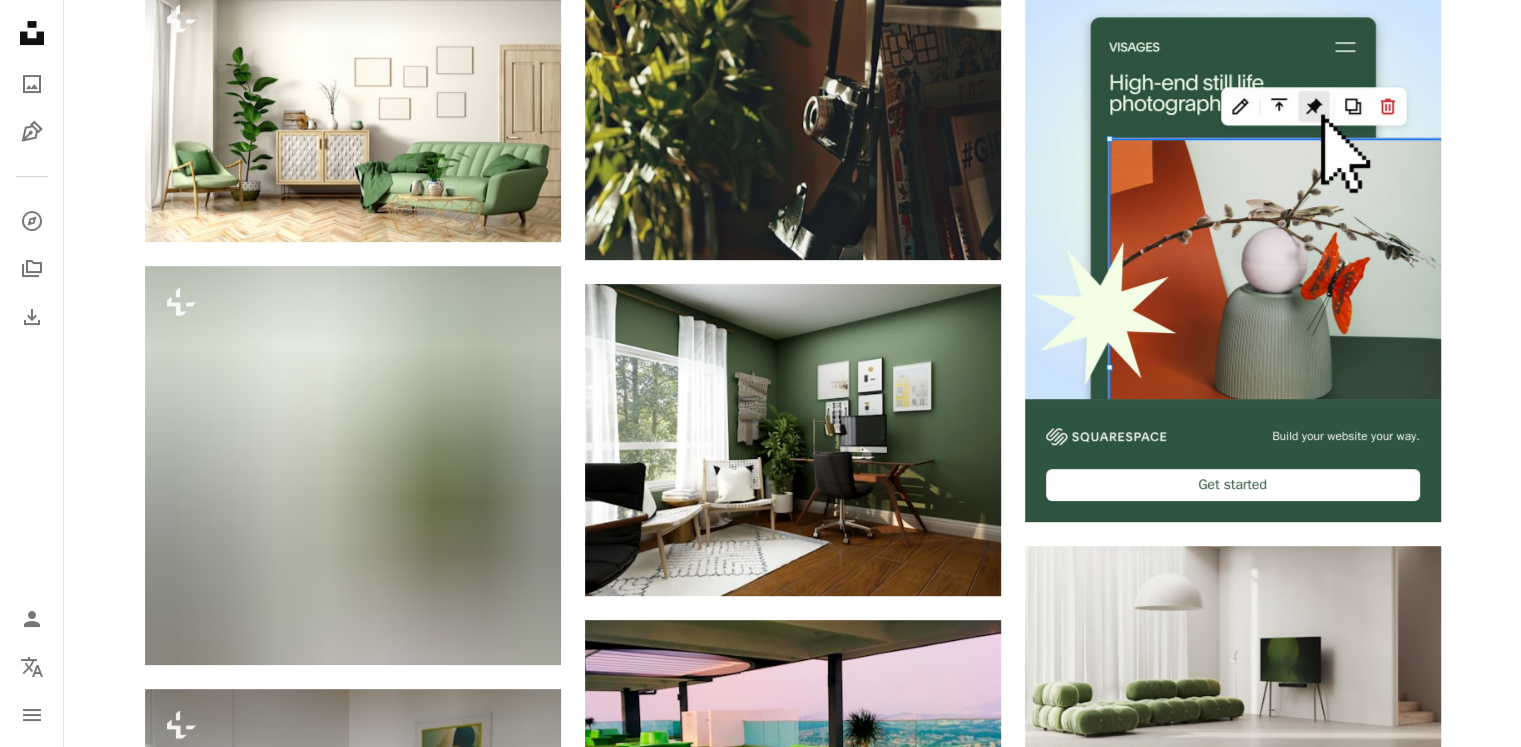 scroll, scrollTop: 584, scrollLeft: 0, axis: vertical 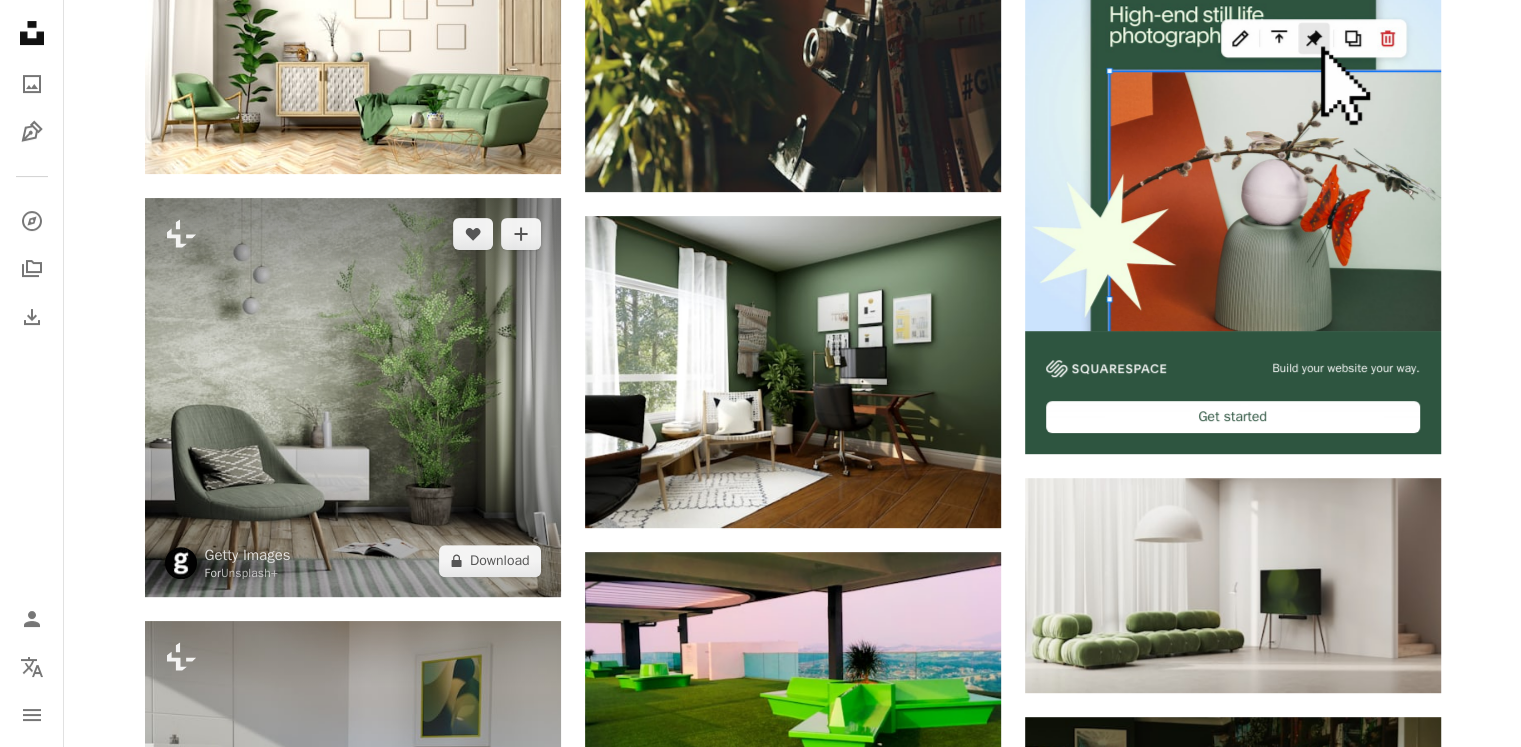 click at bounding box center [353, 397] 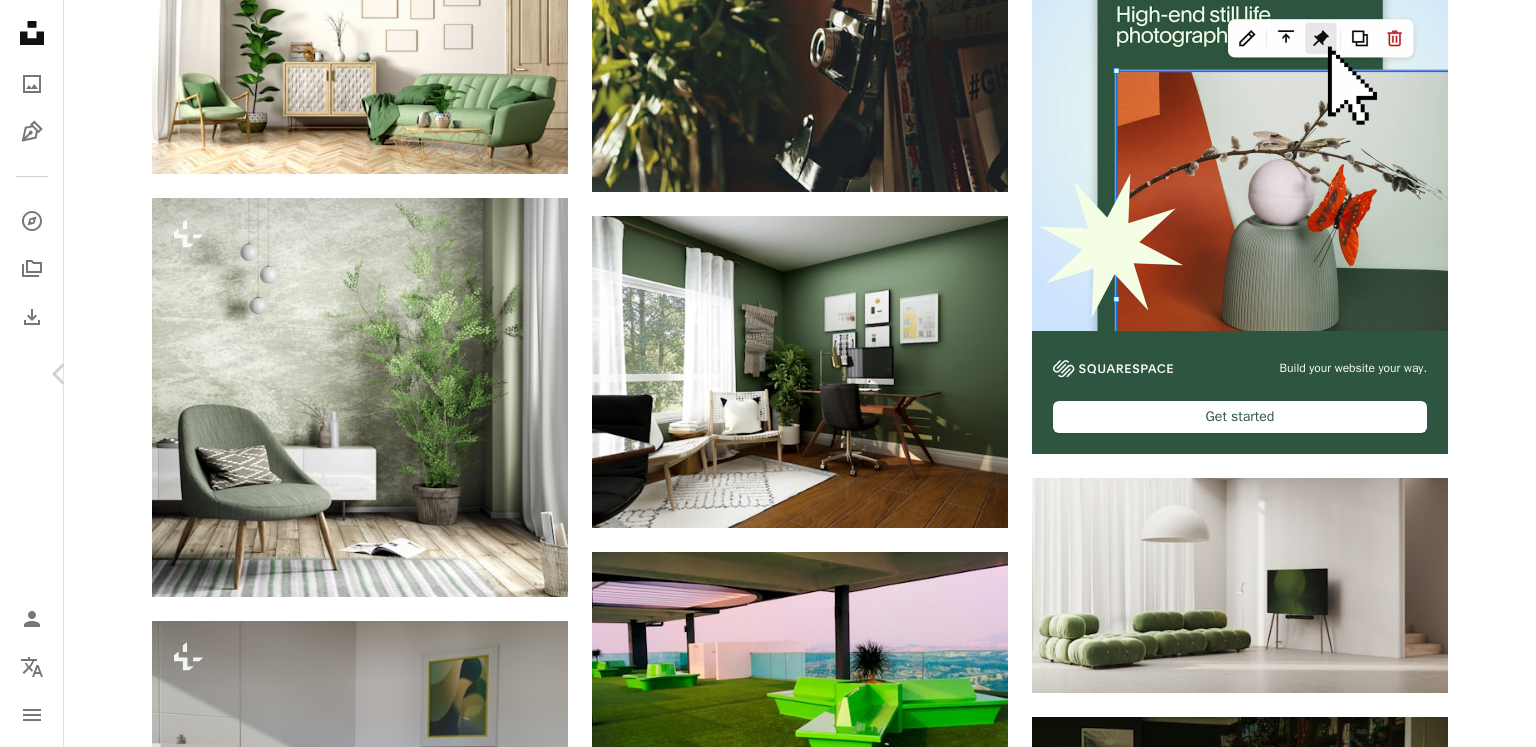 click on "Chevron right" at bounding box center [1476, 374] 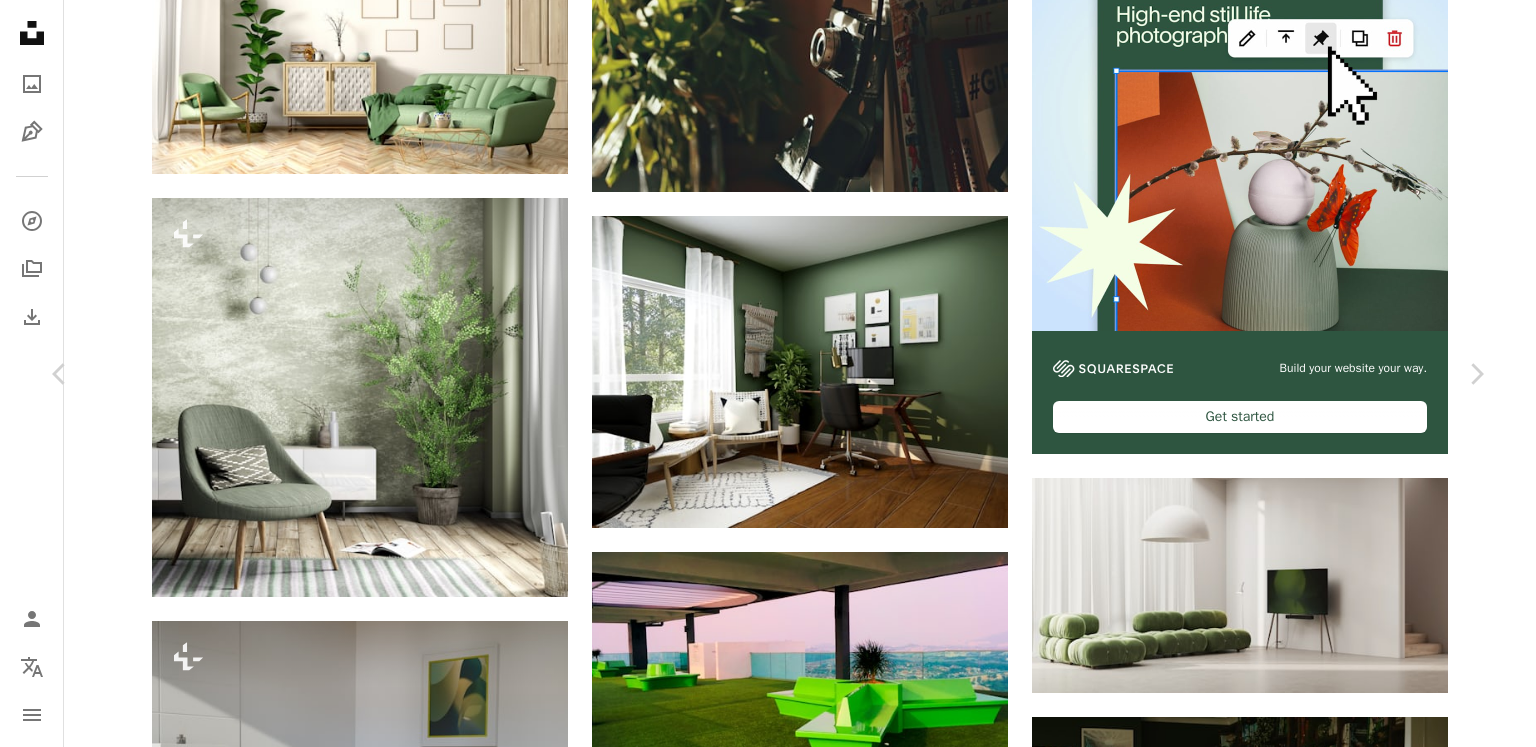 click on "Download free" at bounding box center (1291, 4064) 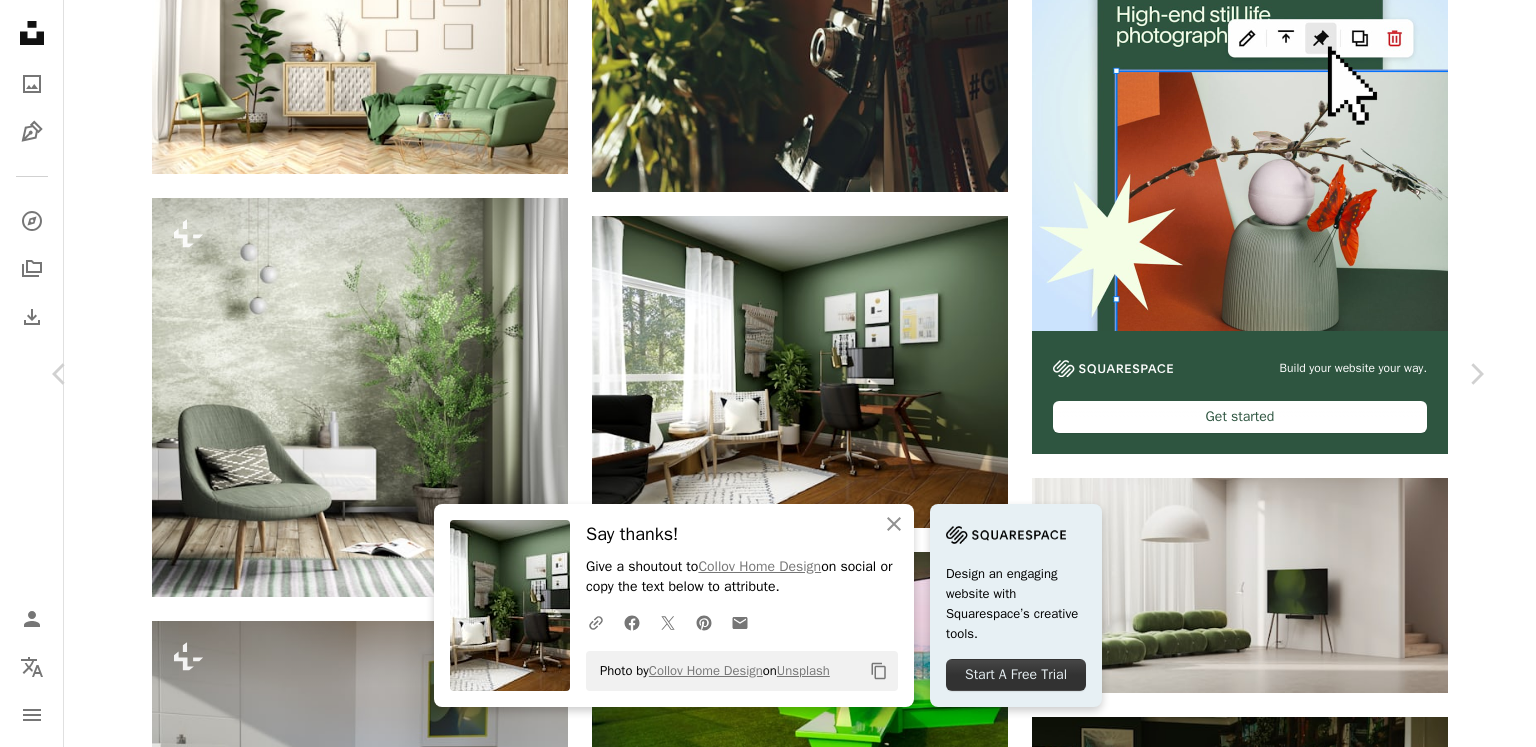 click on "**********" at bounding box center (768, 1716) 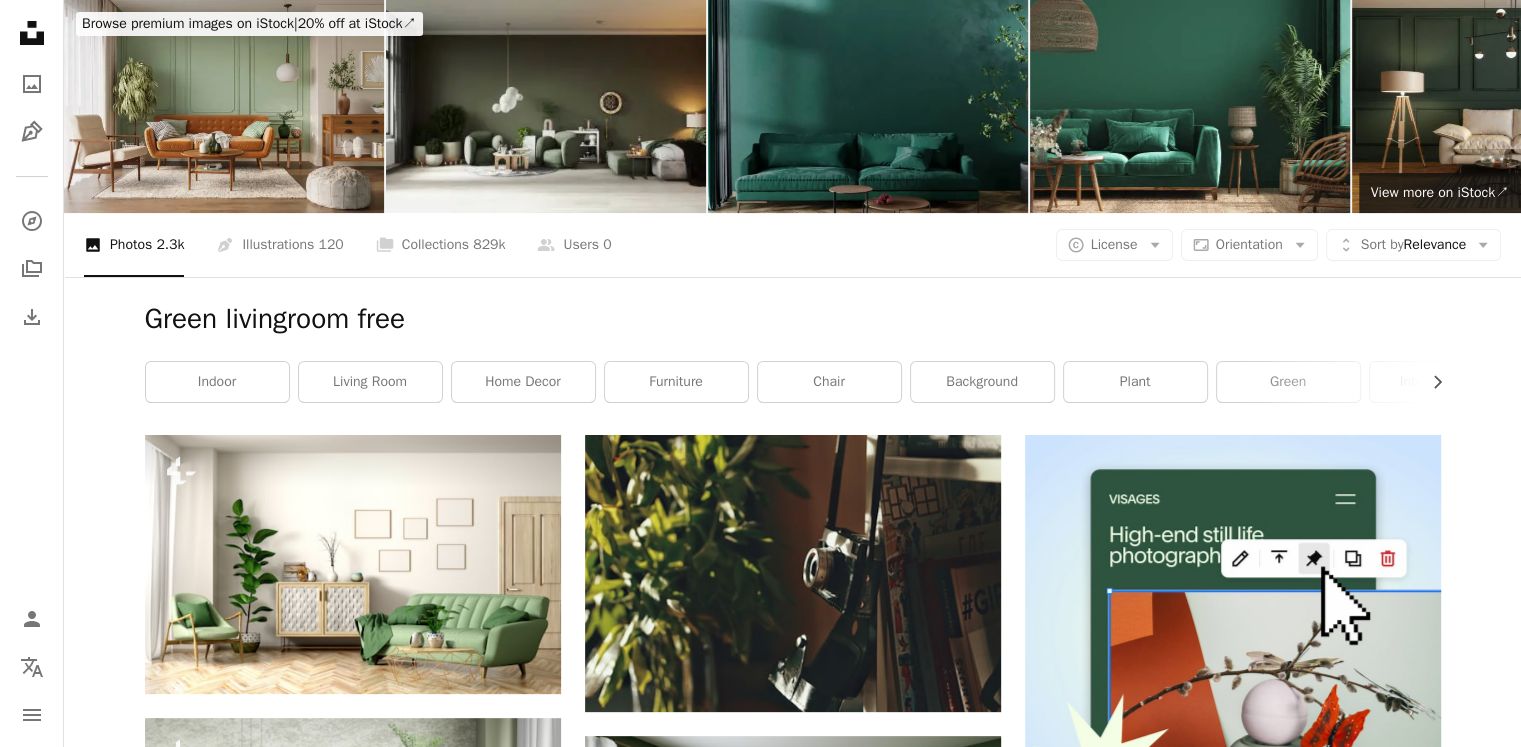 scroll, scrollTop: 0, scrollLeft: 0, axis: both 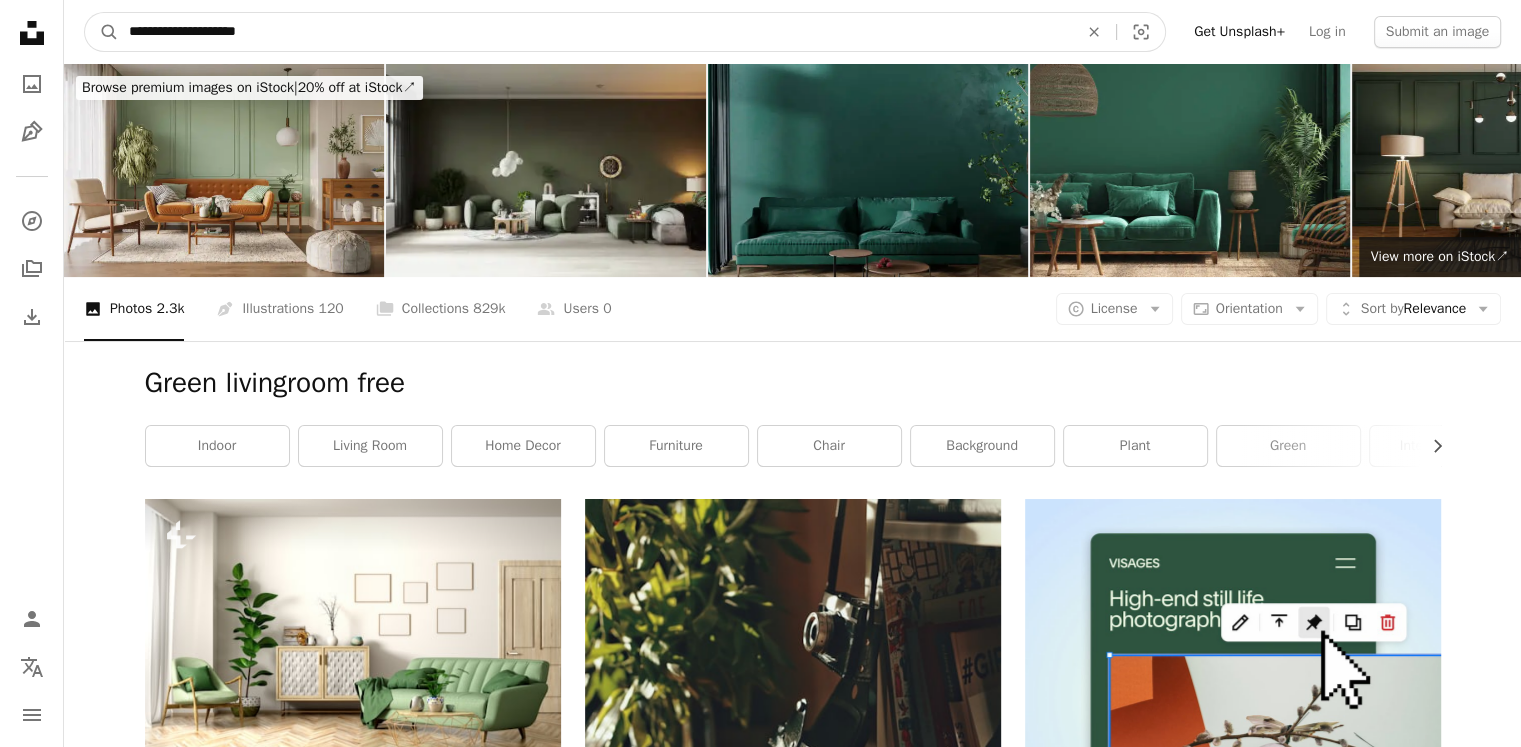 drag, startPoint x: 164, startPoint y: 35, endPoint x: 238, endPoint y: 40, distance: 74.168724 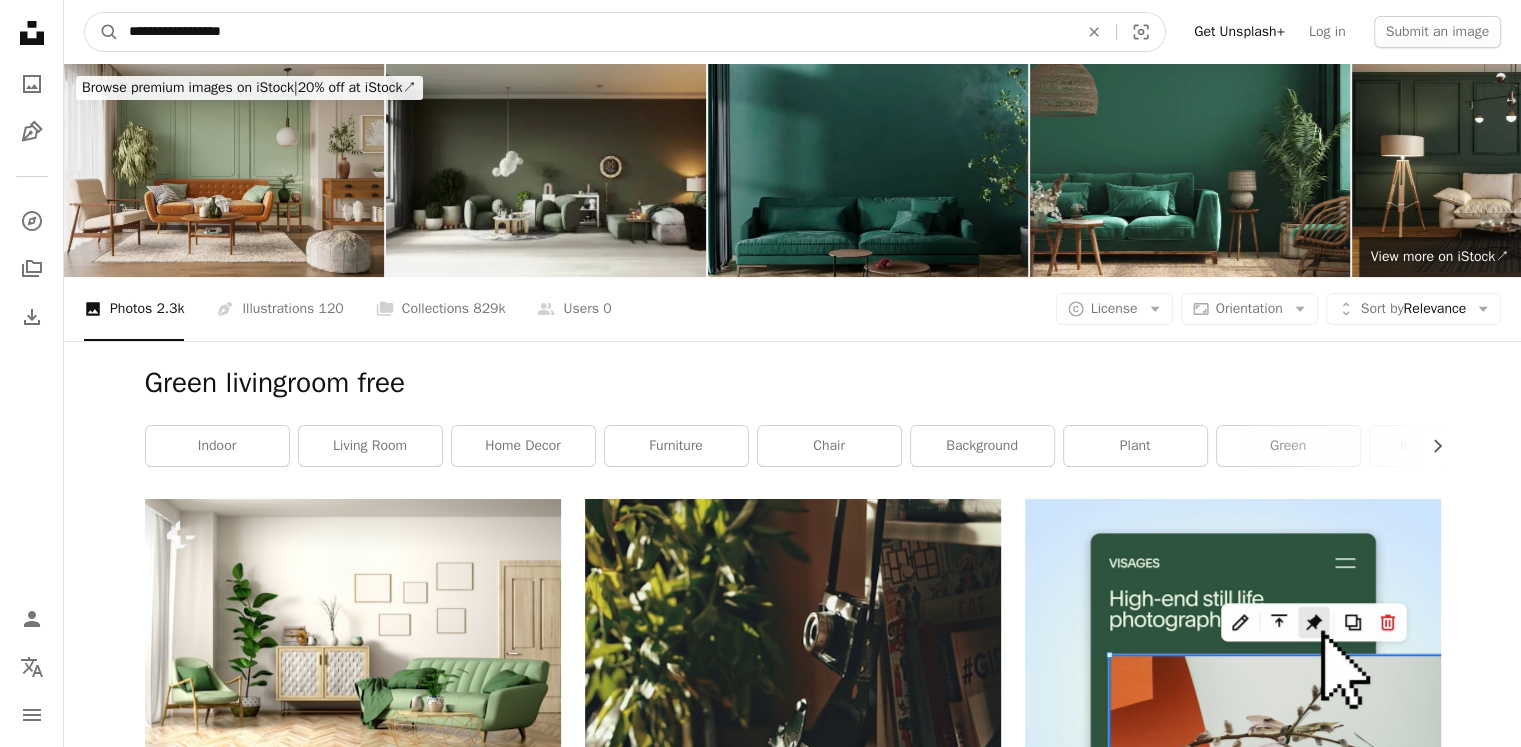 type on "**********" 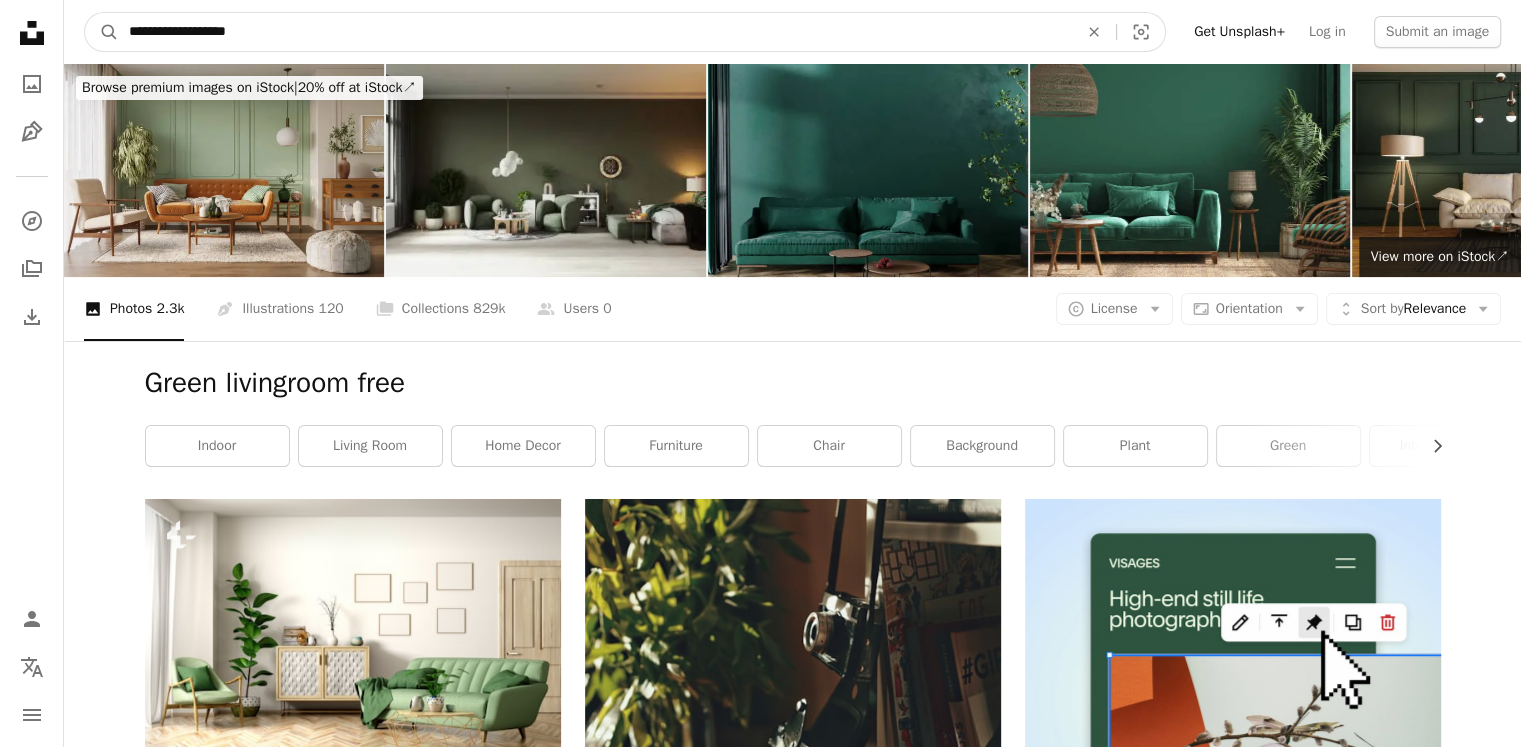 click on "A magnifying glass" at bounding box center [102, 32] 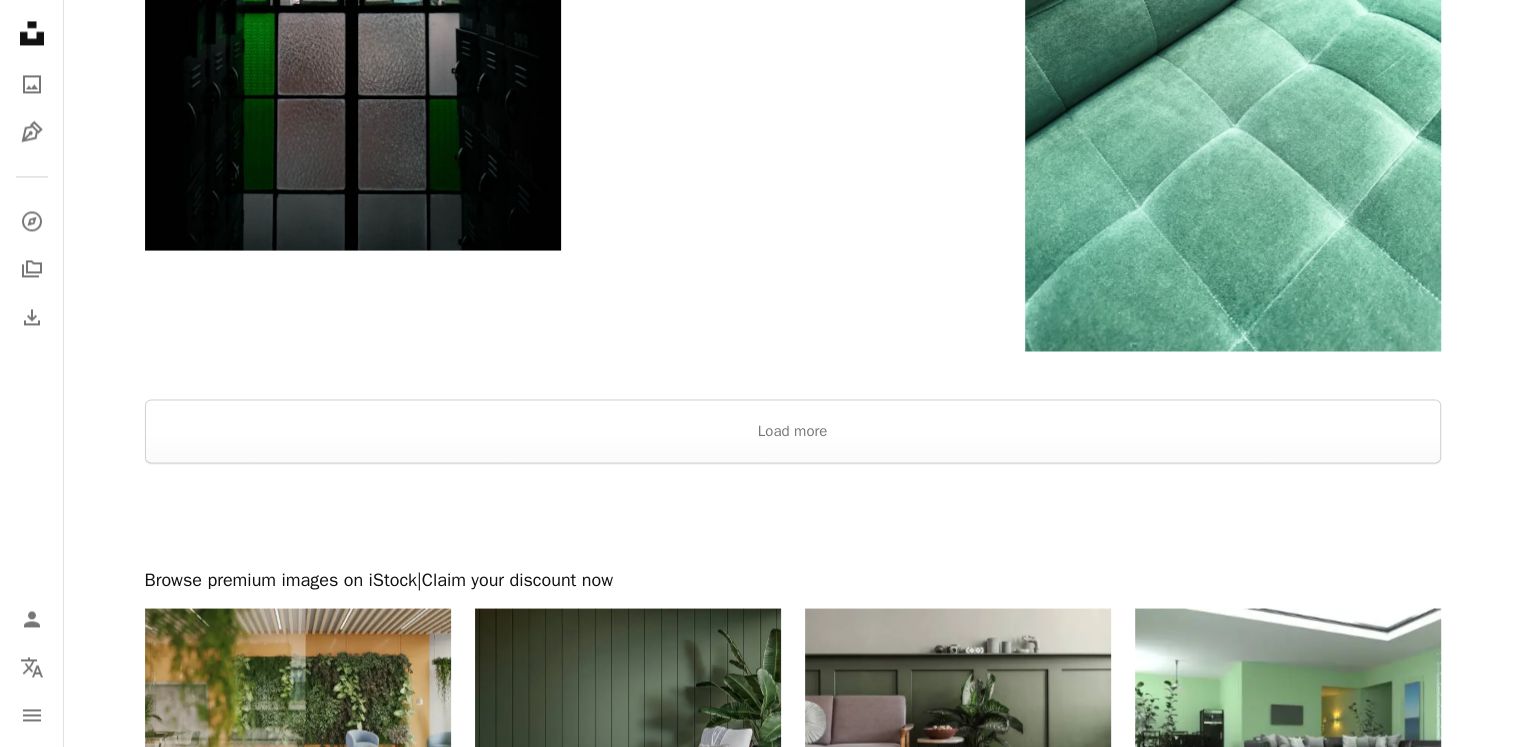 scroll, scrollTop: 3320, scrollLeft: 0, axis: vertical 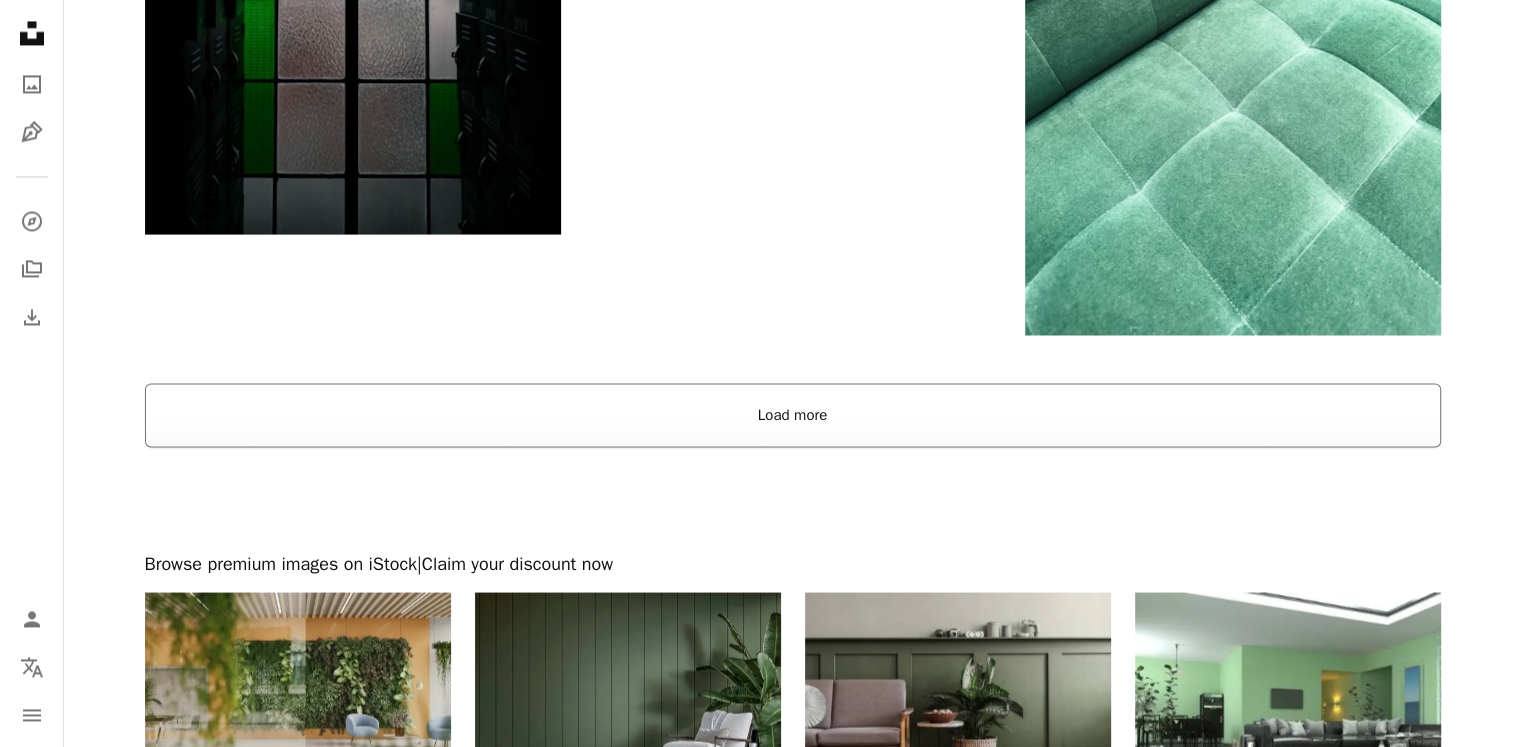 click on "Load more" at bounding box center (793, 415) 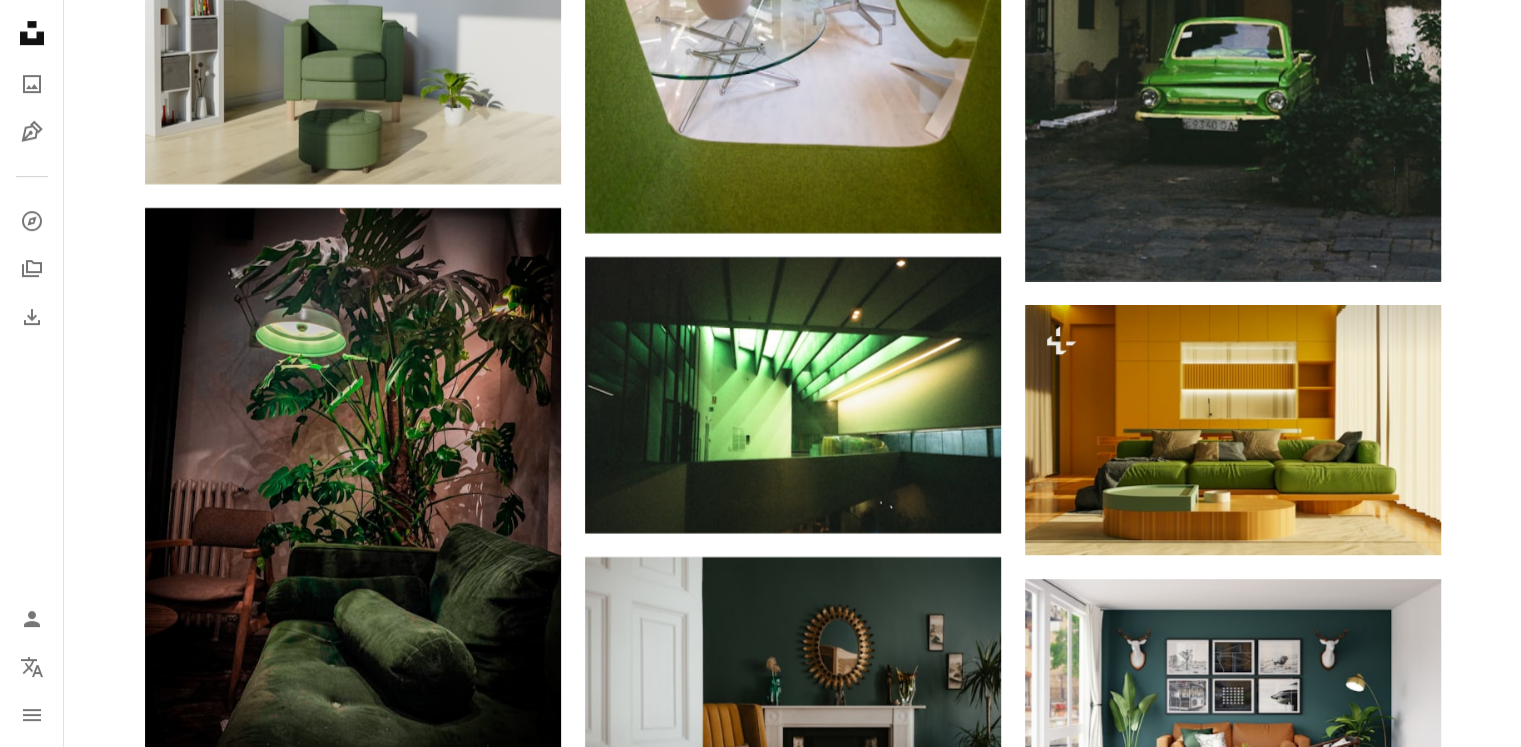 scroll, scrollTop: 8592, scrollLeft: 0, axis: vertical 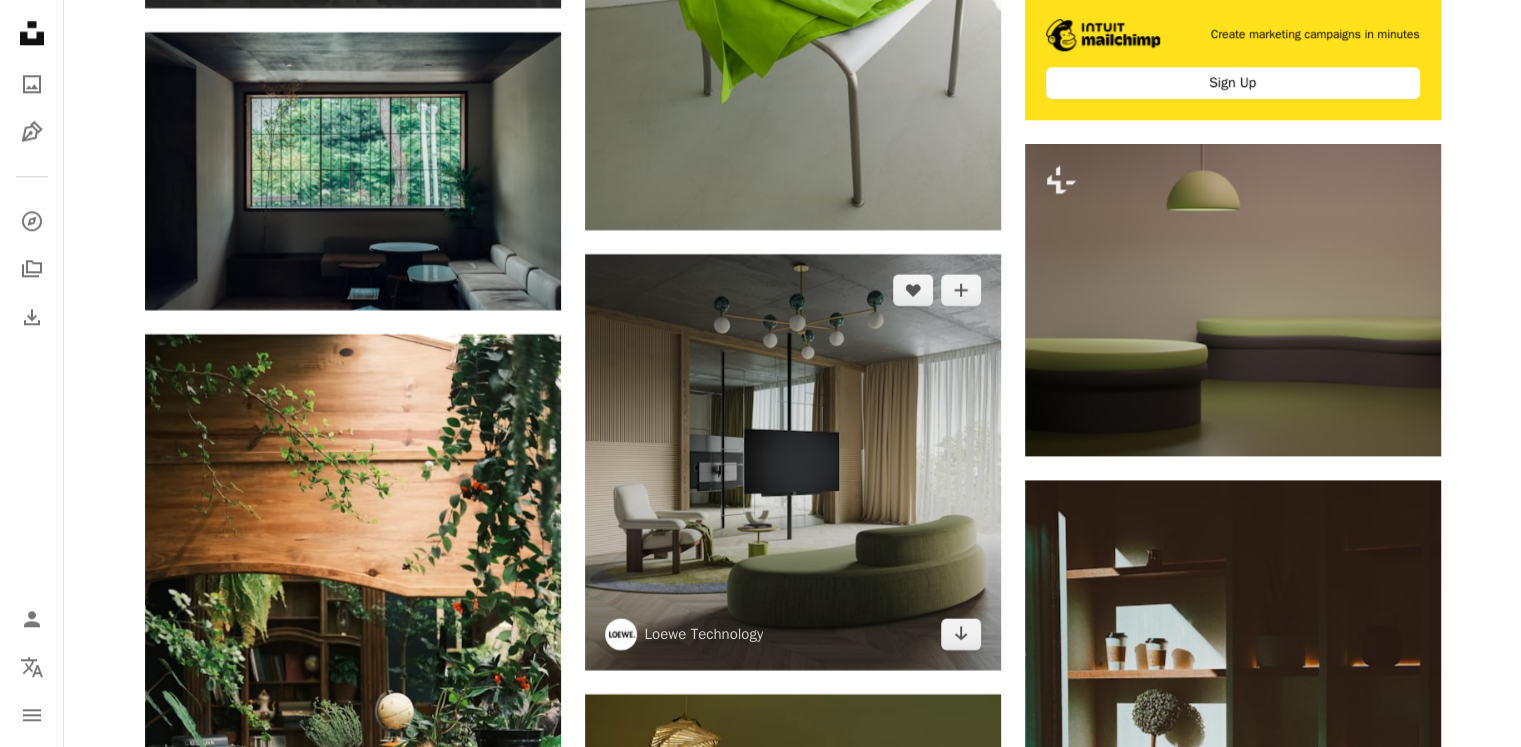 click at bounding box center (793, 462) 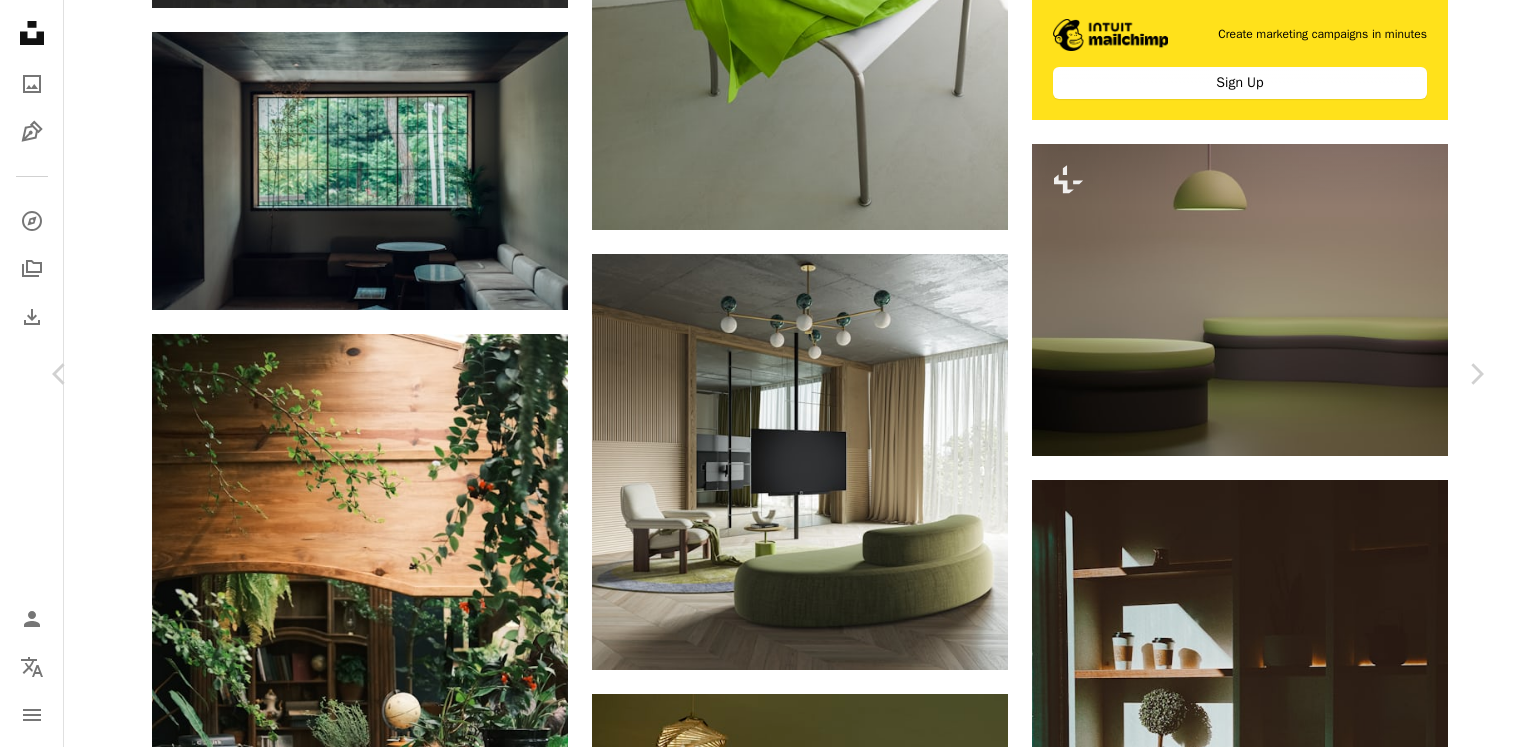 click on "Download free" at bounding box center (1291, 4650) 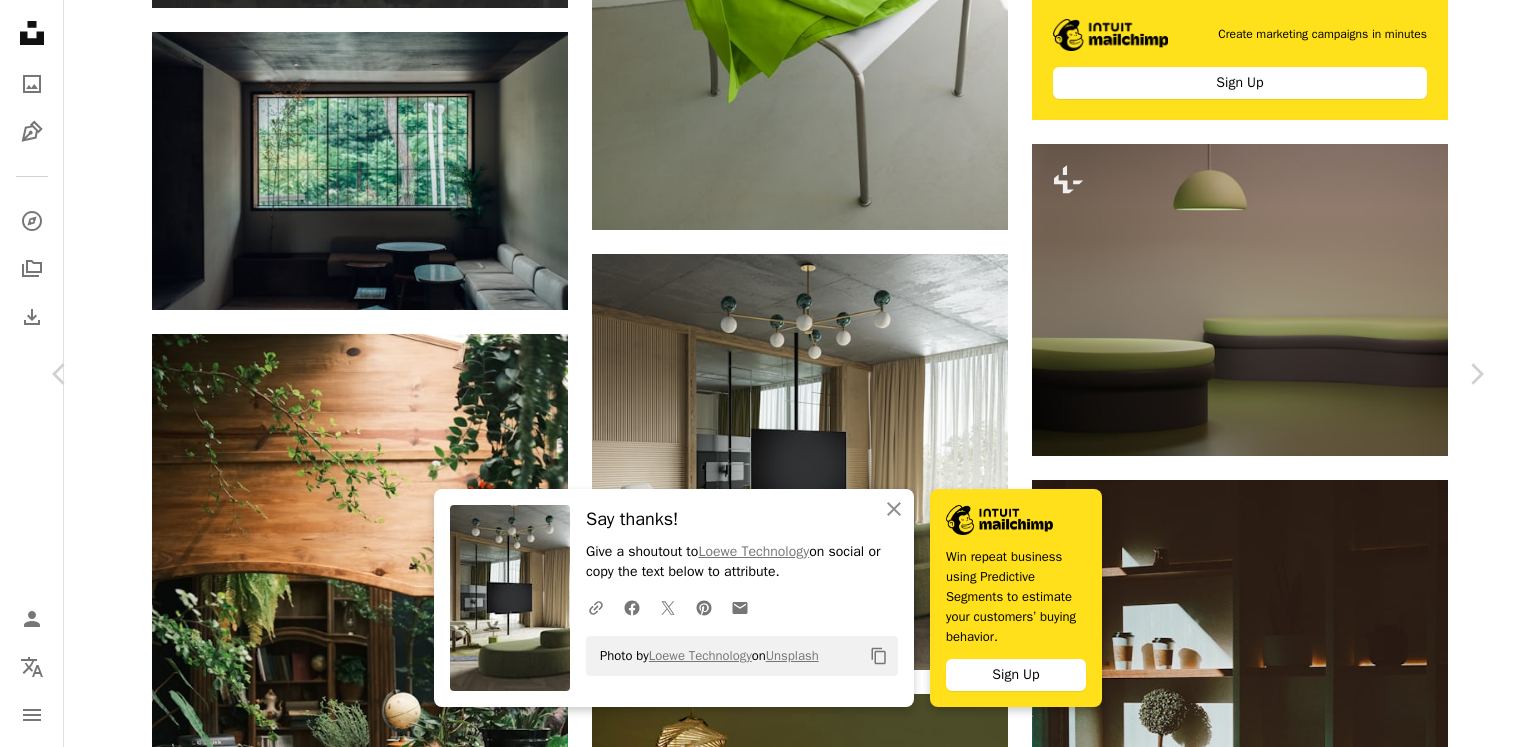 click on "An X shape Chevron left Chevron right An X shape Close Say thanks! Give a shoutout to Loewe Technology on social or copy the text below to attribute. A URL sharing icon (chains) Facebook icon X (formerly Twitter) icon Pinterest icon An envelope Photo by Loewe Technology on Unsplash
Copy content Win repeat business using Predictive Segments to estimate your customers’ buying behavior. Sign Up Loewe Technology loewe A heart A plus sign Download free Chevron down Zoom in Views 41,833 Downloads 625 A forward-right arrow Share Info icon Info More Actions Loewe bild i. Loewe Technology GmbH. Calendar outlined Published on [DATE] Safety Free to use under the Unsplash License interior design living room furniture table home decor lamp electronics screen monitor couch hardware computer hardware indoors chandelier foyer Backgrounds Browse premium related images on iStock  |  Save 20% with code UNSPLASH20 View more on iStock  ↗ Related images A heart A plus sign JALG TV Stand A heart A heart" at bounding box center (768, 4976) 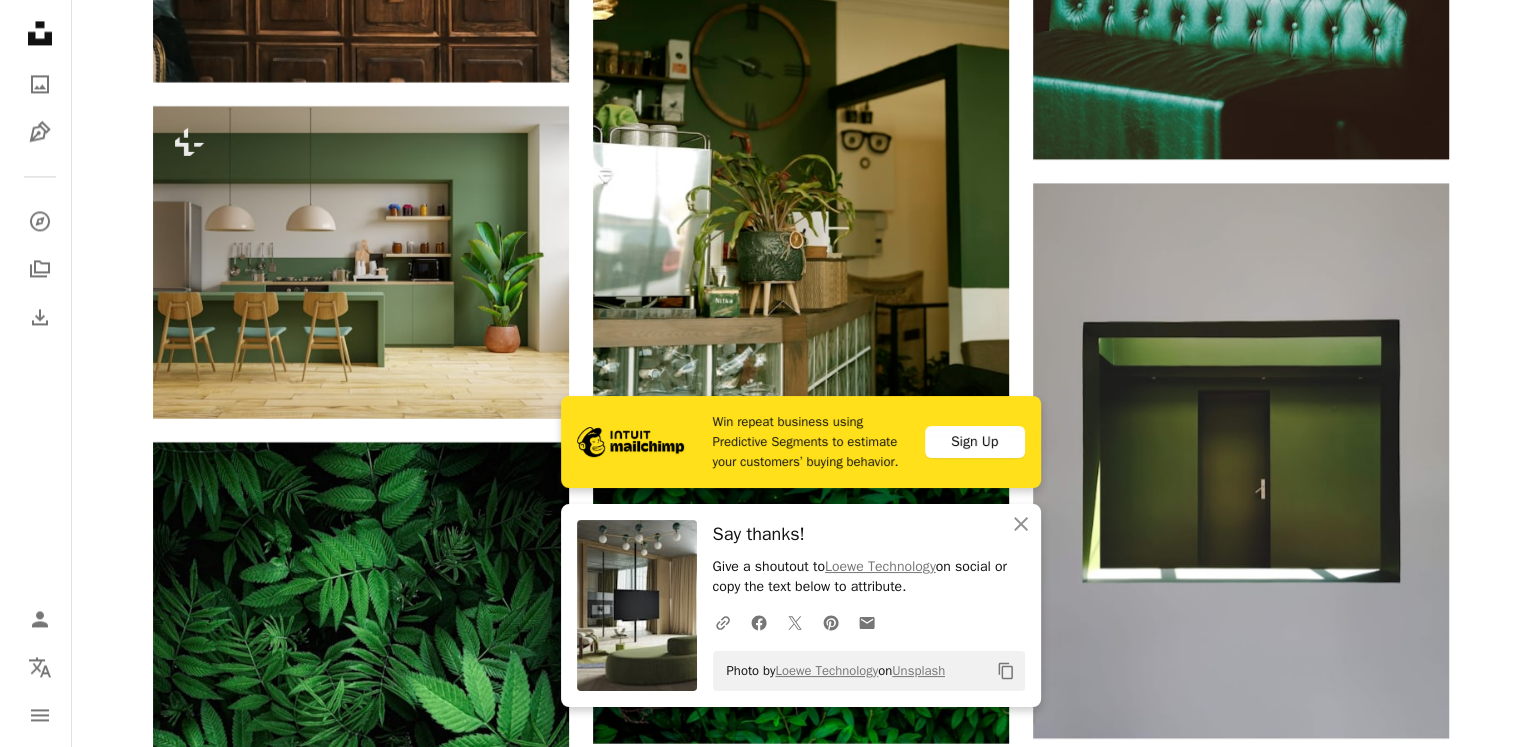 scroll, scrollTop: 10768, scrollLeft: 0, axis: vertical 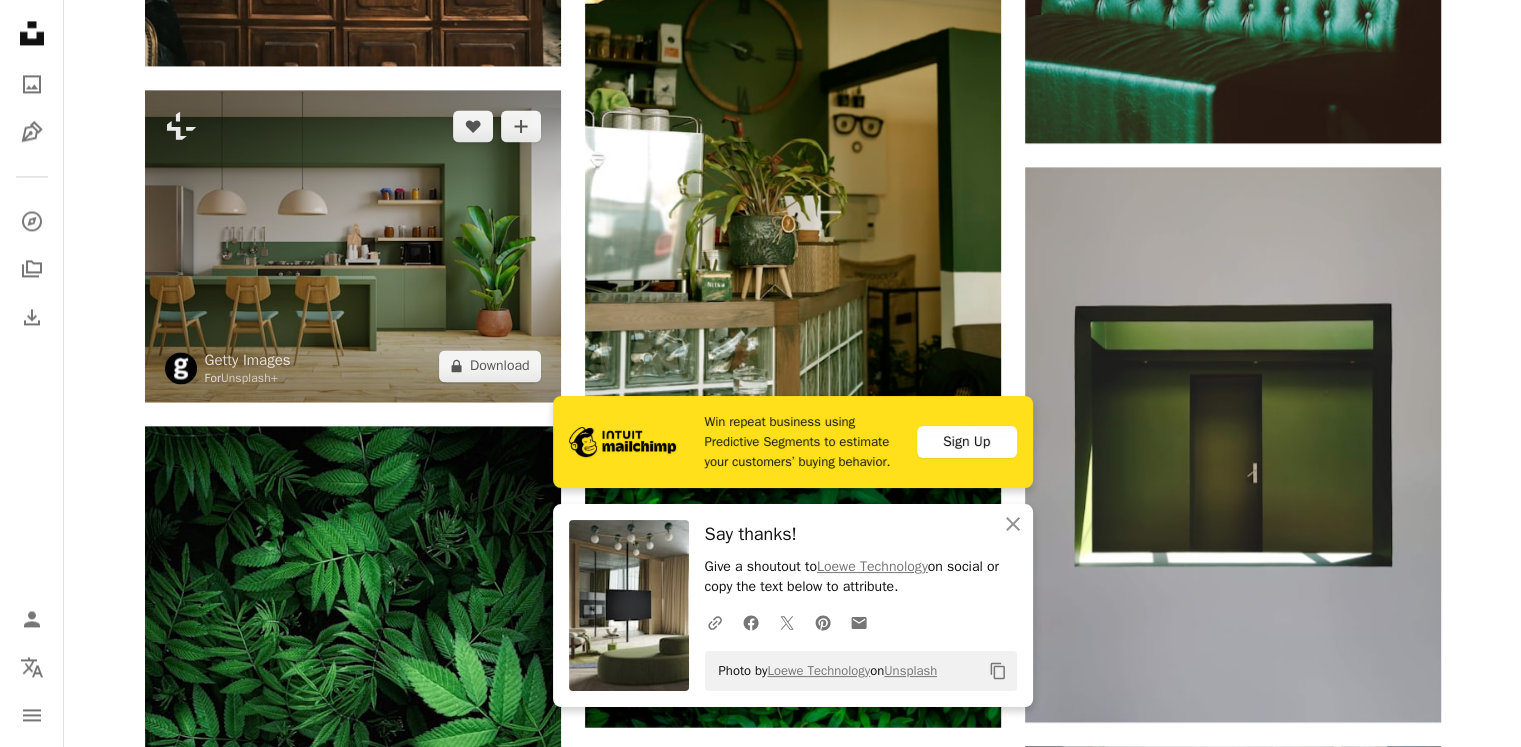 click at bounding box center [353, 246] 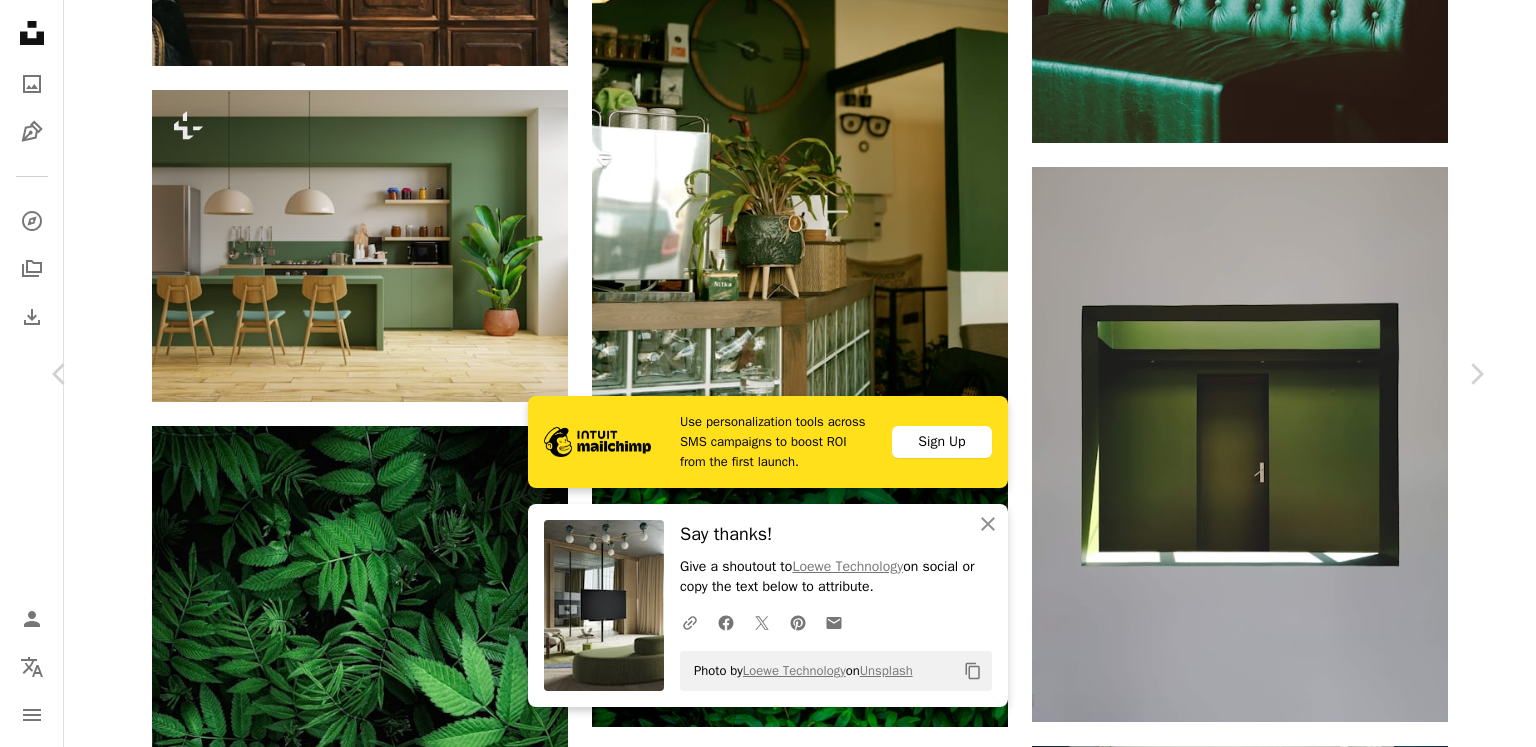 scroll, scrollTop: 200, scrollLeft: 0, axis: vertical 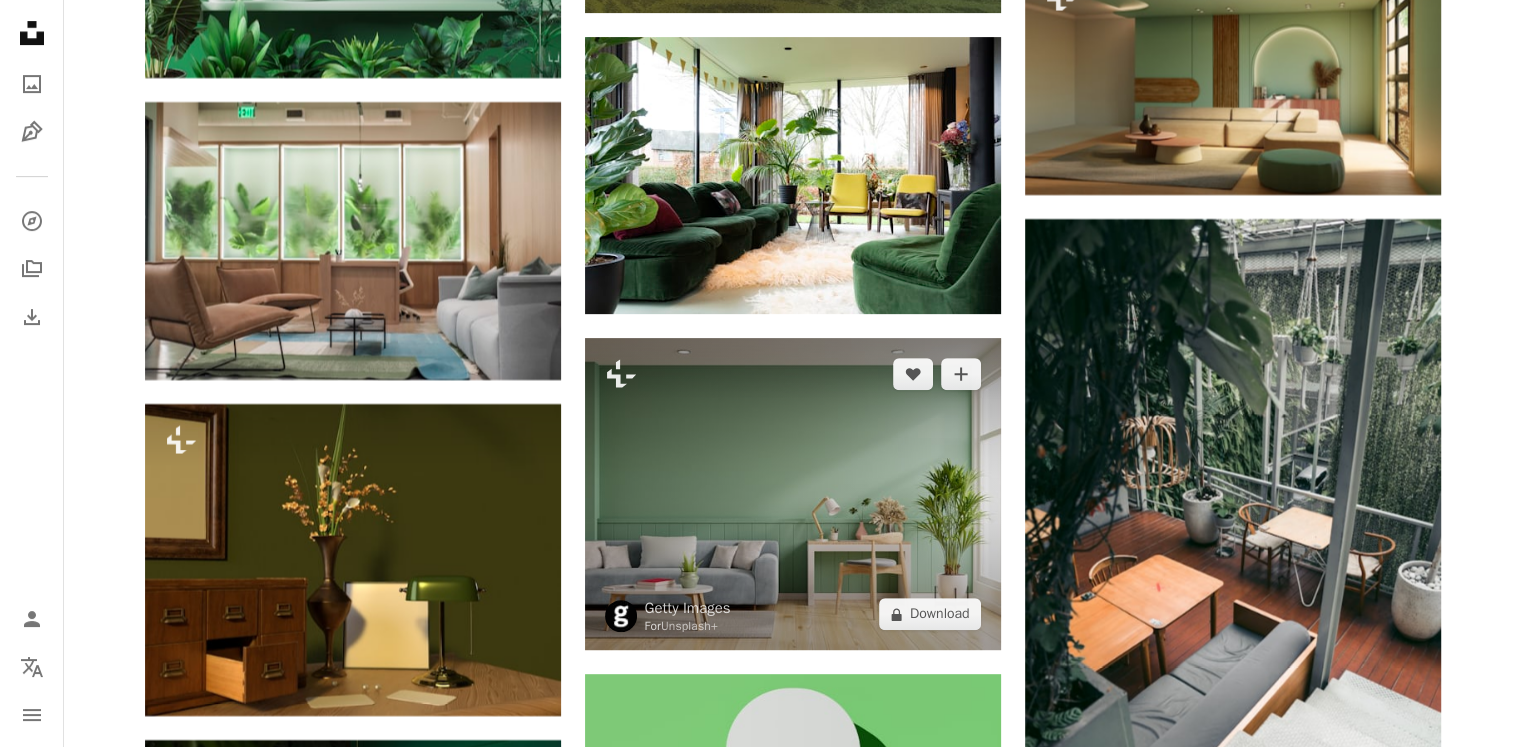 click at bounding box center (793, 494) 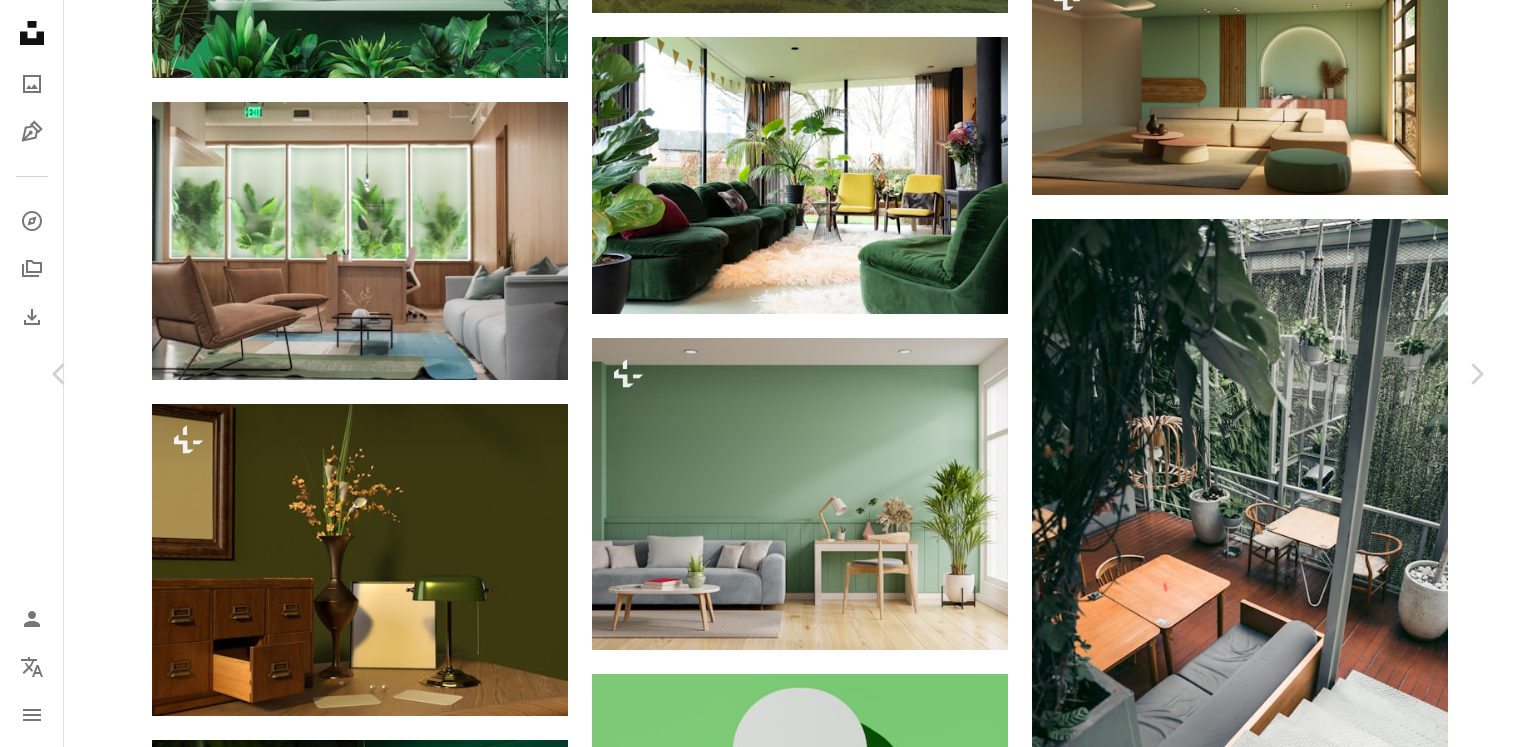 scroll, scrollTop: 3214, scrollLeft: 0, axis: vertical 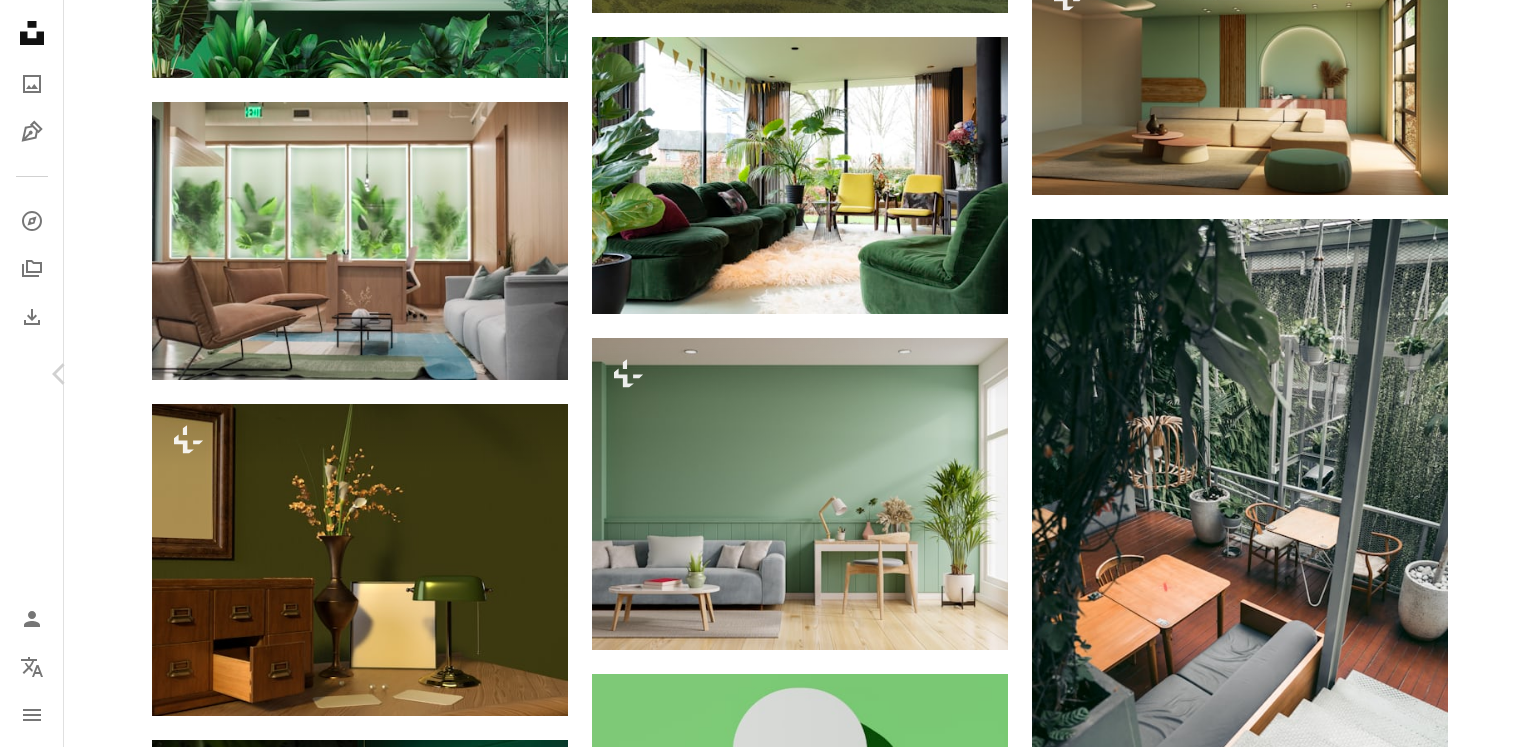 click on "Chevron right" at bounding box center (1476, 374) 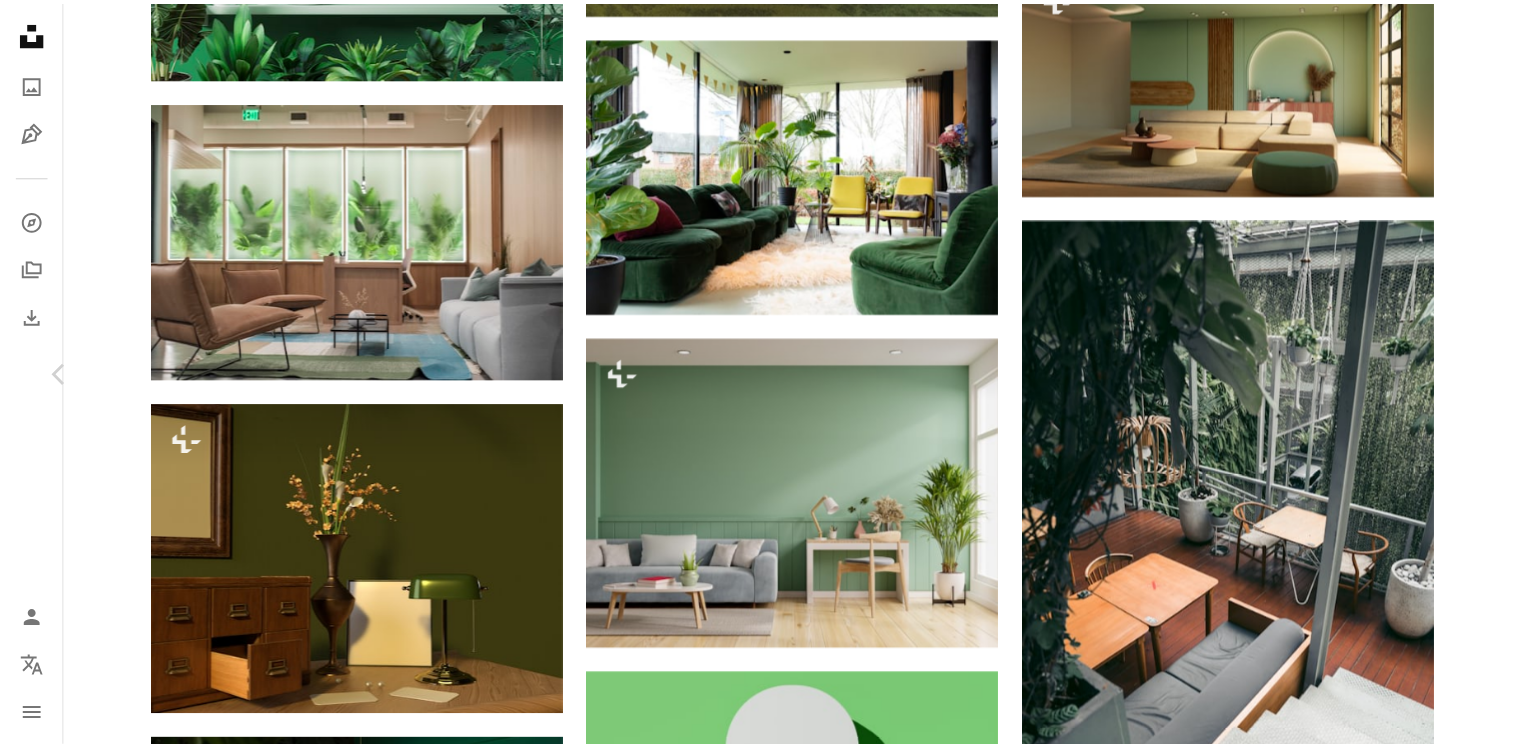 scroll, scrollTop: 0, scrollLeft: 0, axis: both 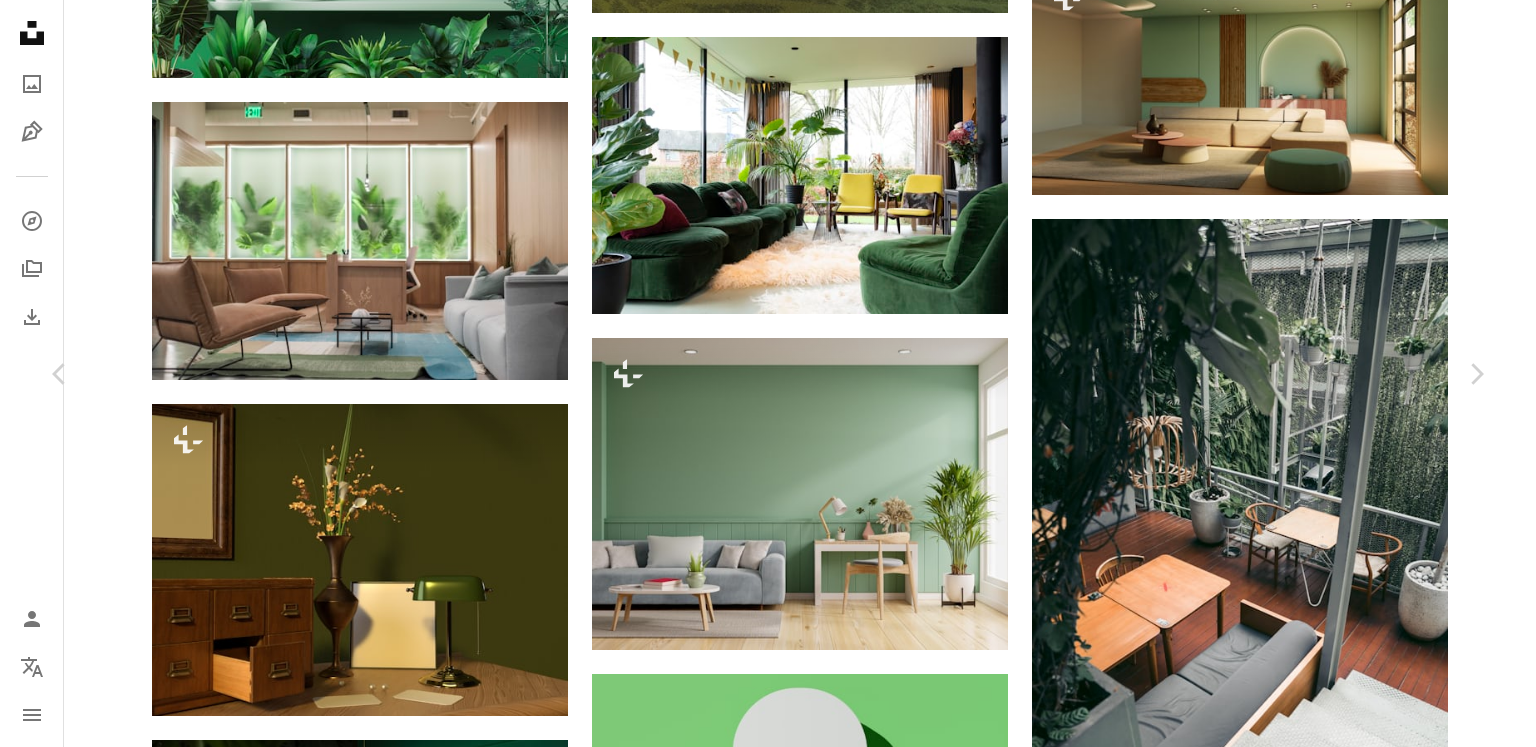 click on "An X shape Chevron left Chevron right [FIRST] [LAST] Available for hire A checkmark inside of a circle A heart A plus sign Download free Chevron down Zoom in Views 4,844 Downloads 16 A forward-right arrow Share Info icon Info More Actions Follow me on instagram [URL] Calendar outlined Published on [MONTH] [DAY], [YEAR] Camera [CAMERA_BRAND], [CAMERA_MODEL] Safety Free to use under the Unsplash License Browse premium related images on iStock | Save 20% with code UNSPLASH20 View more on iStock ↗ Related images A heart A plus sign [FIRST] [LAST] Available for hire A checkmark inside of a circle Arrow pointing down A heart A plus sign [FIRST] [LAST] Arrow pointing down A heart A plus sign [FIRST] [LAST] Arrow pointing down A heart A plus sign [FIRST] [LAST] Available for hire A checkmark inside of a circle Arrow pointing down A heart A plus sign [FIRST] [LAST] Available for hire Arrow pointing down" at bounding box center [768, 4237] 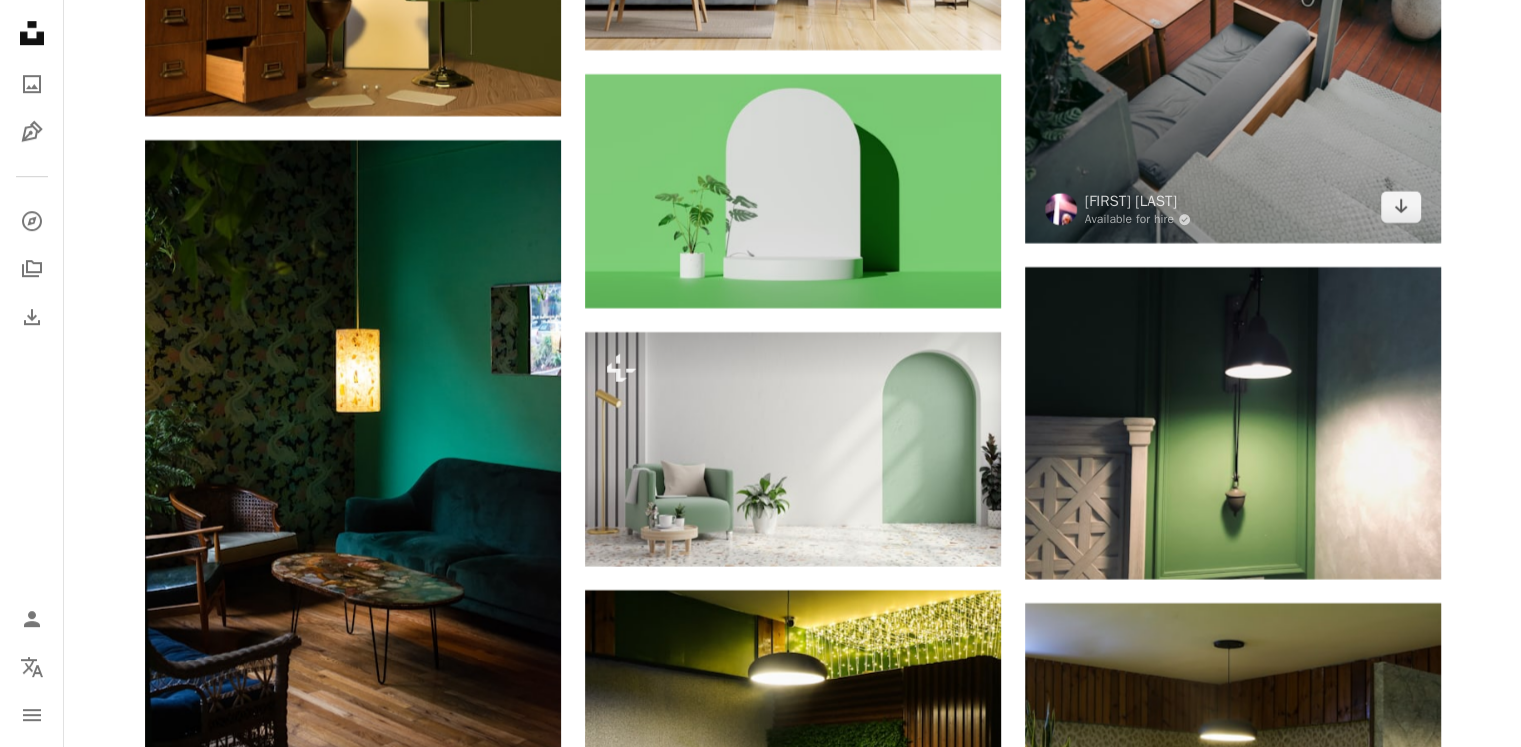scroll, scrollTop: 16774, scrollLeft: 0, axis: vertical 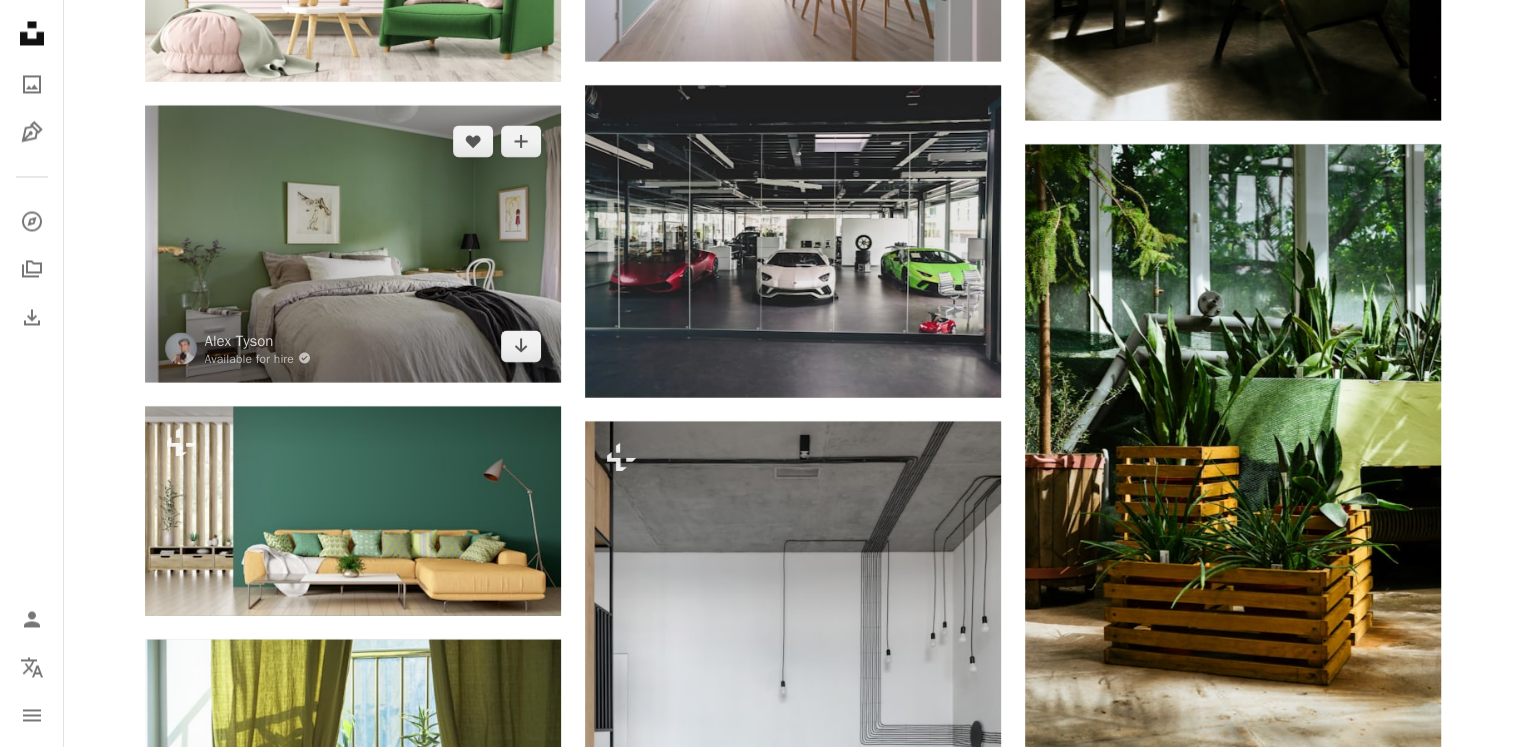 click at bounding box center [353, 243] 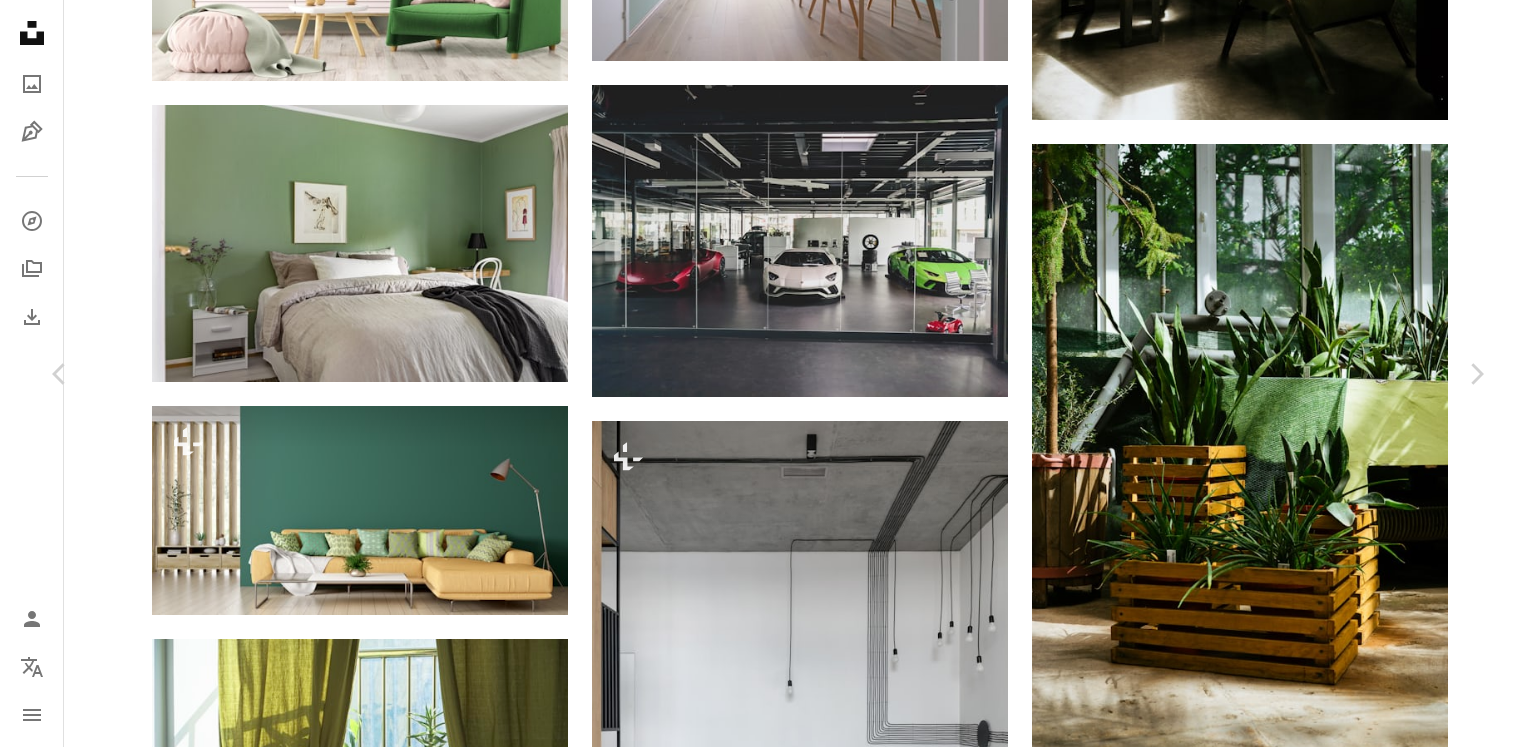 click on "Download free" at bounding box center (1291, 4556) 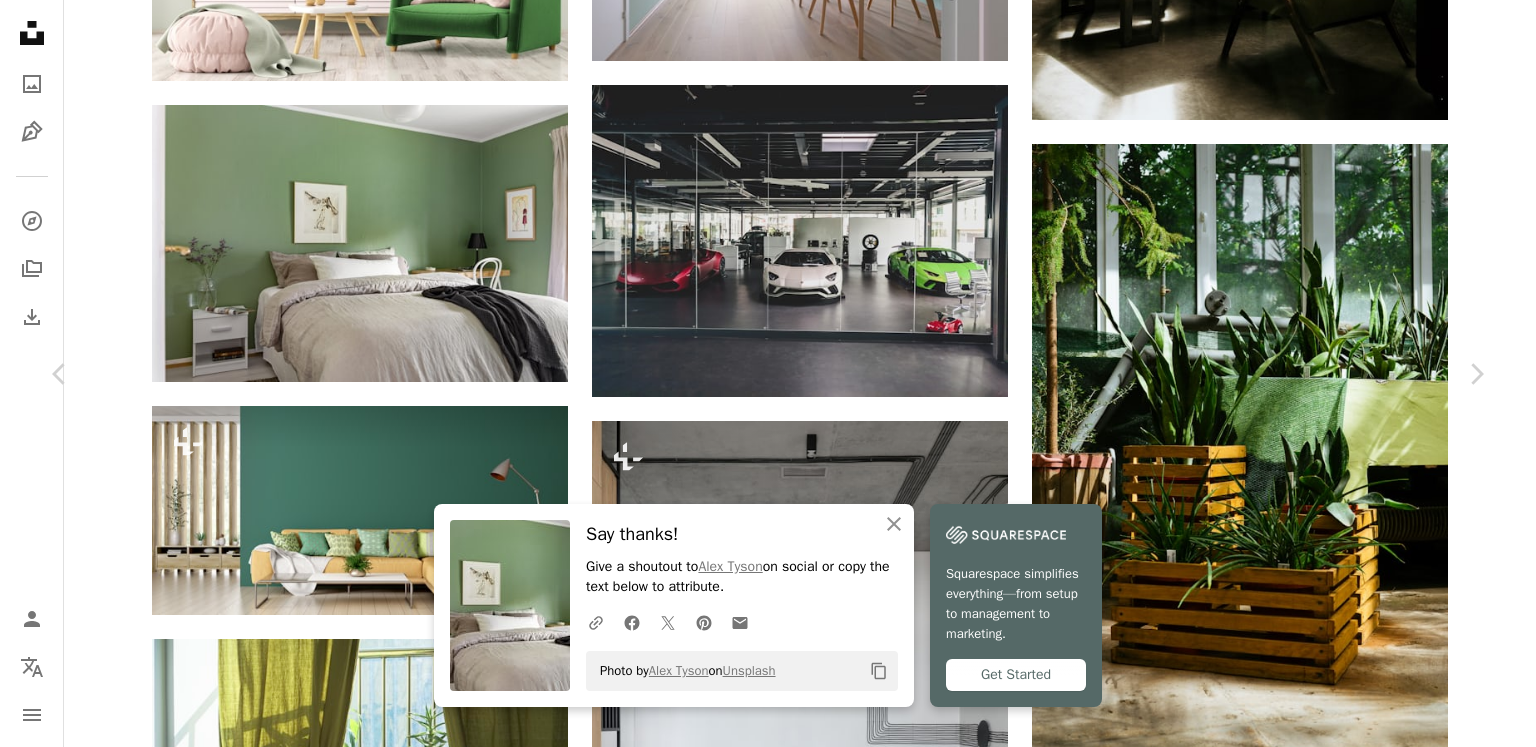 scroll, scrollTop: 824, scrollLeft: 0, axis: vertical 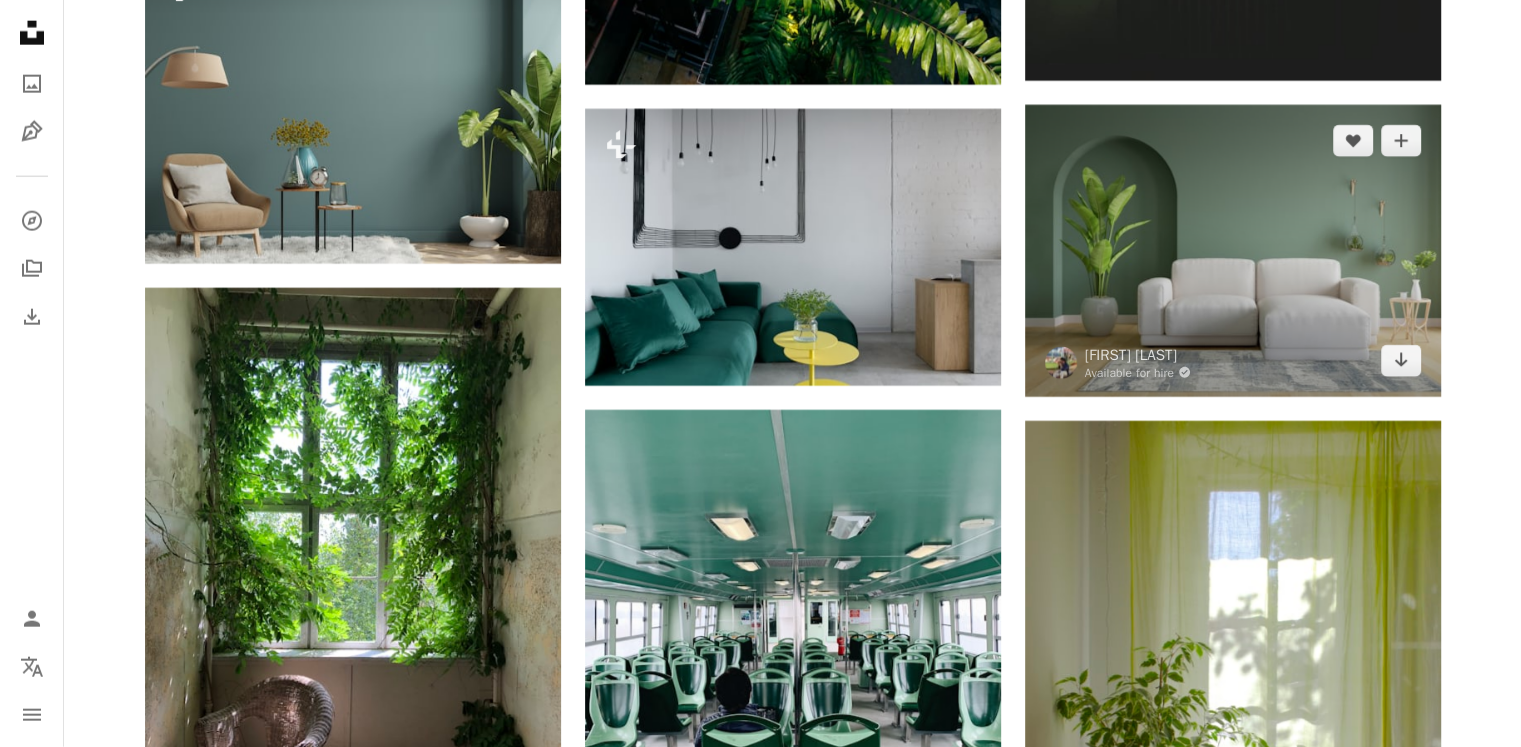 click at bounding box center (1233, 250) 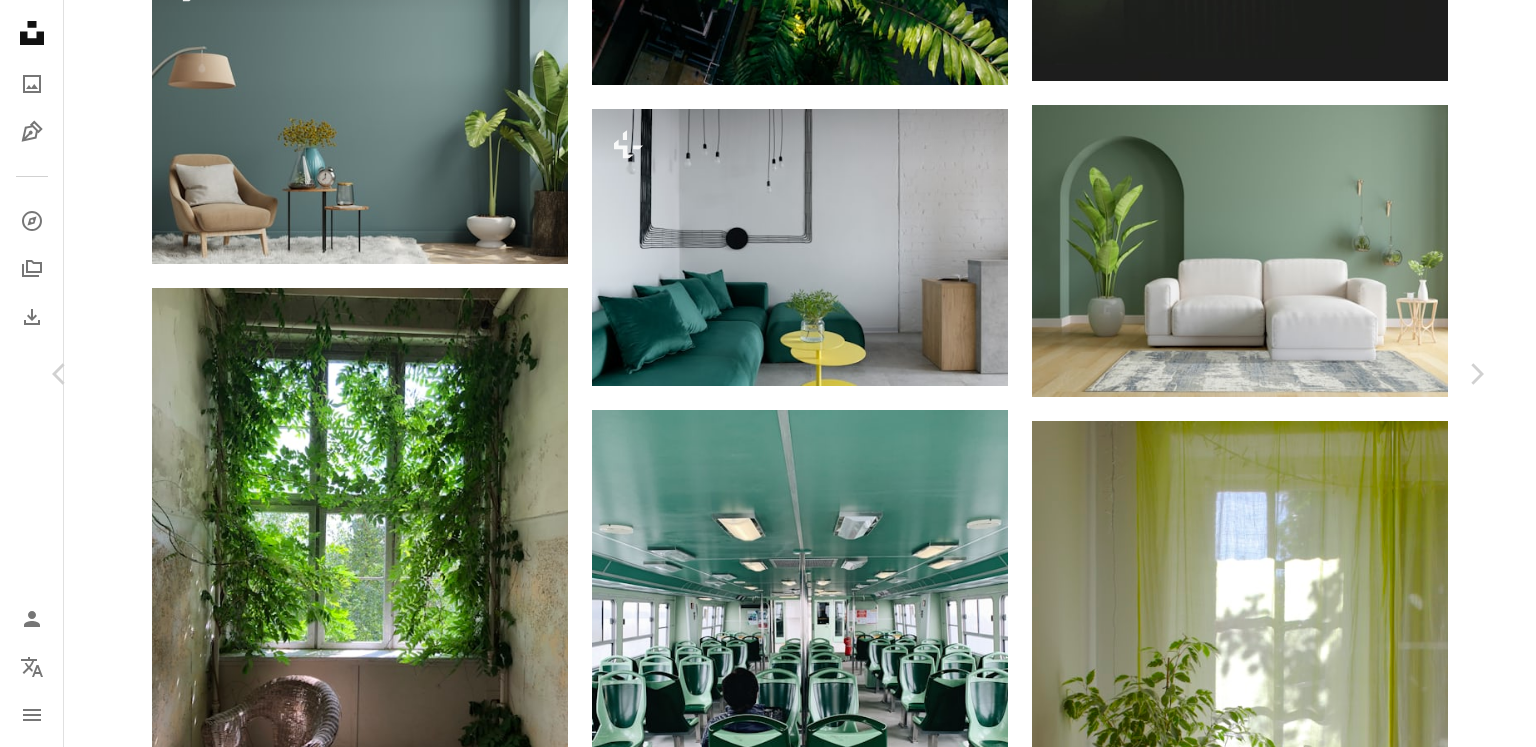 click on "Download free" at bounding box center [1291, 2989] 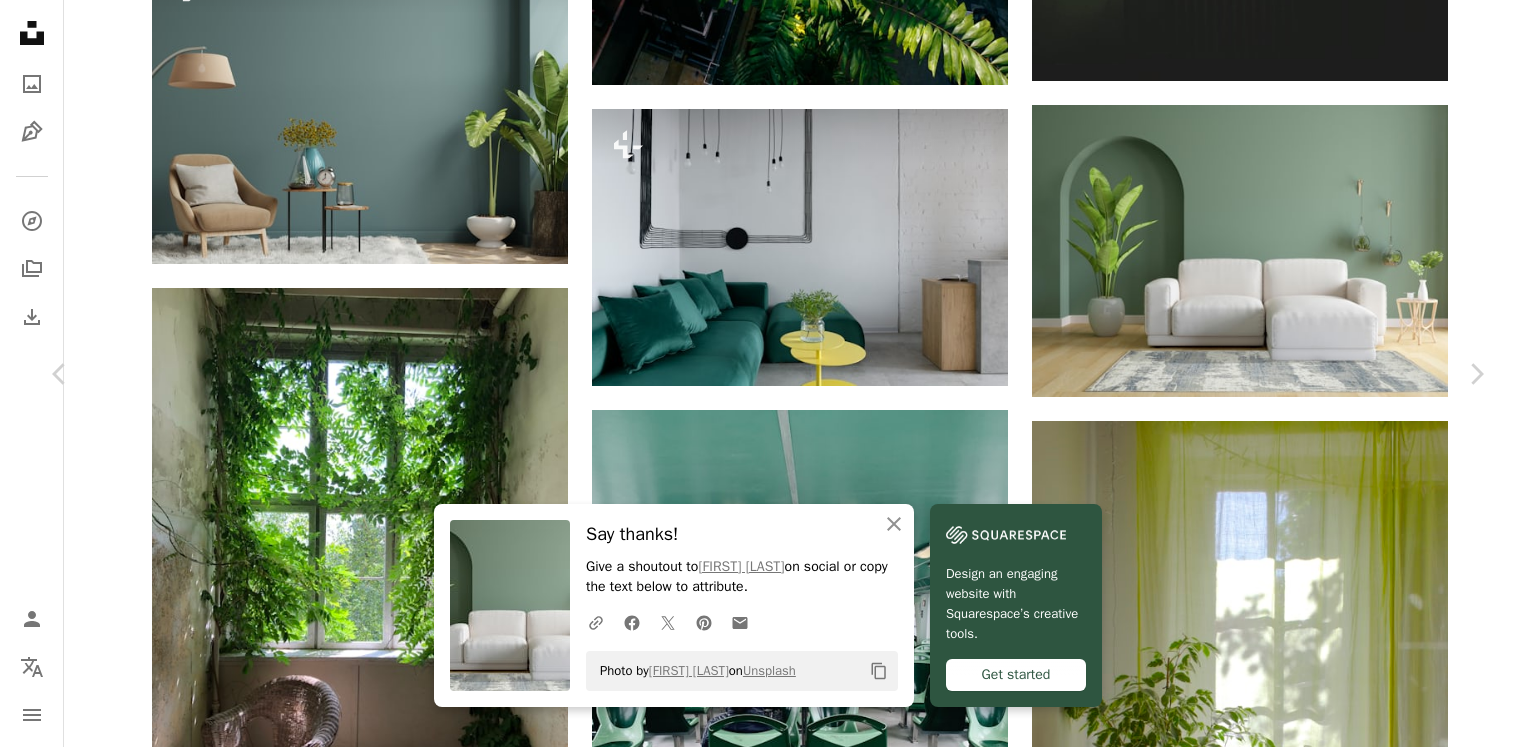scroll, scrollTop: 1692, scrollLeft: 0, axis: vertical 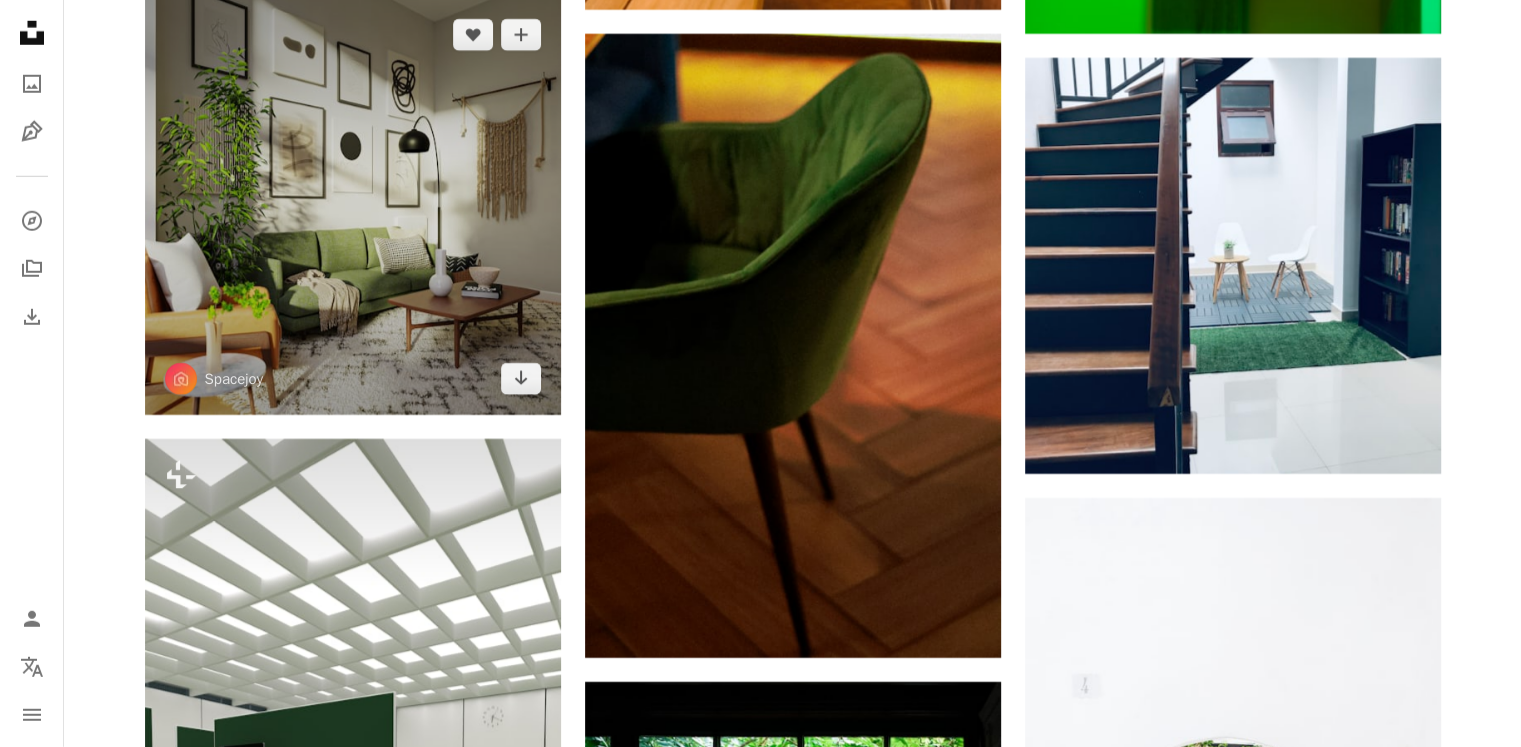 click at bounding box center (353, 207) 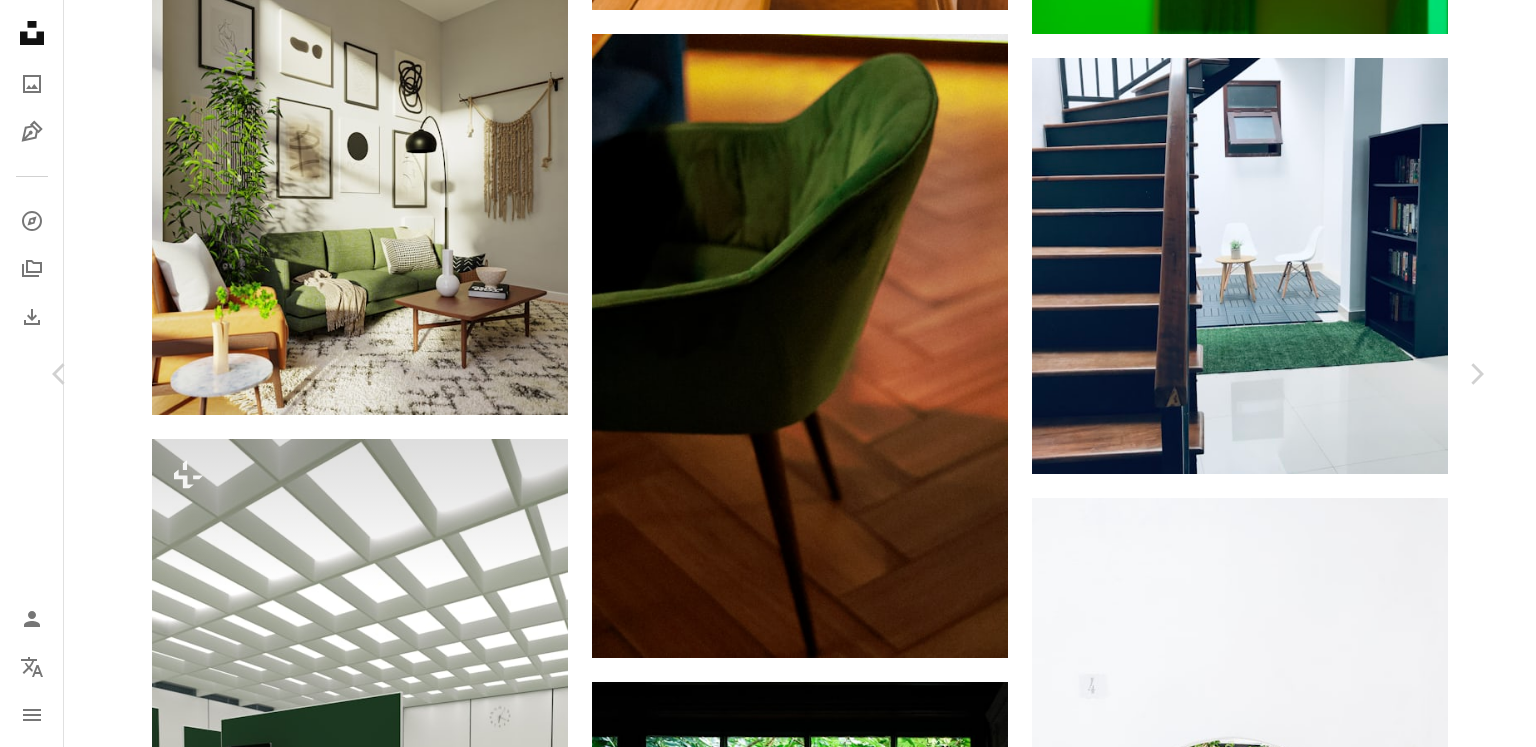 click on "Download free" at bounding box center [1291, 3417] 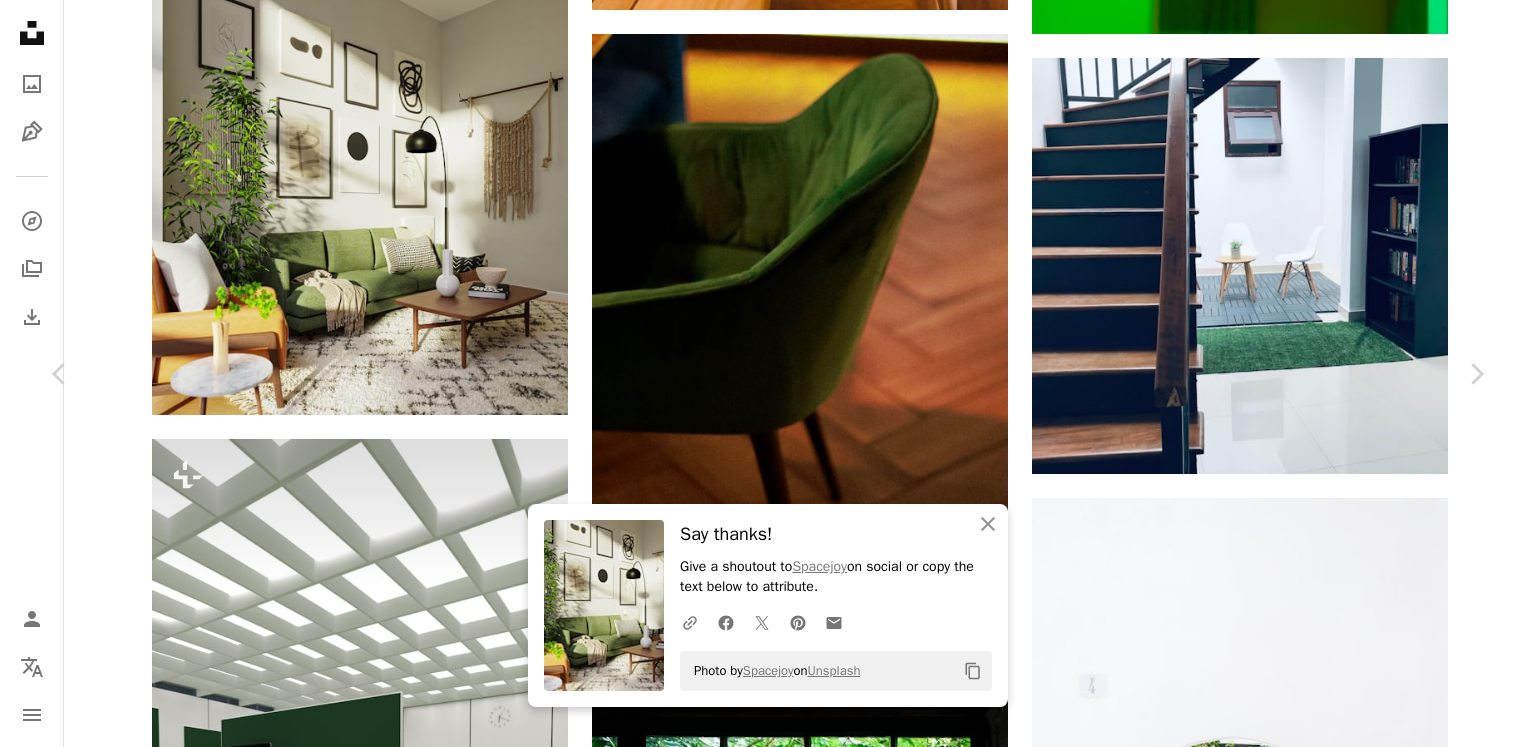 click on "A map marker [CITY], [STATE], [COUNTRY] Calendar outlined Published on [MONTH] [DAY], [YEAR] Safety Free to use under the Unsplash License living room interior design indoors living room decor living room design bedroom interior design [COMPANY] living room ideas plant home living room design room interior furniture table [COUNTRY] chair couch rug coffee table Backgrounds Browse premium related images on iStock | Save 20% with code UNSPLASH20 View more on iStock ↗ Related images A heart A plus sign A heart For" at bounding box center (768, 3743) 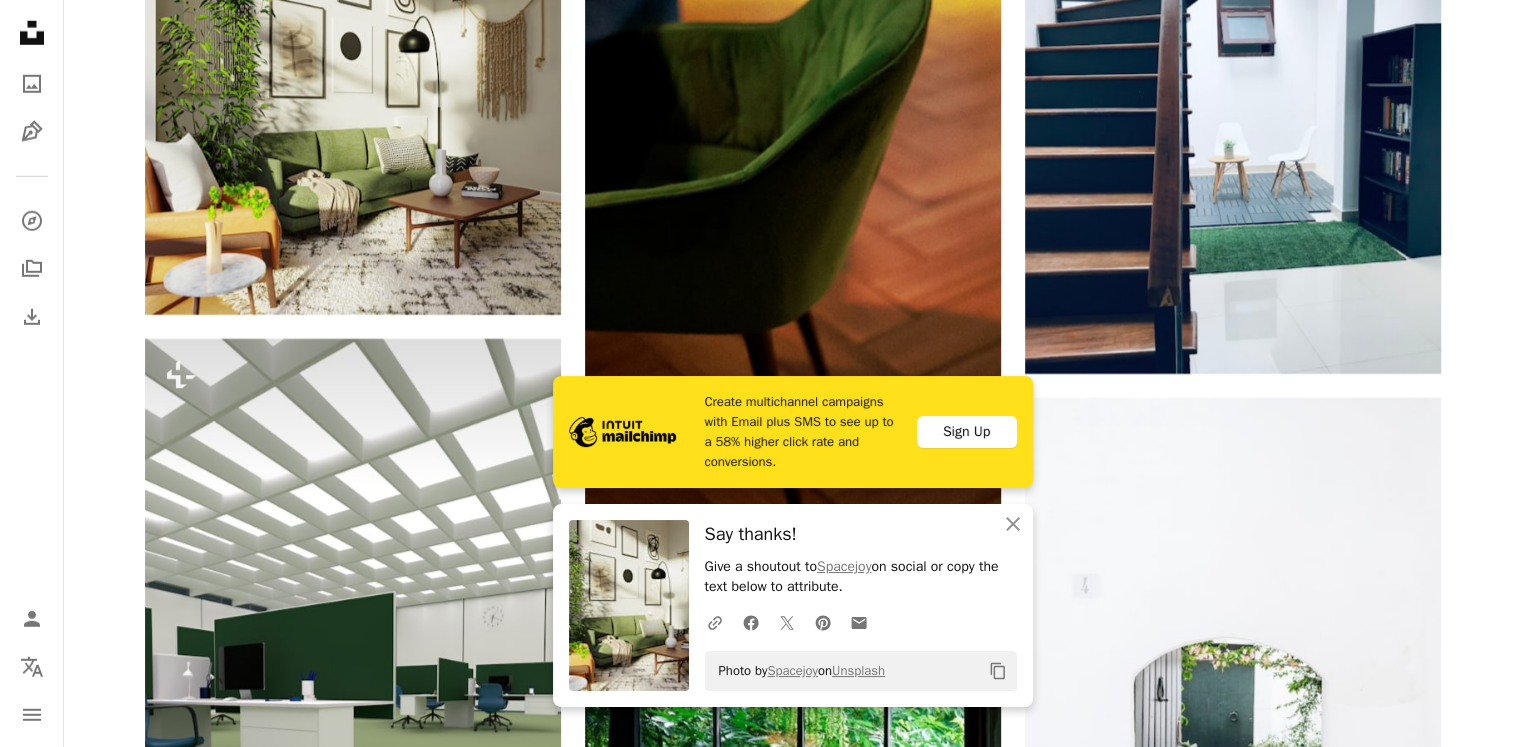 scroll, scrollTop: 36595, scrollLeft: 0, axis: vertical 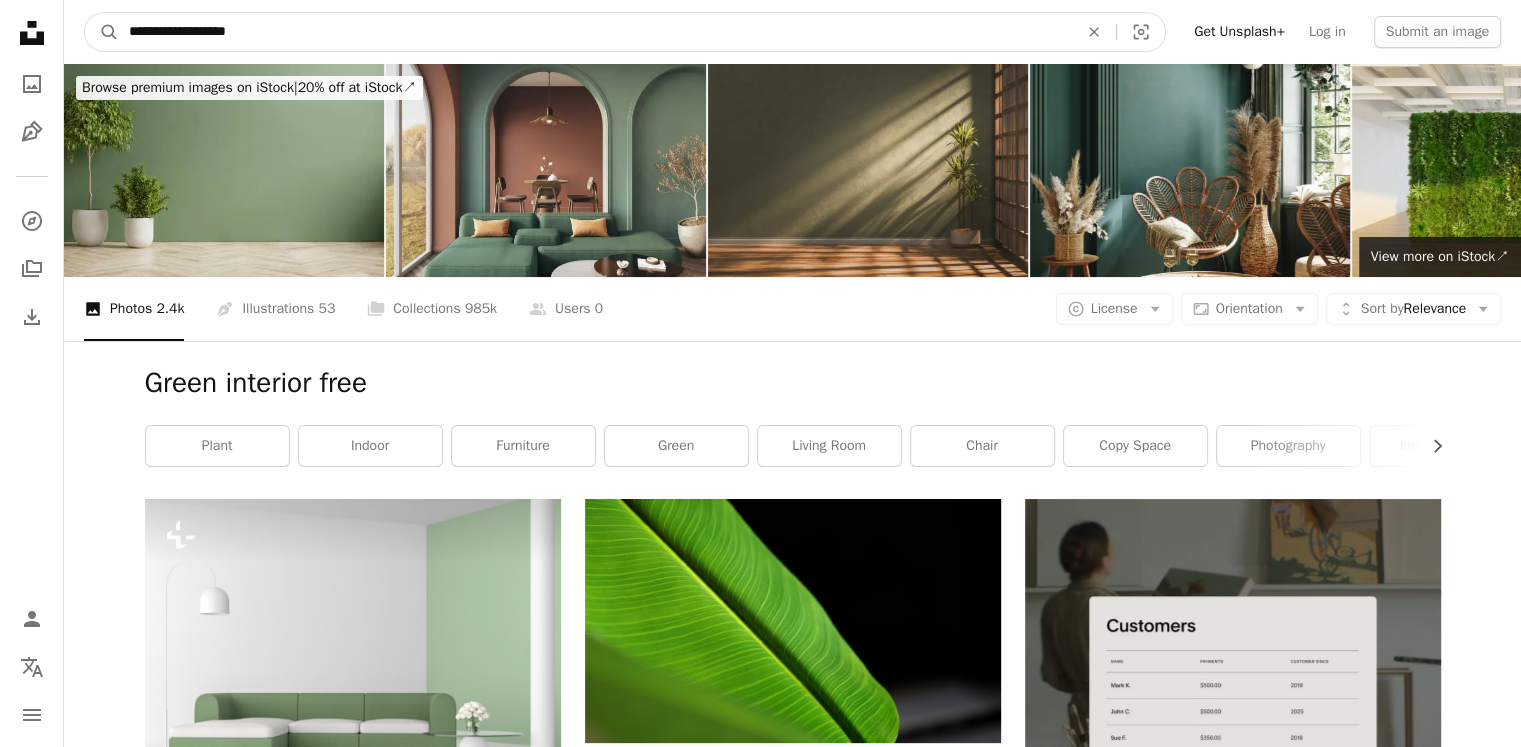 drag, startPoint x: 169, startPoint y: 34, endPoint x: 255, endPoint y: 38, distance: 86.09297 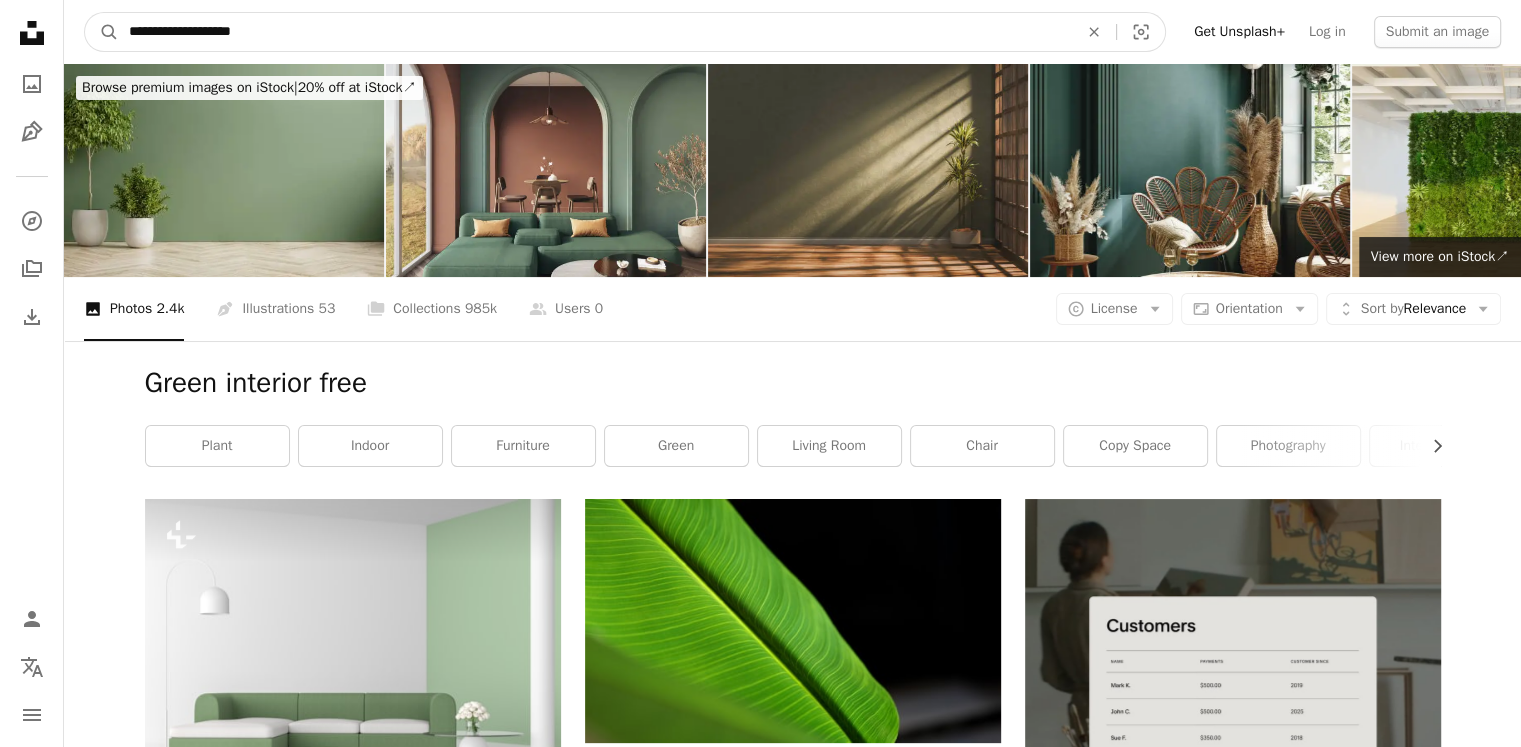 type on "**********" 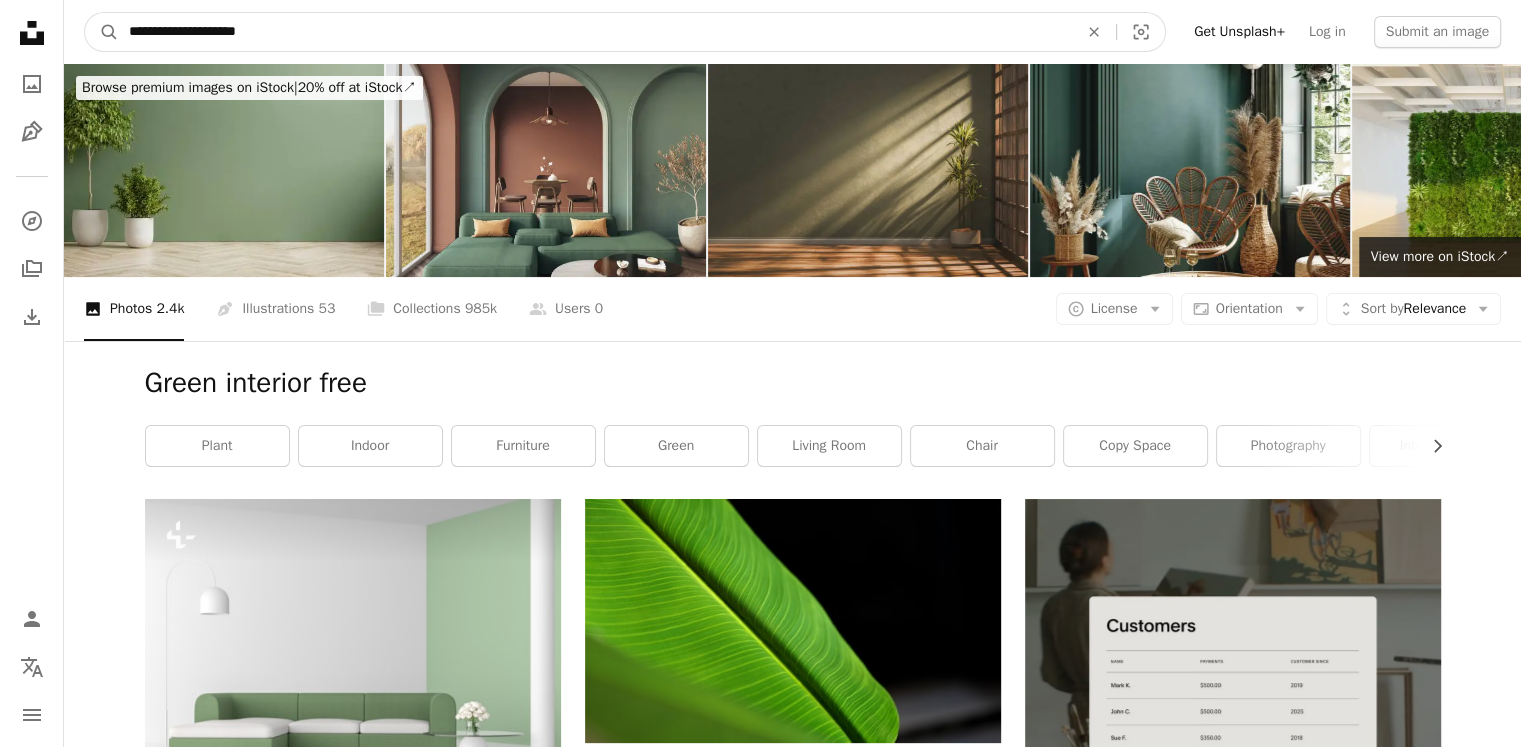 click on "A magnifying glass" at bounding box center (102, 32) 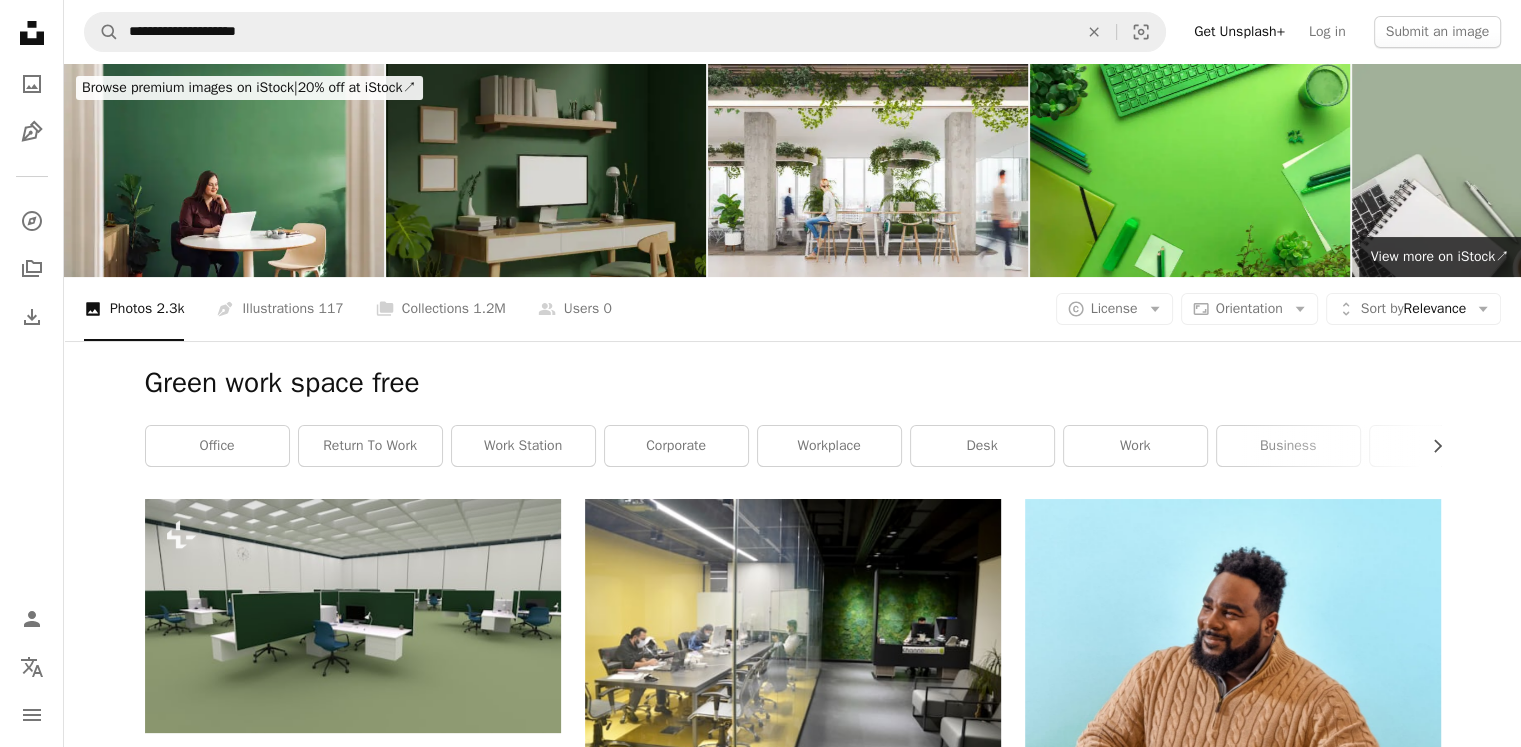 click at bounding box center (546, 170) 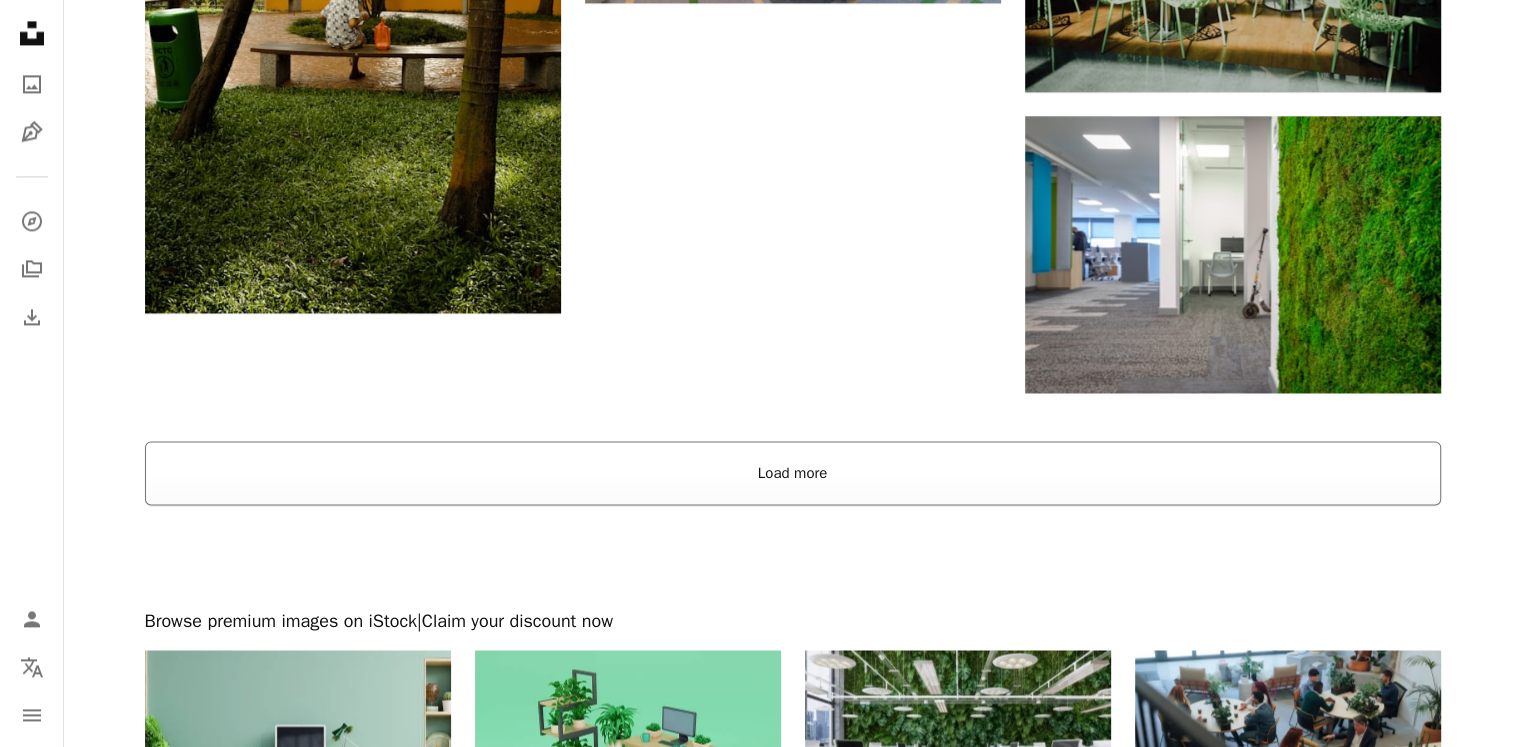 scroll, scrollTop: 3009, scrollLeft: 0, axis: vertical 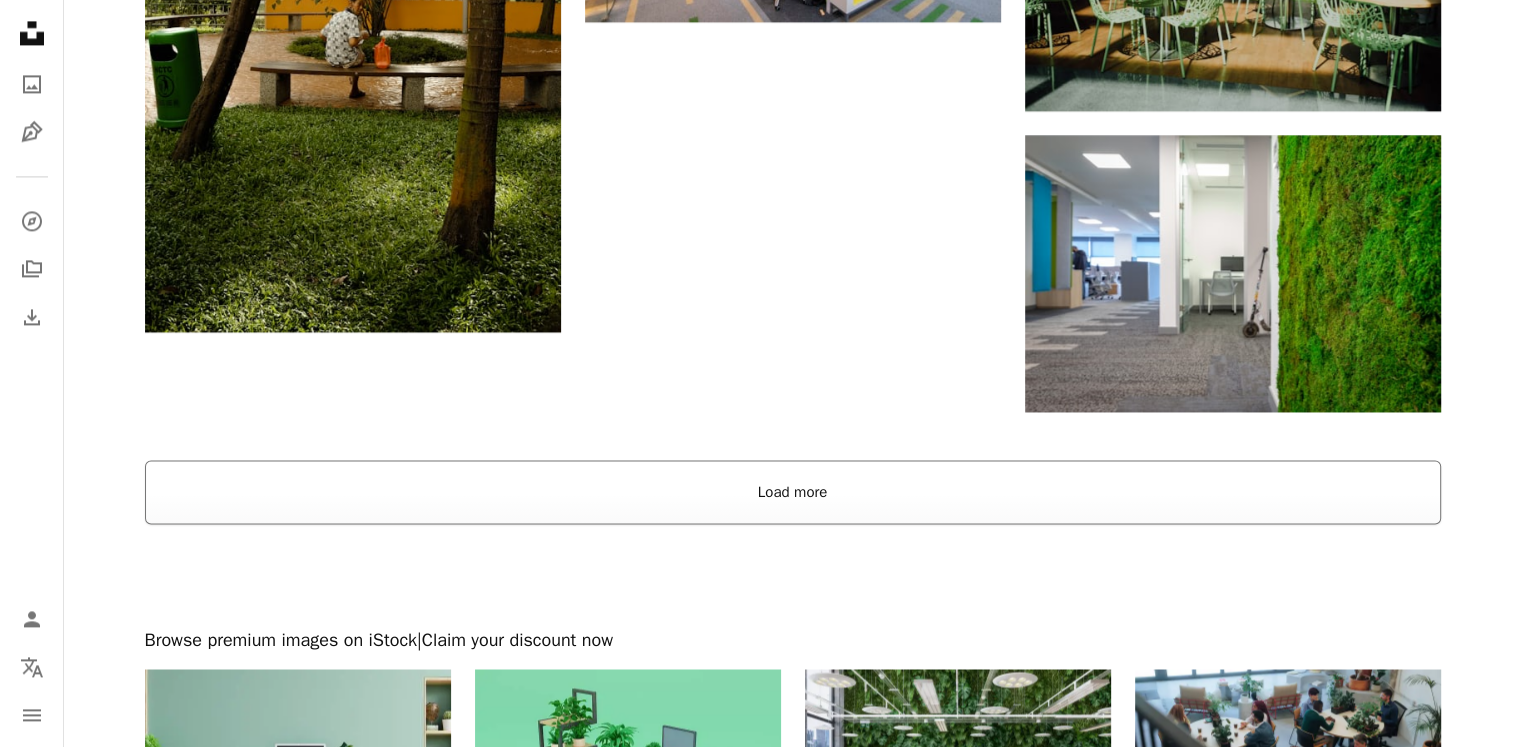 click on "Load more" at bounding box center [793, 492] 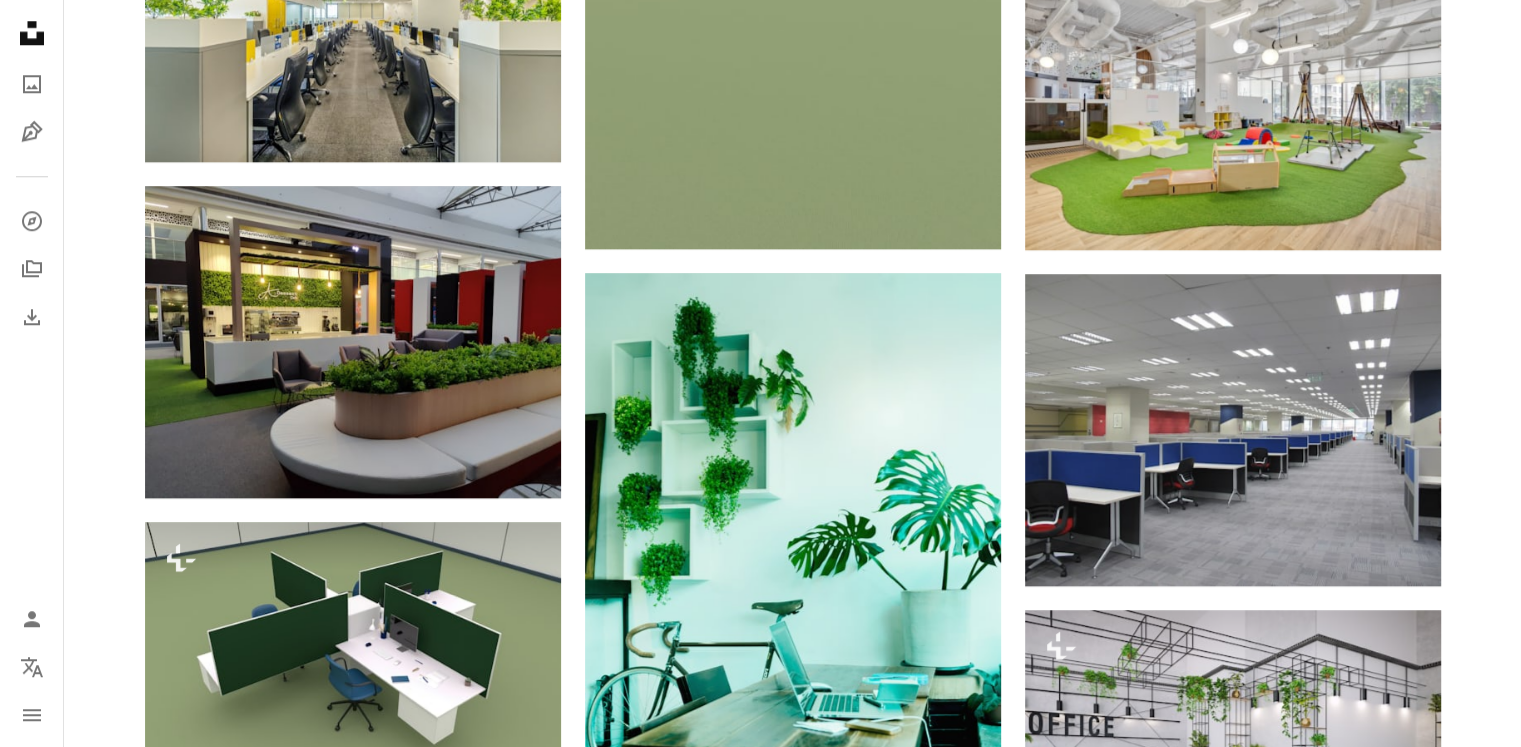 scroll, scrollTop: 0, scrollLeft: 0, axis: both 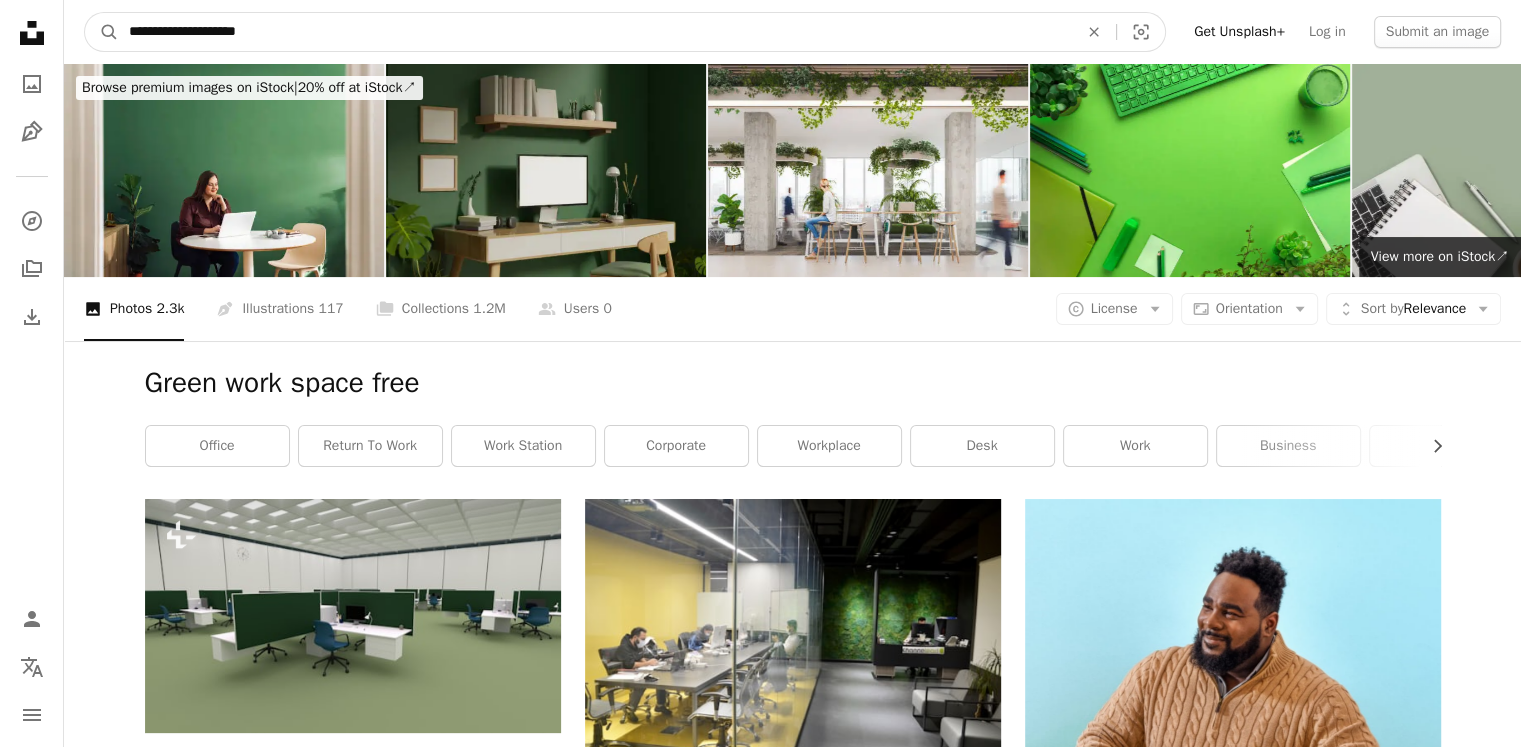 drag, startPoint x: 202, startPoint y: 33, endPoint x: 241, endPoint y: 39, distance: 39.45884 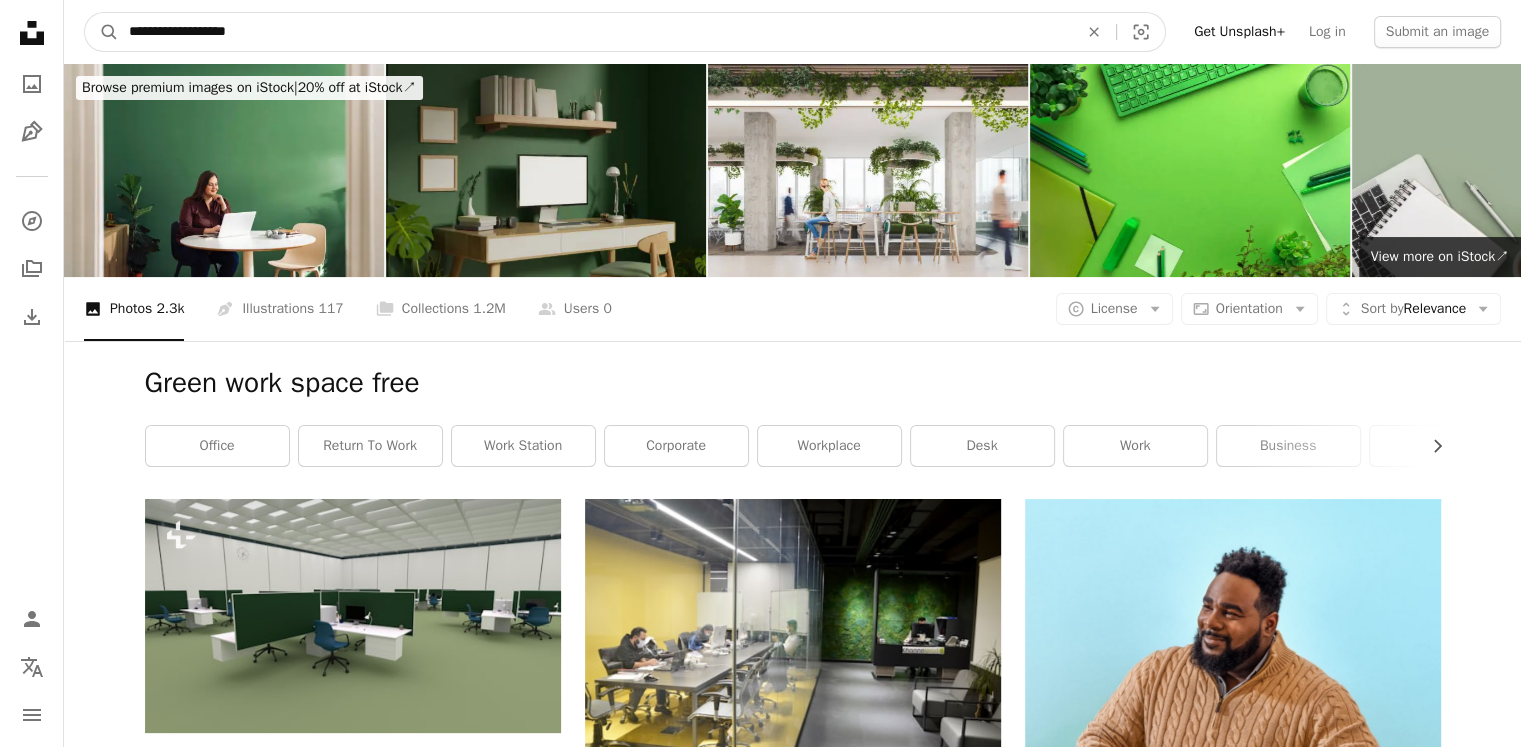 type on "**********" 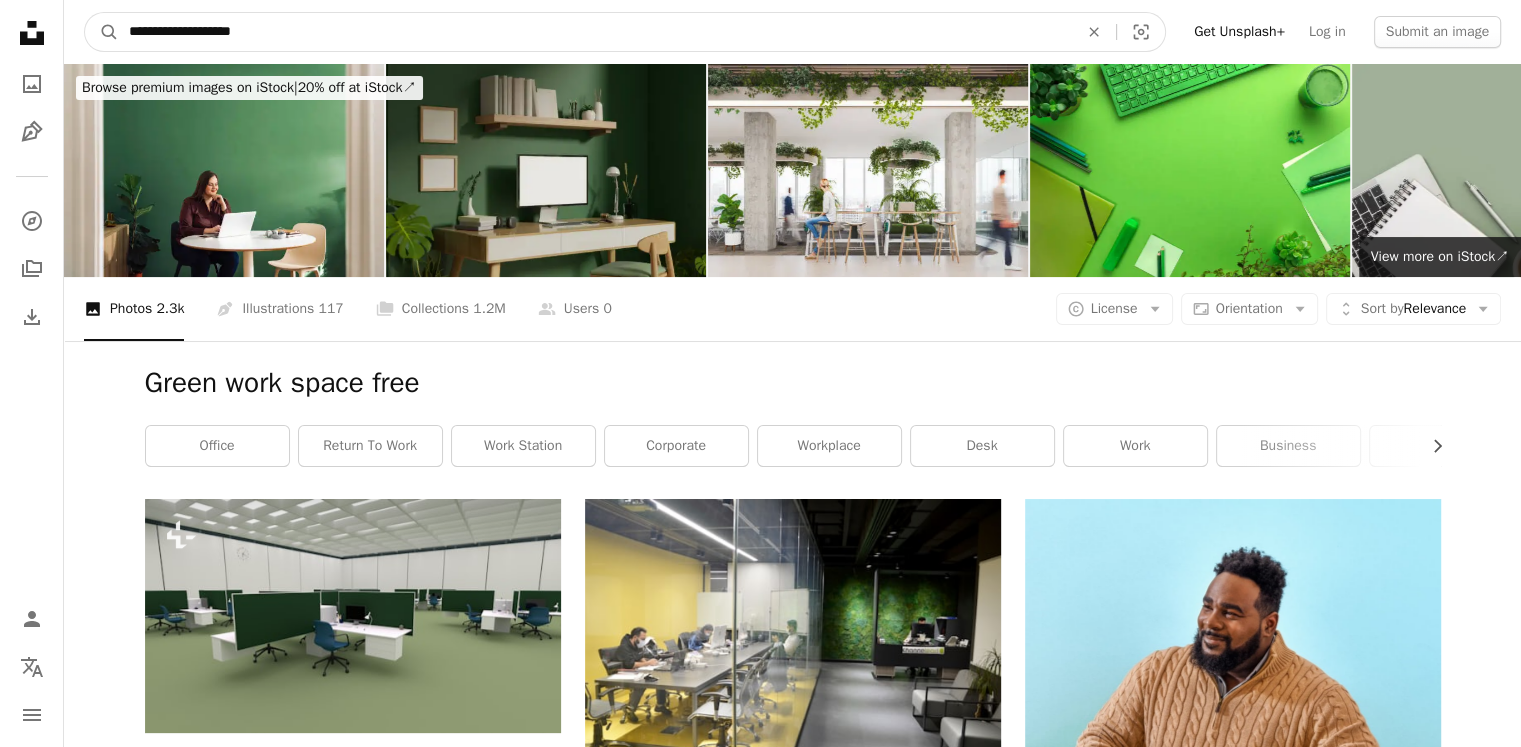 click on "A magnifying glass" at bounding box center [102, 32] 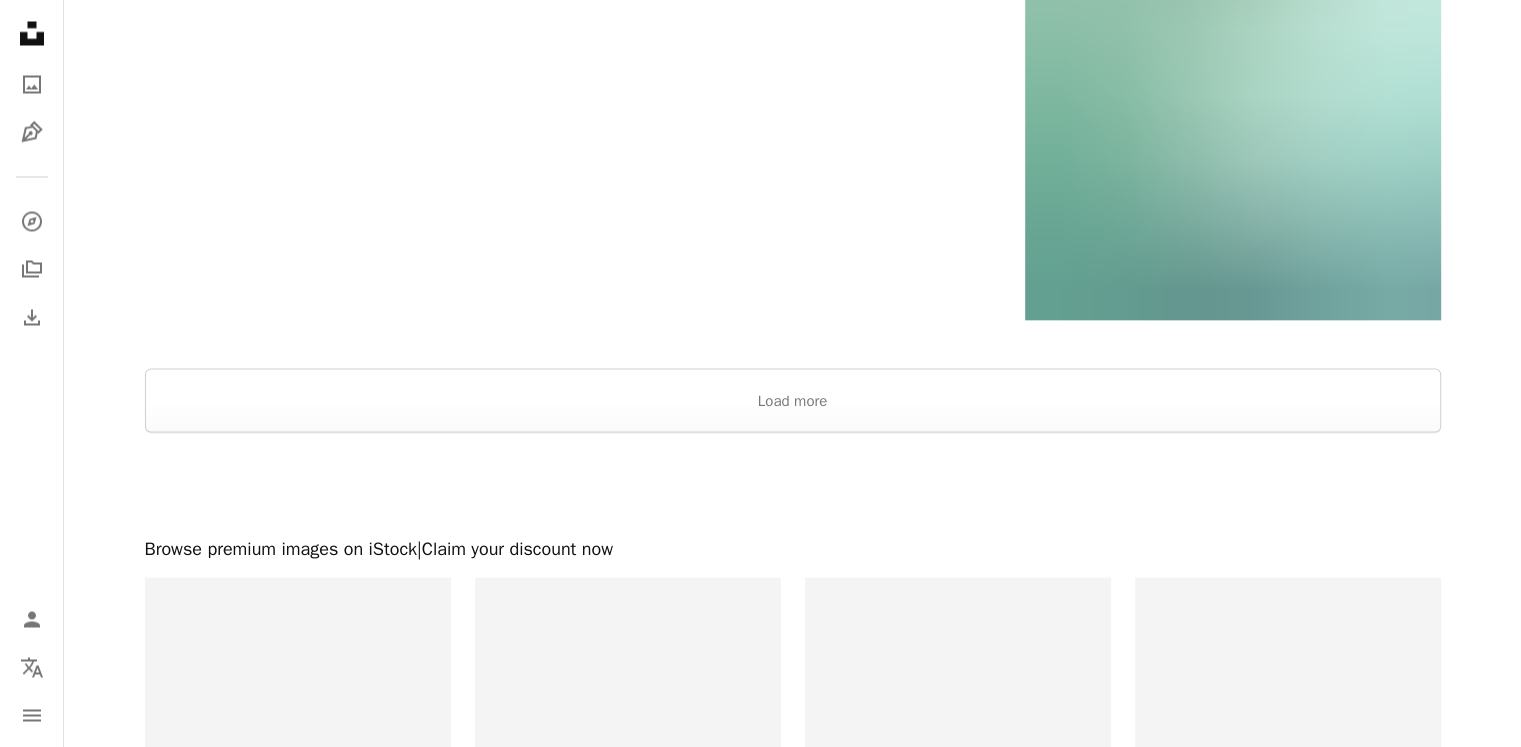 scroll, scrollTop: 3809, scrollLeft: 0, axis: vertical 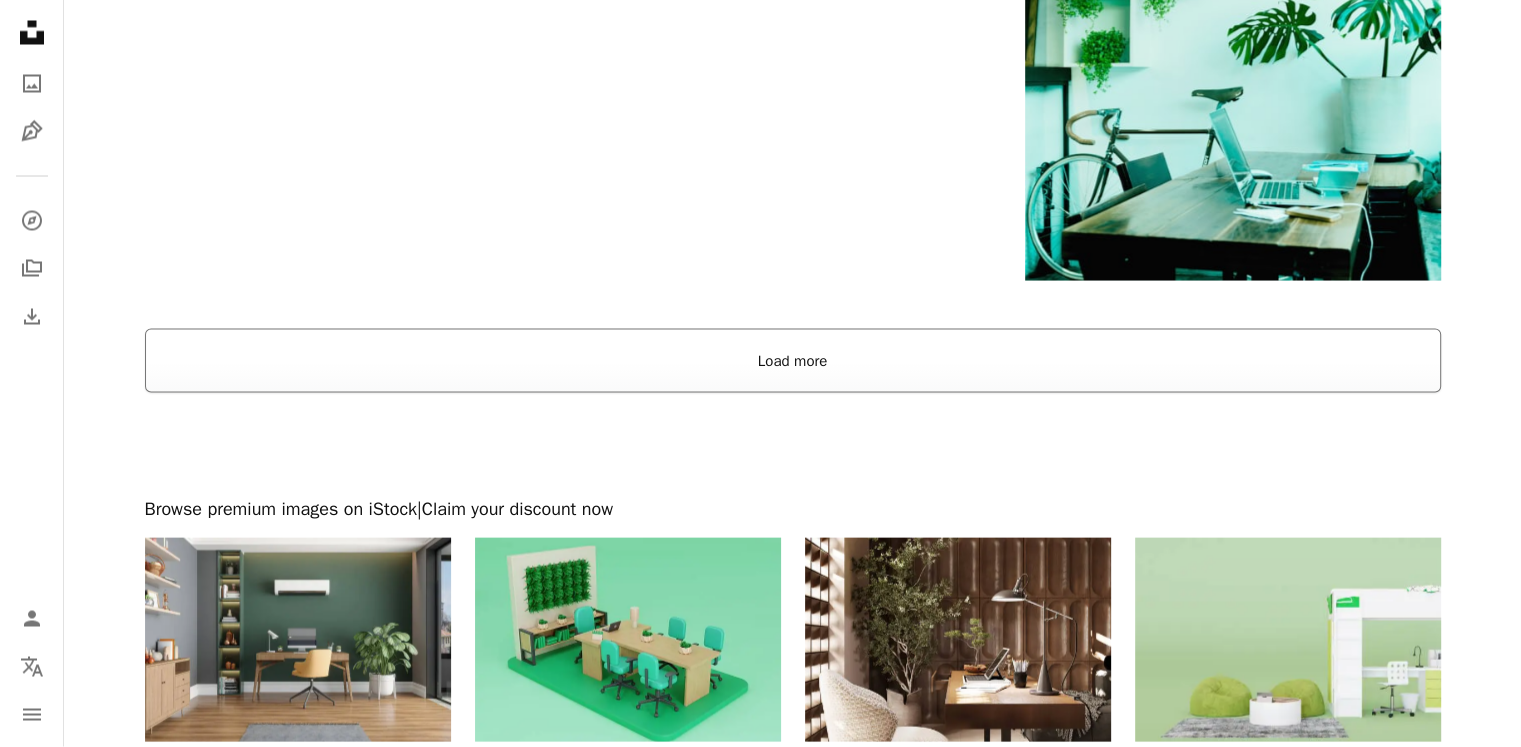click on "Load more" at bounding box center [793, 361] 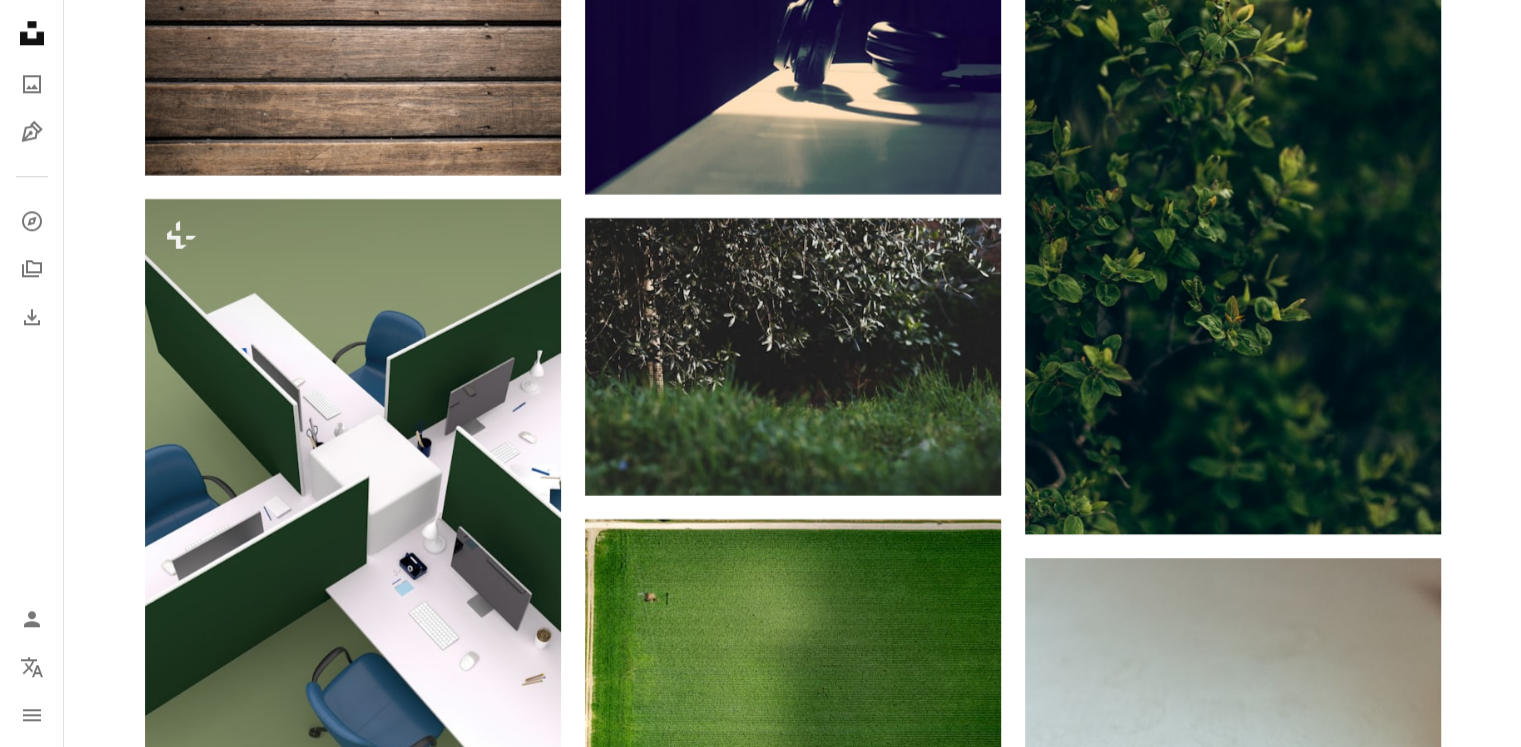 scroll, scrollTop: 9845, scrollLeft: 0, axis: vertical 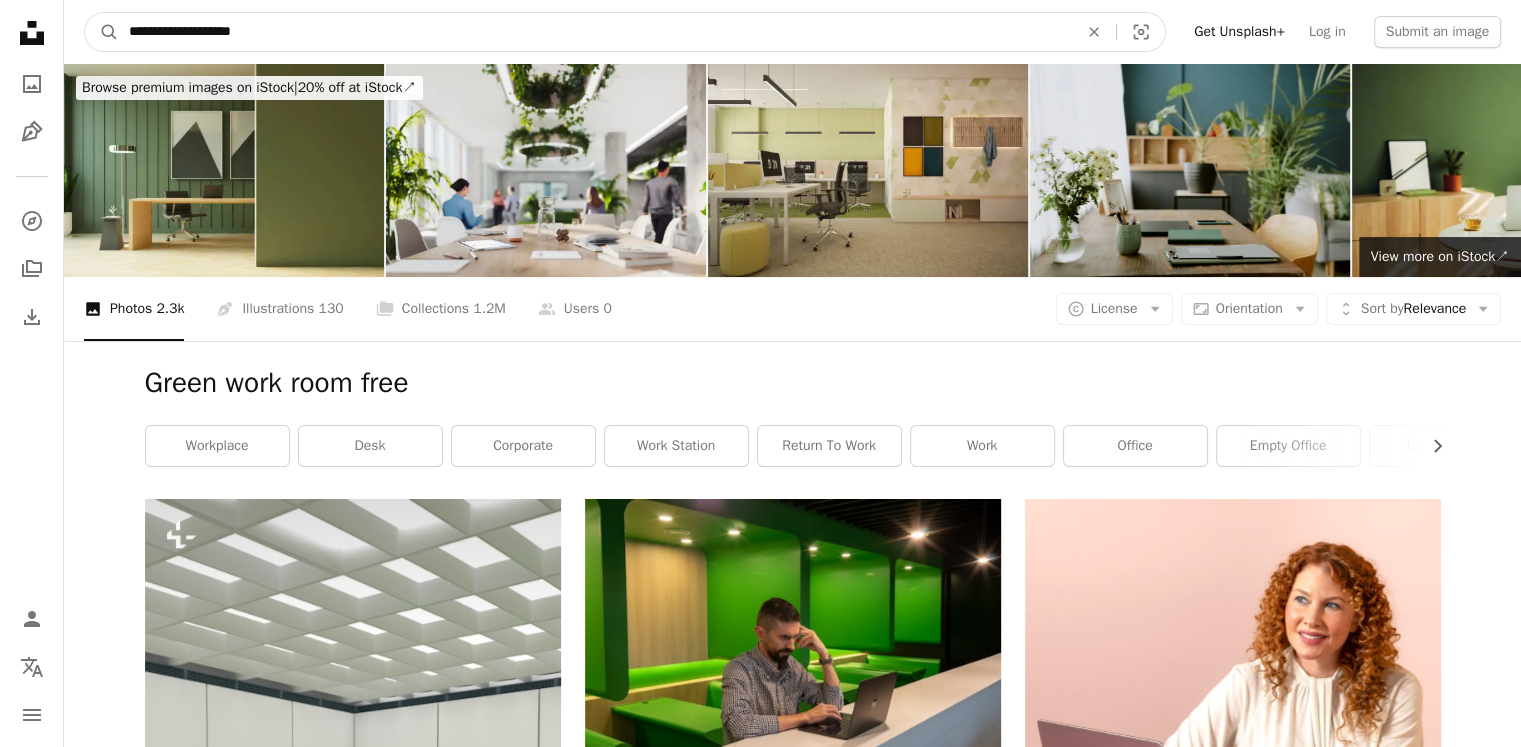 drag, startPoint x: 167, startPoint y: 31, endPoint x: 236, endPoint y: 33, distance: 69.02898 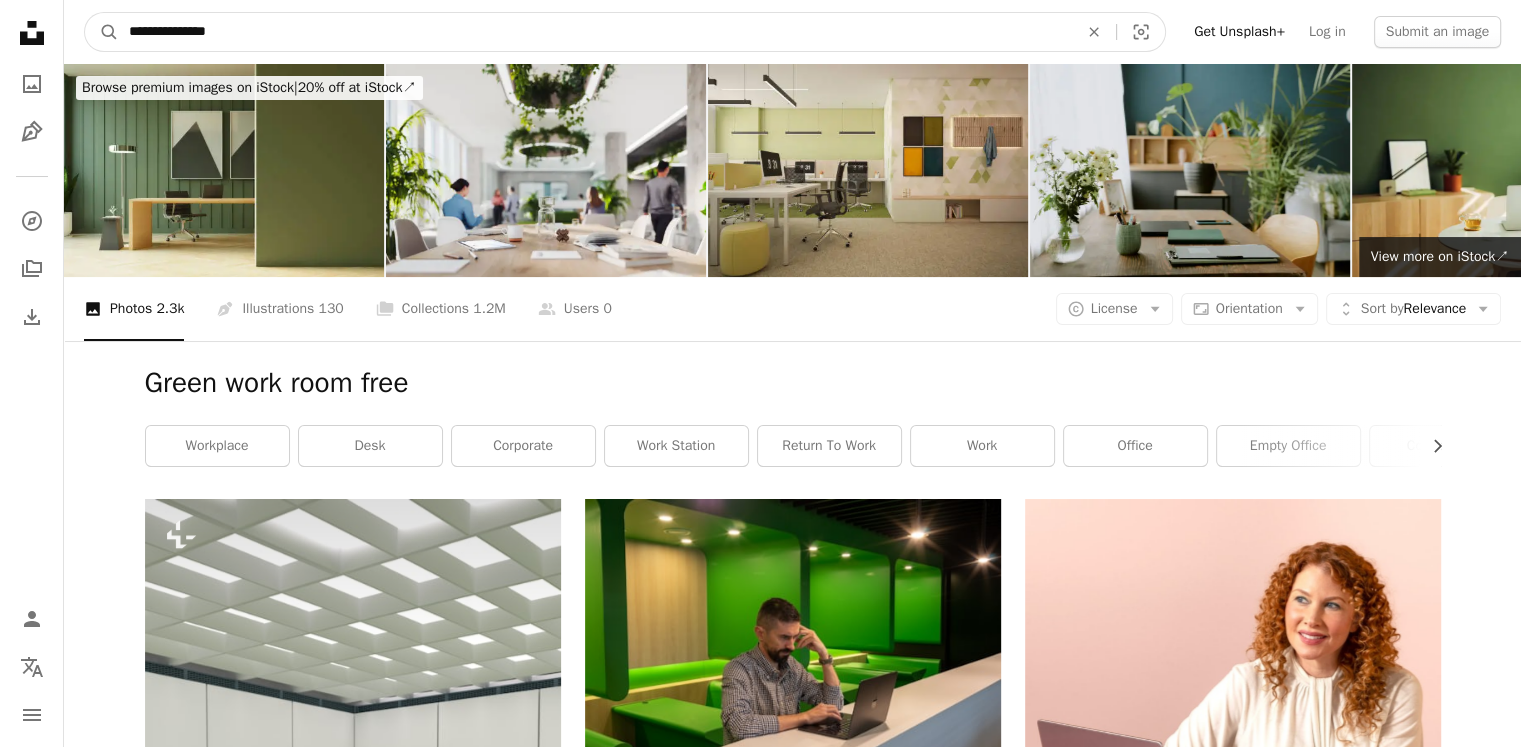 type on "**********" 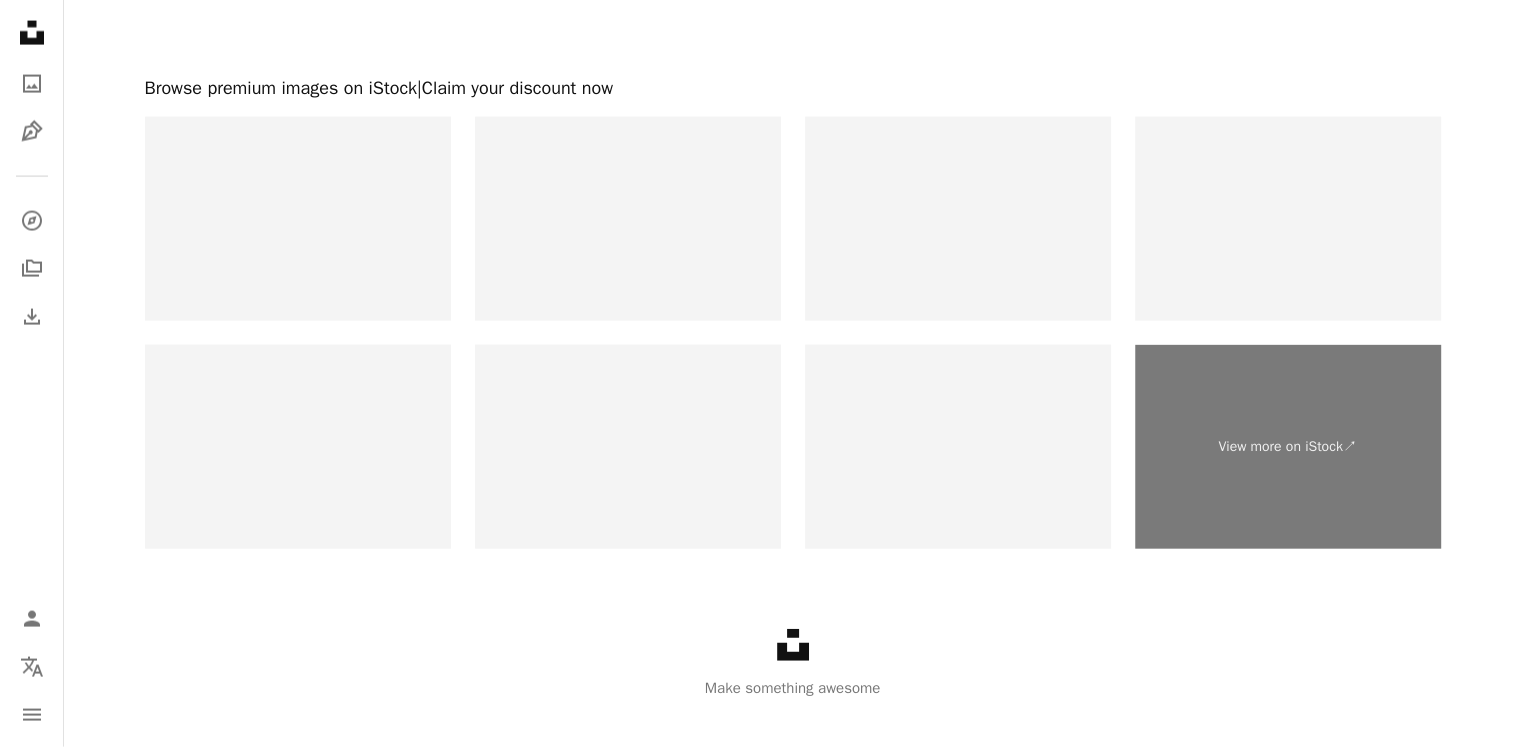 scroll, scrollTop: 4483, scrollLeft: 0, axis: vertical 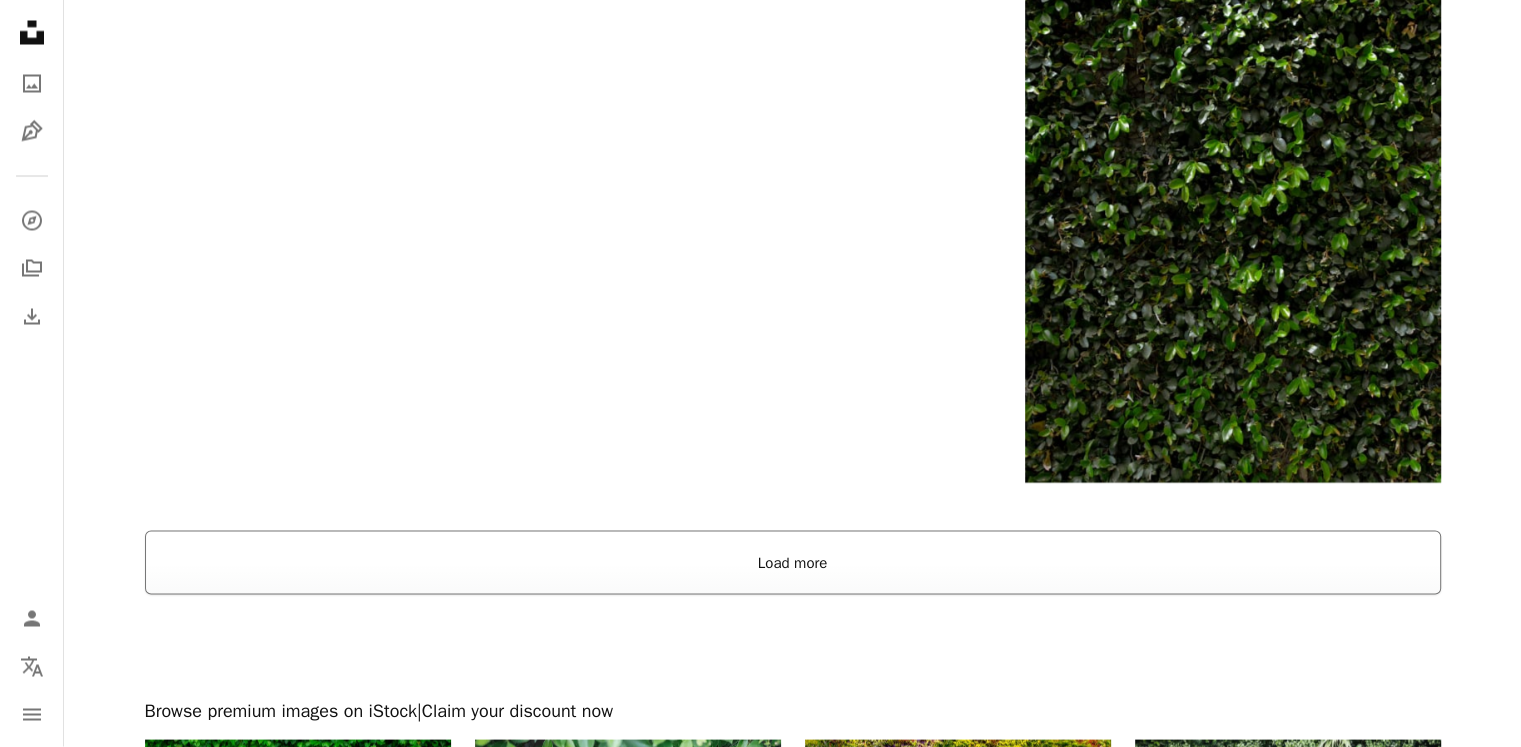 click on "Load more" at bounding box center (793, 563) 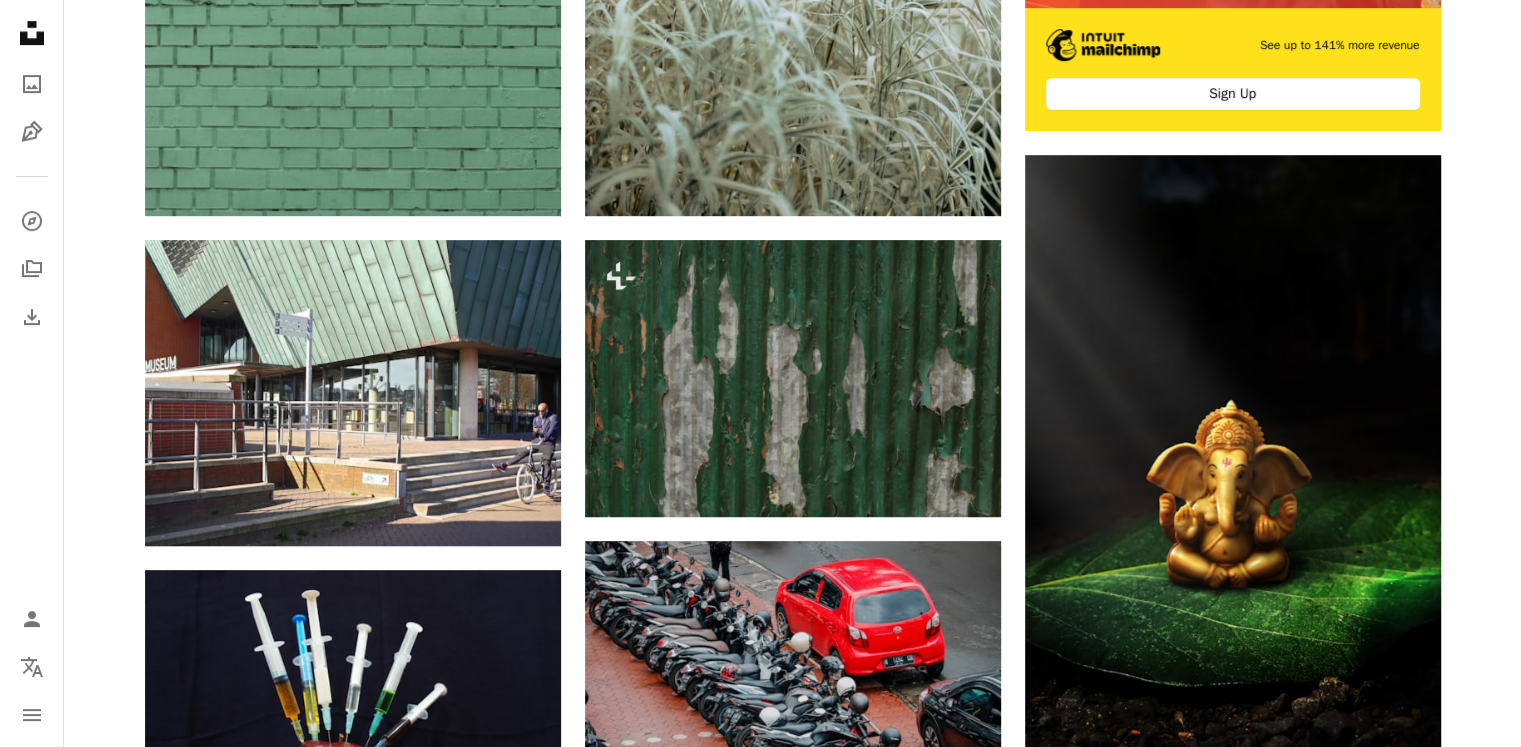 scroll, scrollTop: 0, scrollLeft: 0, axis: both 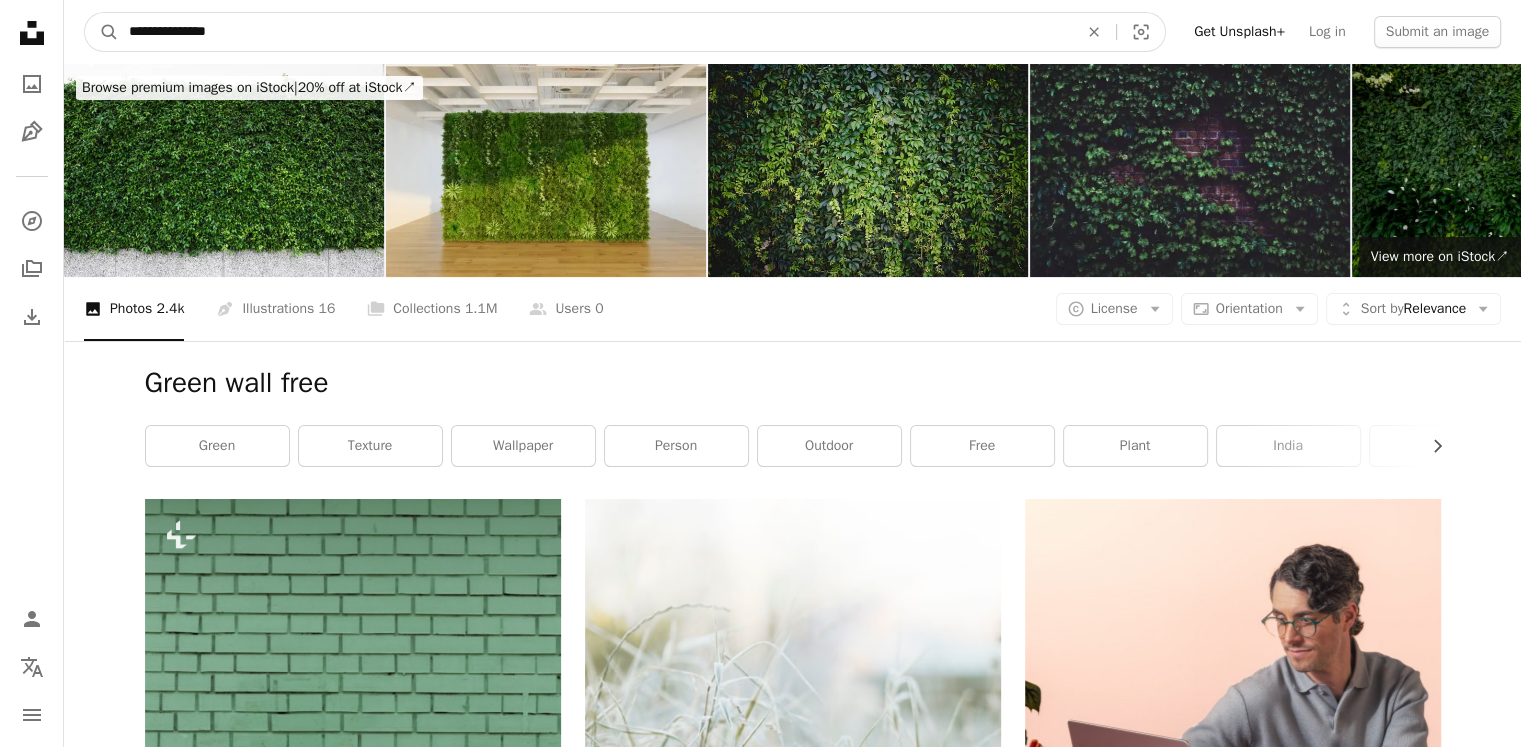 drag, startPoint x: 168, startPoint y: 36, endPoint x: 192, endPoint y: 40, distance: 24.33105 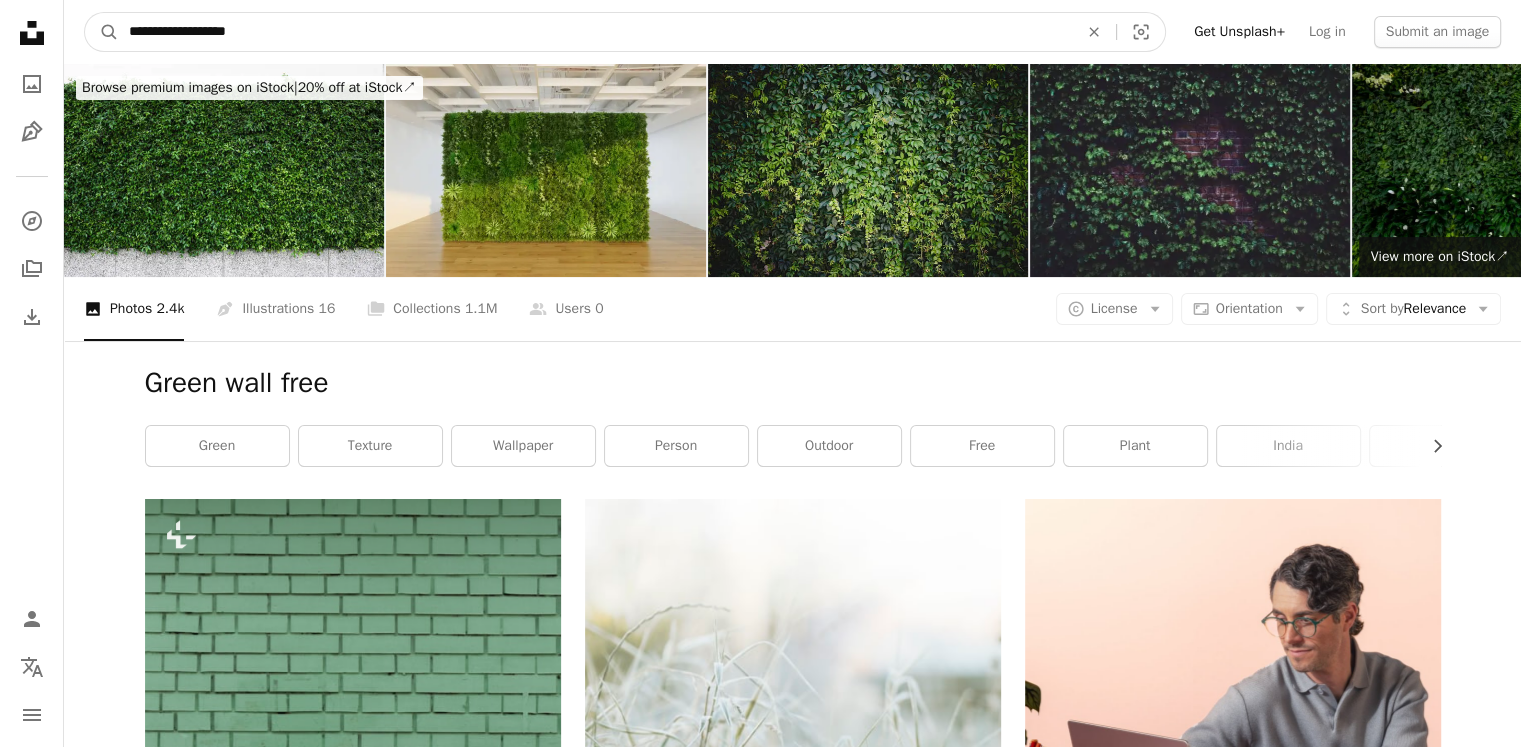 type on "**********" 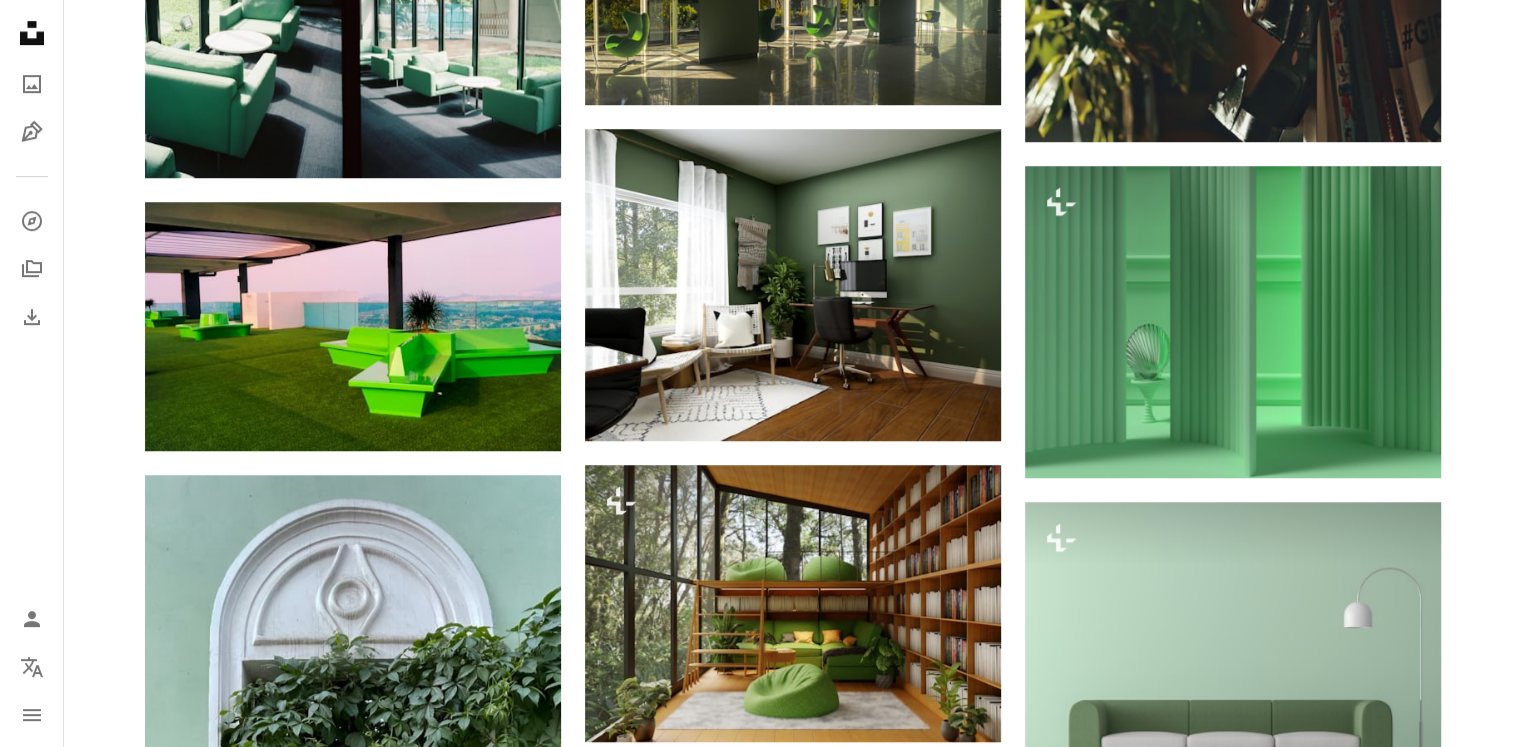 scroll, scrollTop: 1294, scrollLeft: 0, axis: vertical 